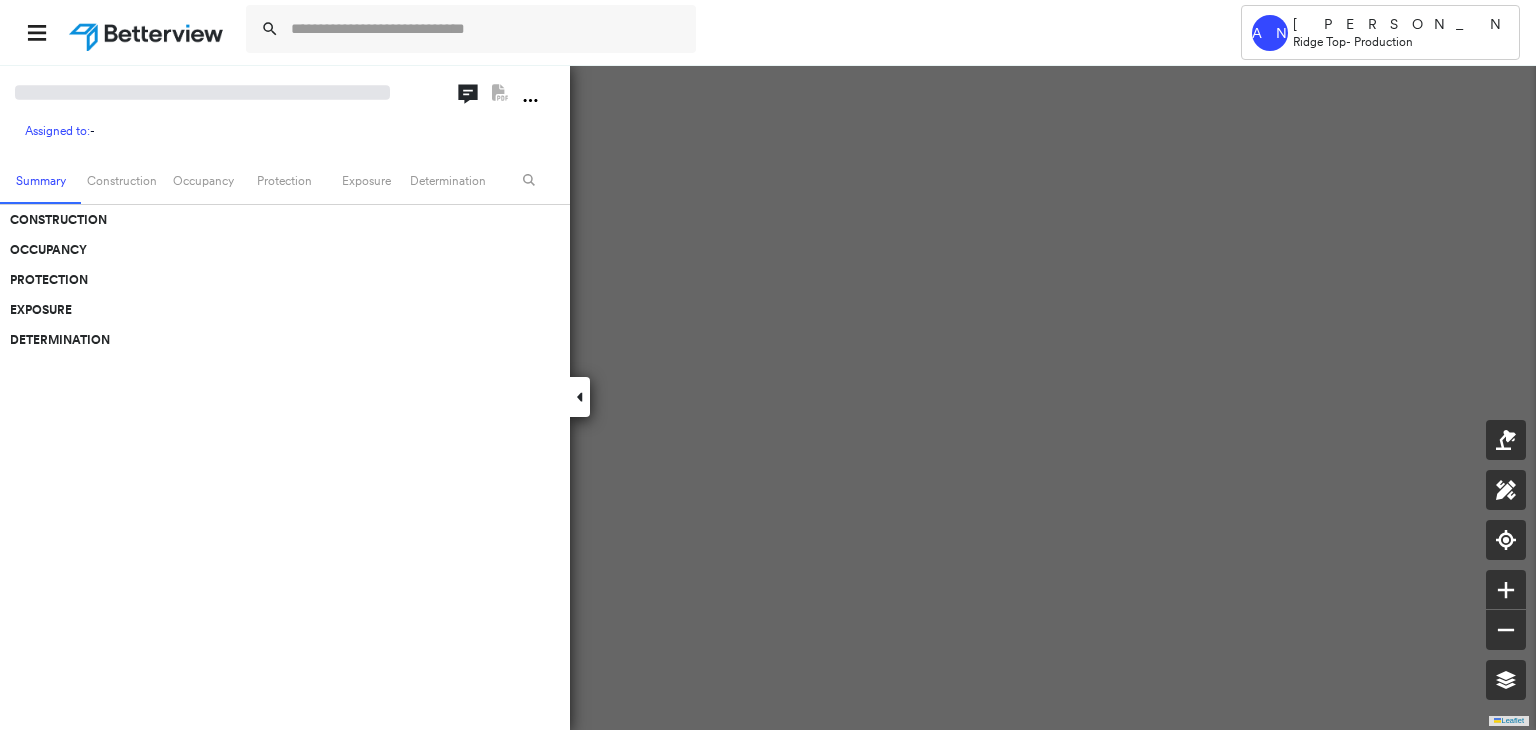 scroll, scrollTop: 0, scrollLeft: 0, axis: both 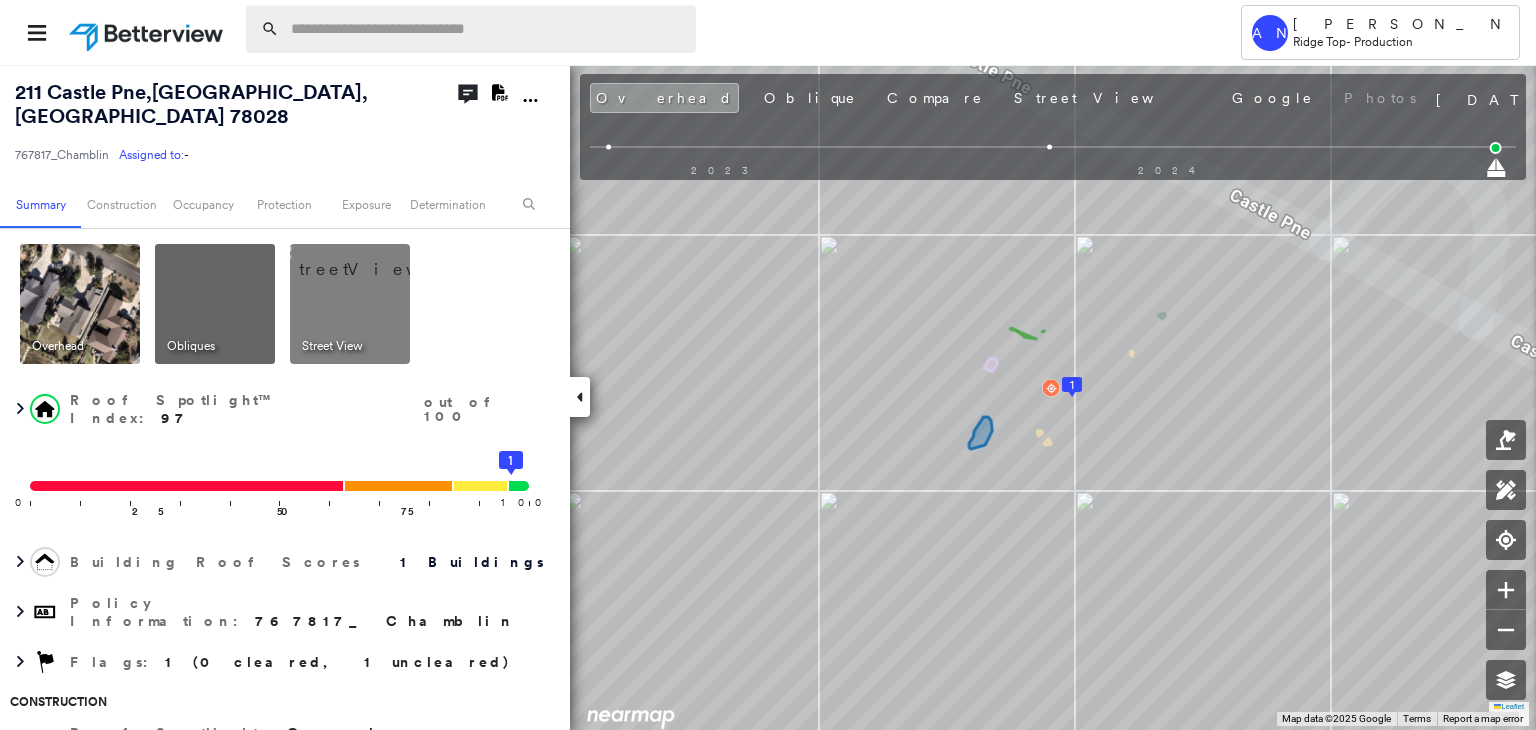 click at bounding box center (487, 29) 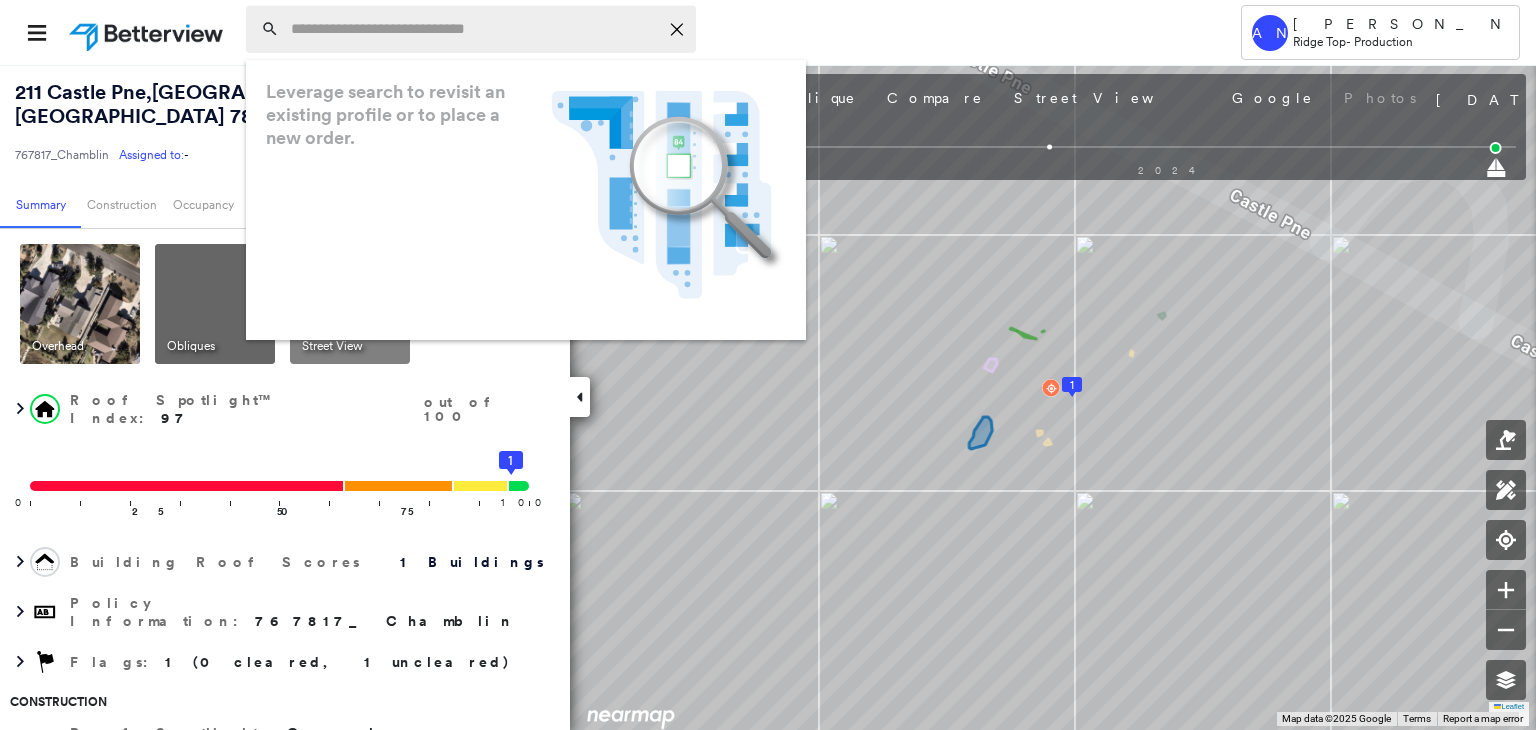 paste on "**********" 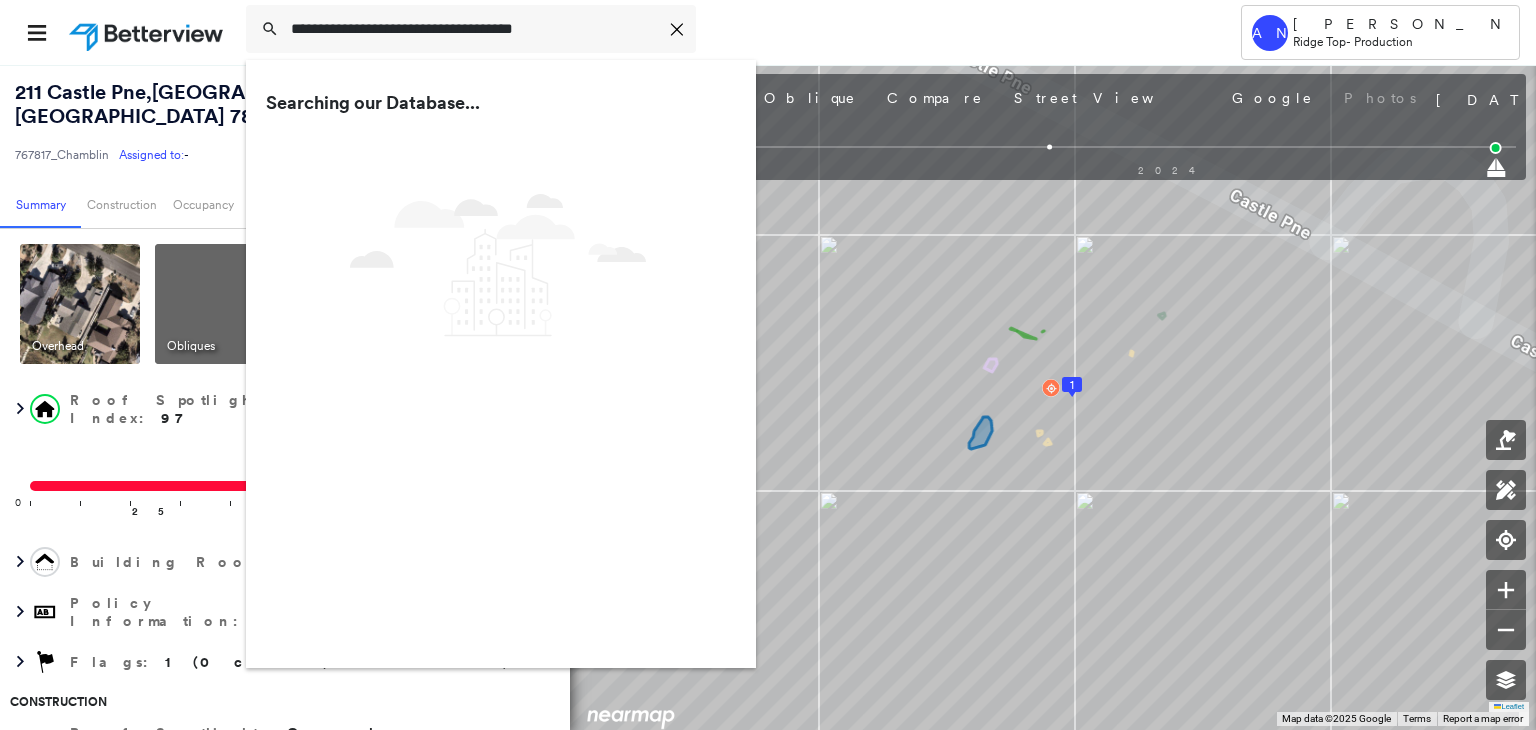 type on "**********" 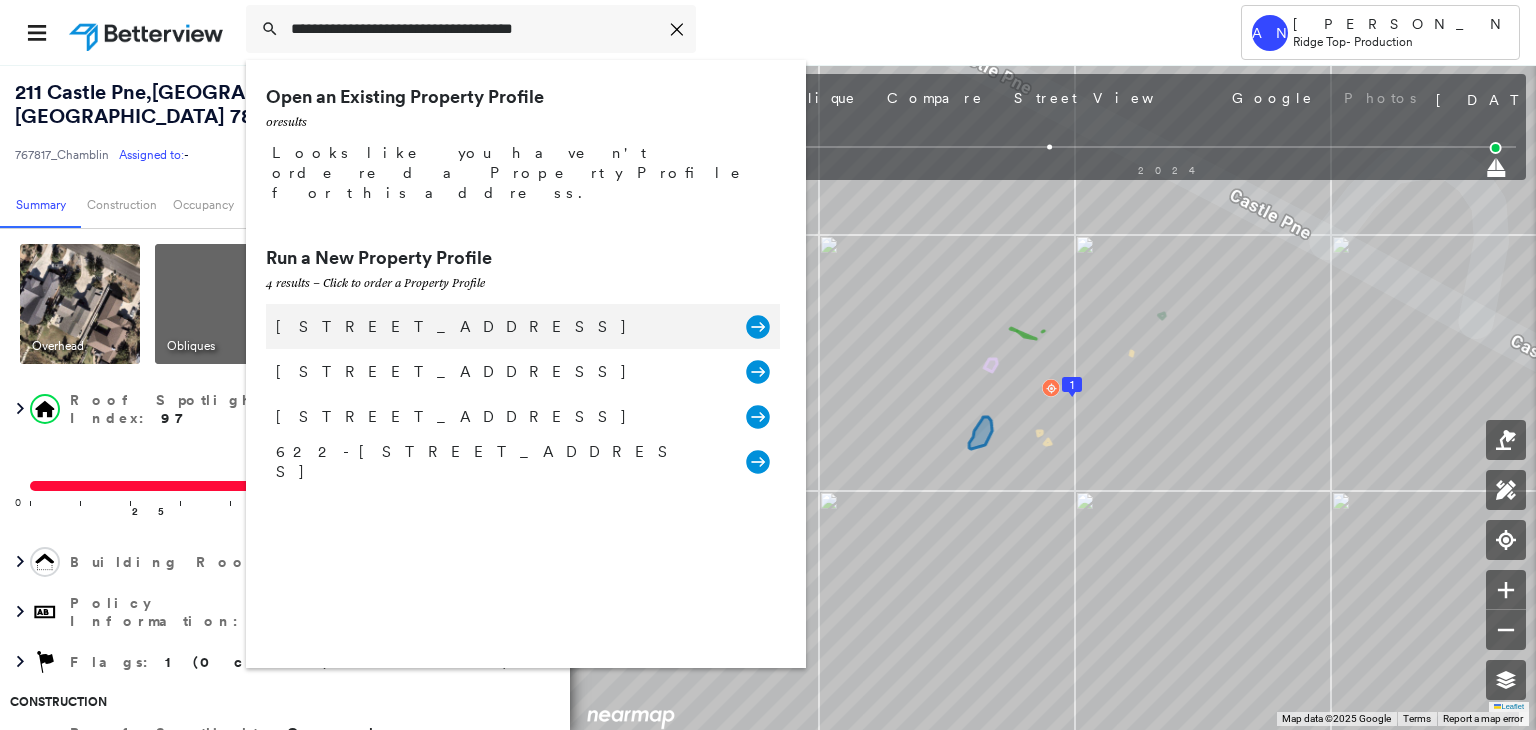 click on "[STREET_ADDRESS]" at bounding box center (501, 327) 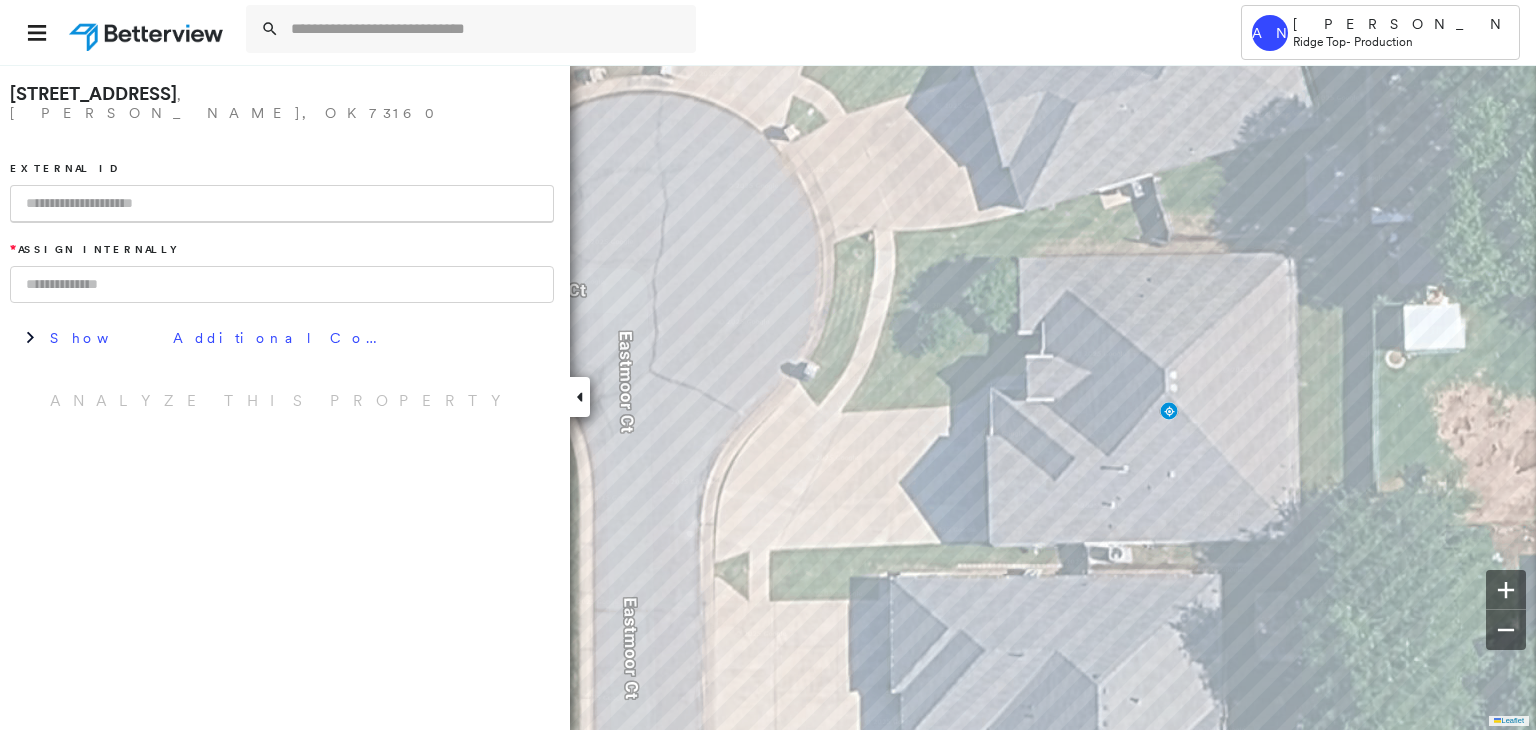 click at bounding box center (282, 204) 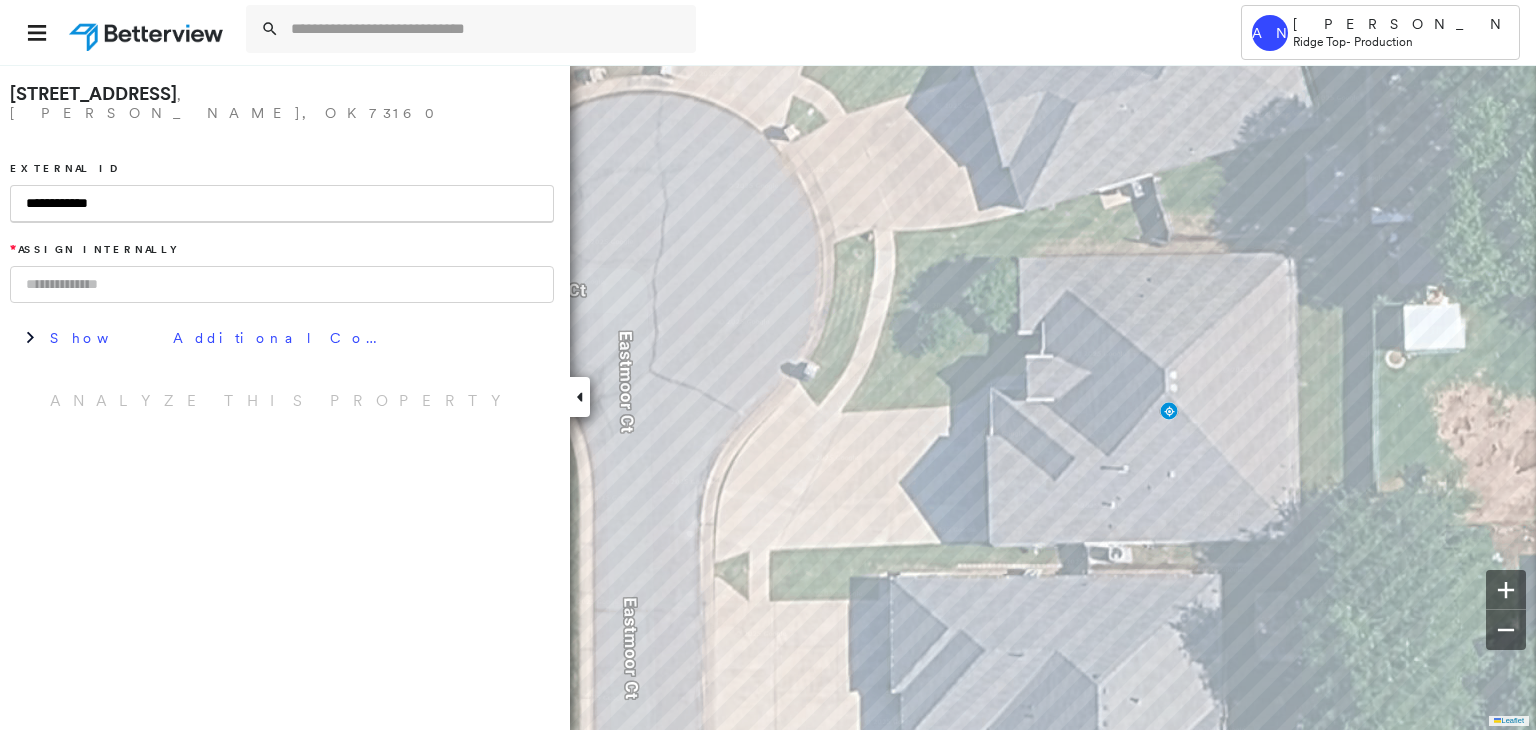 type on "**********" 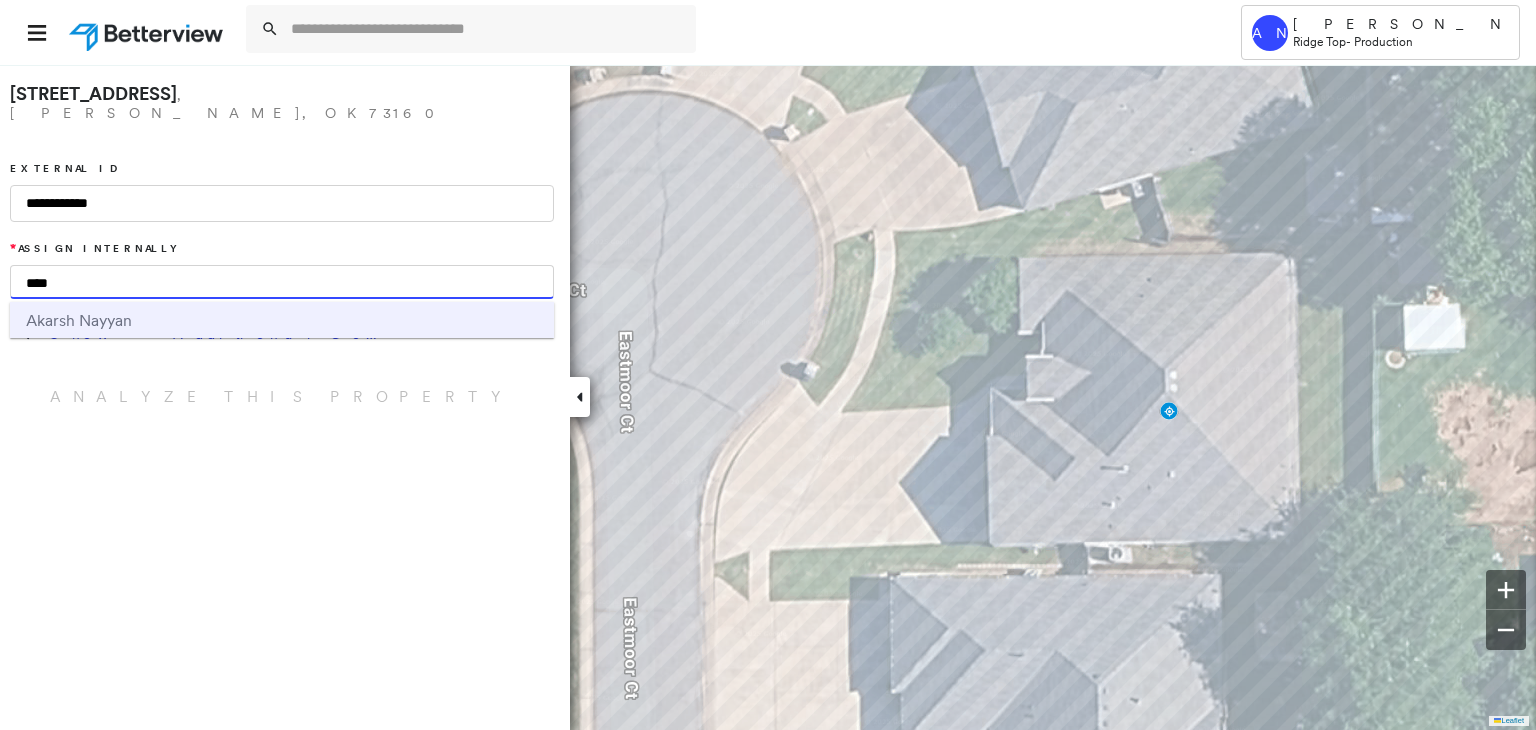 type on "****" 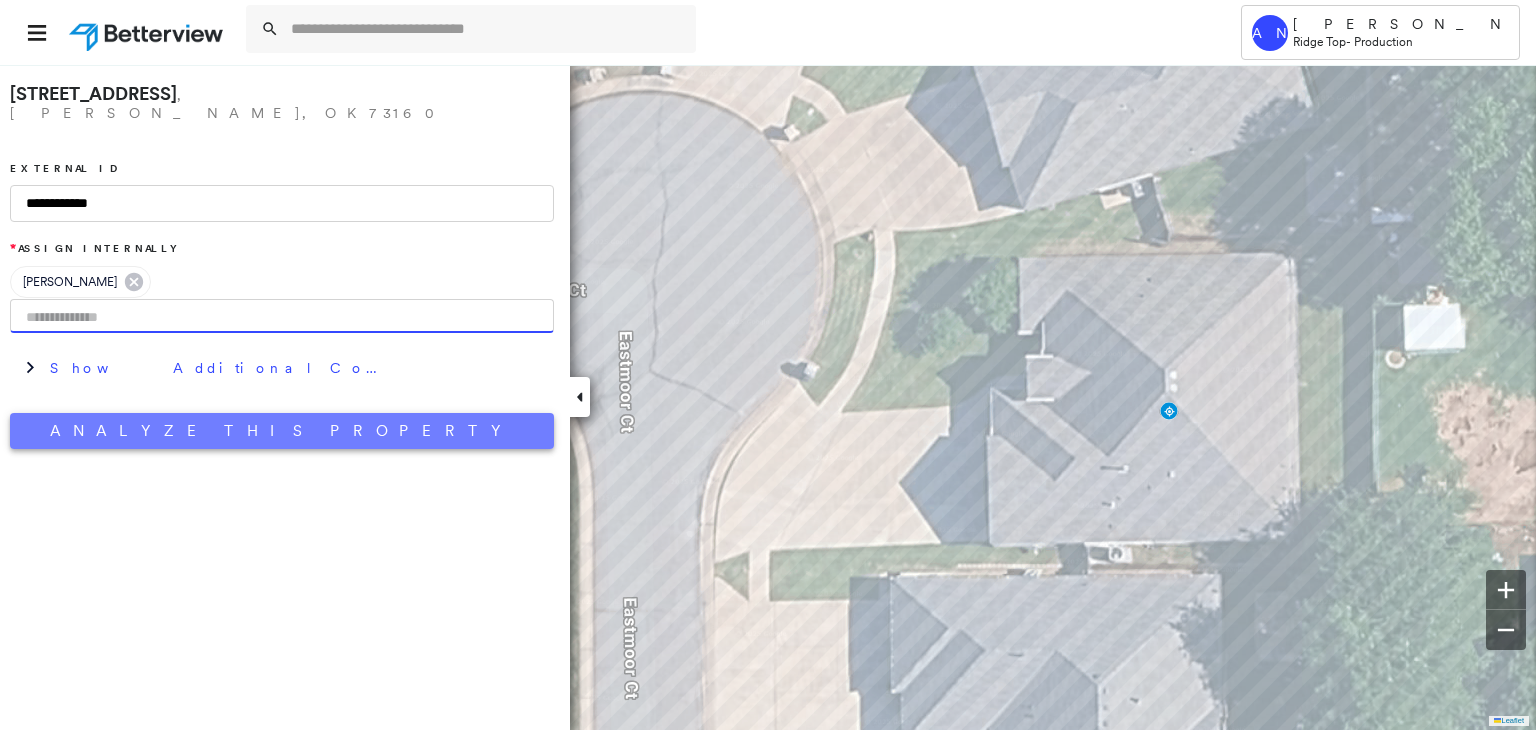 click on "Analyze This Property" at bounding box center [282, 431] 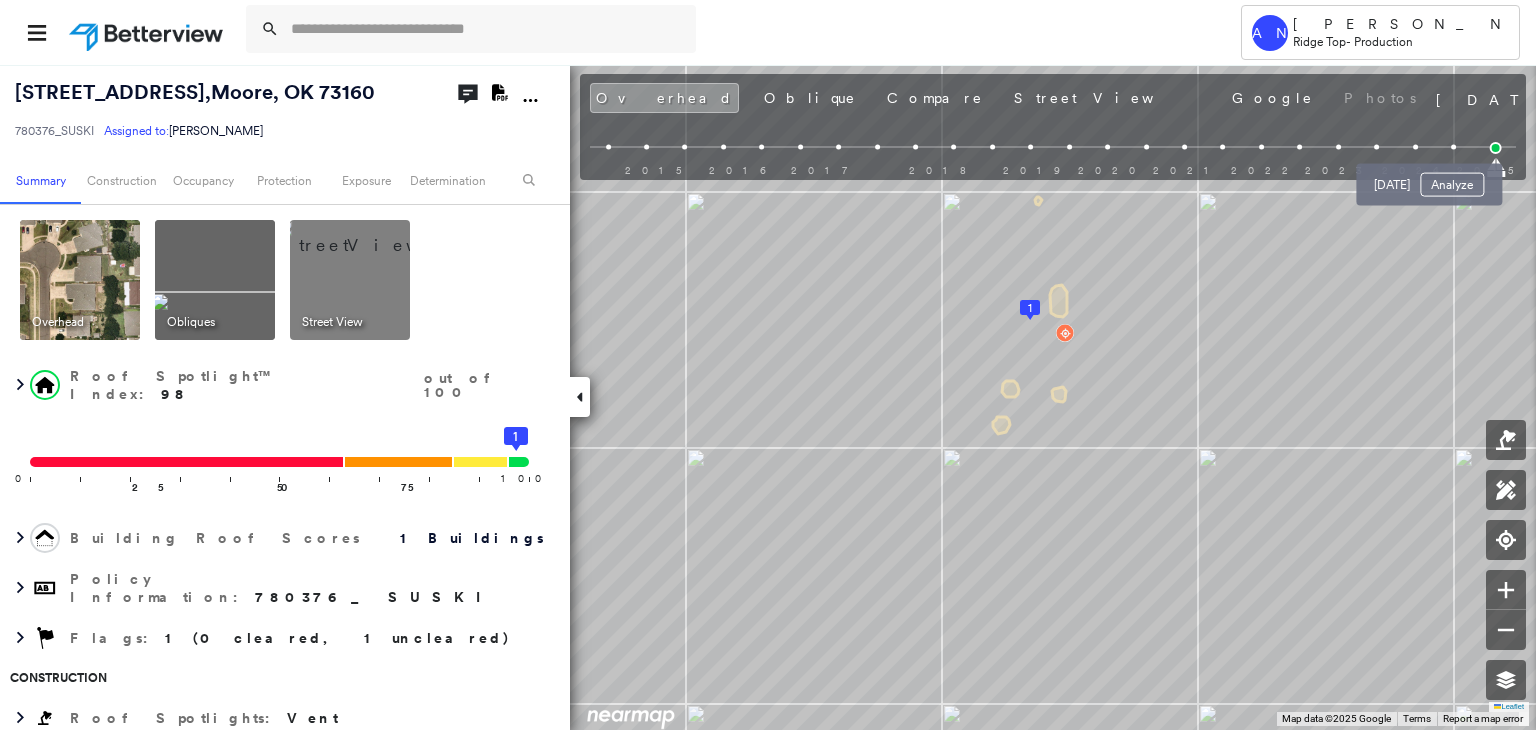 click at bounding box center [1453, 147] 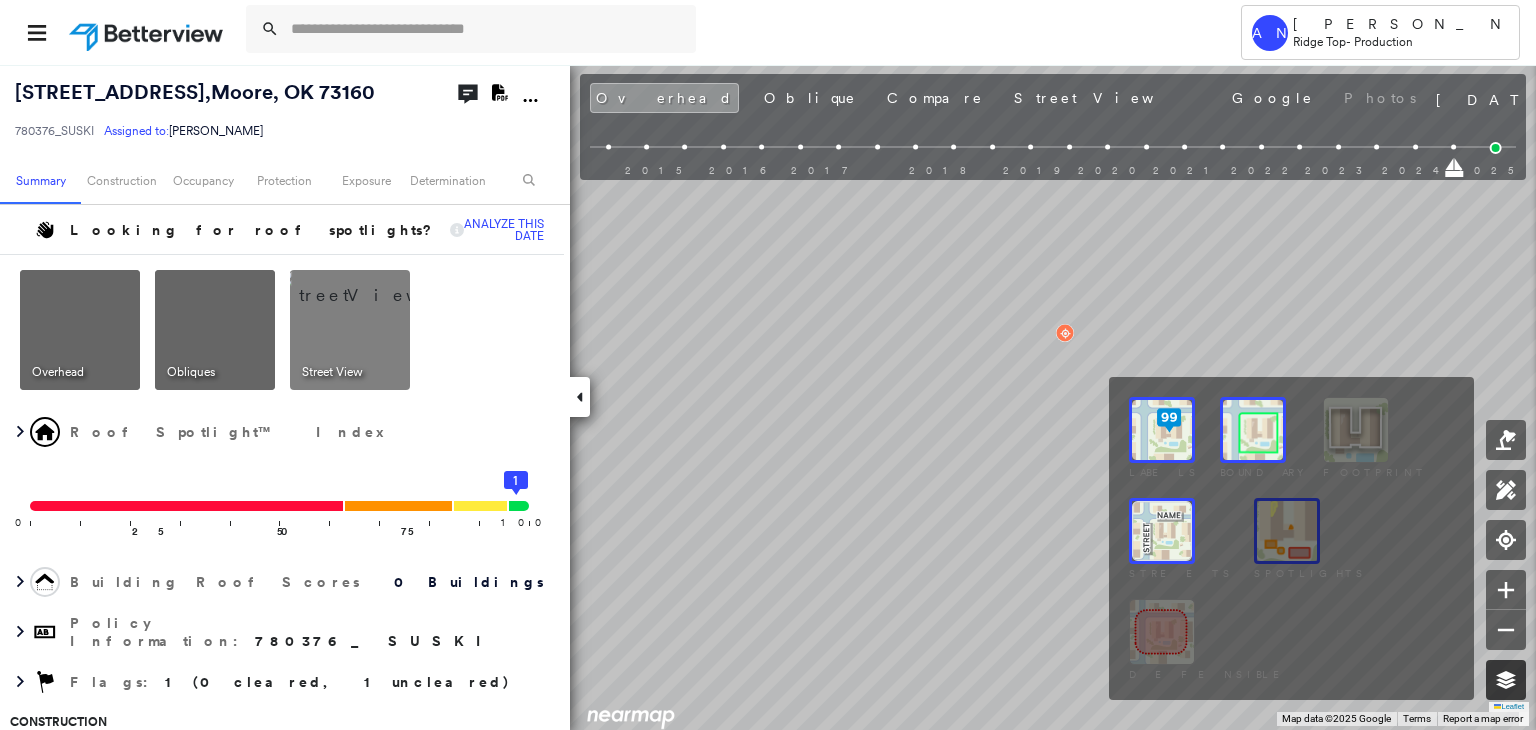 click at bounding box center [1506, 680] 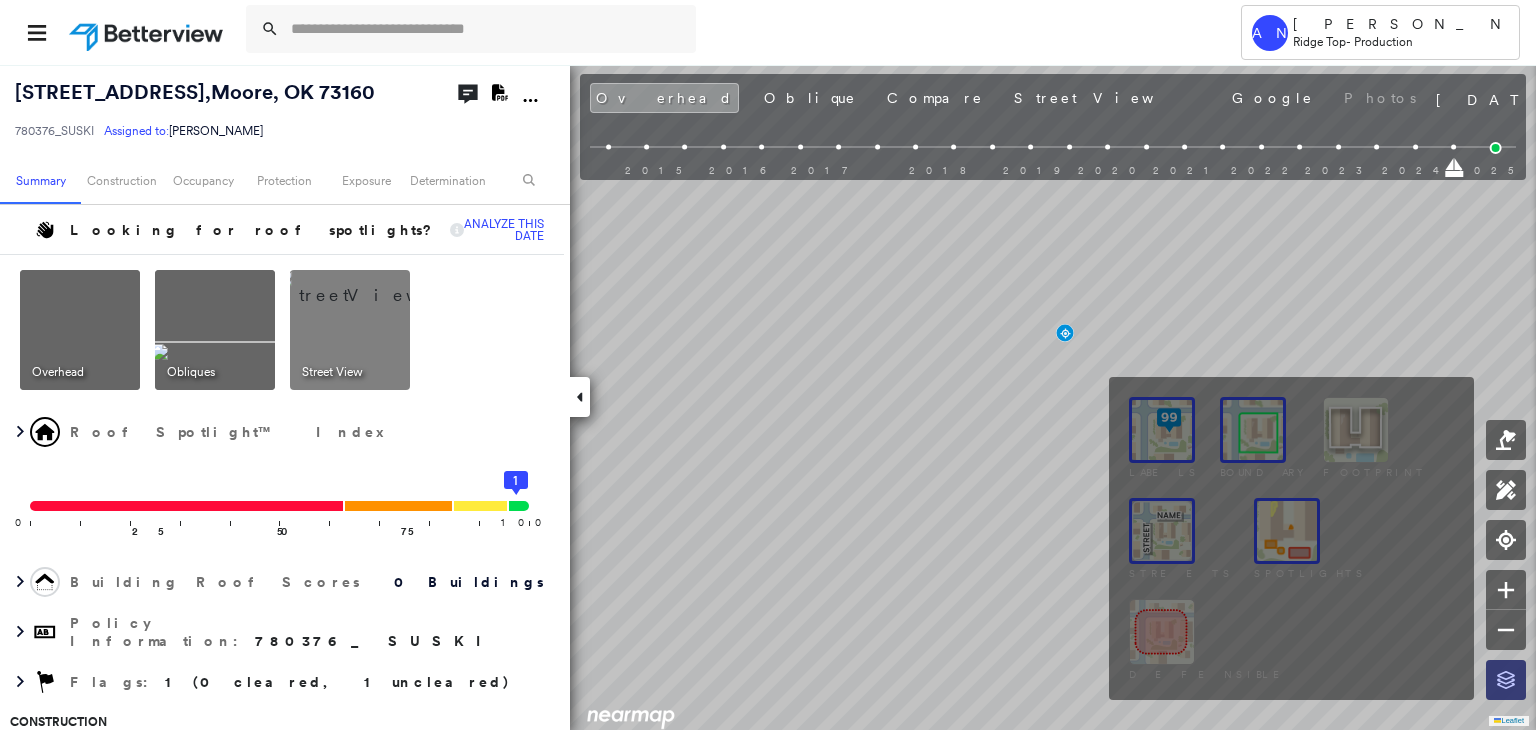 click 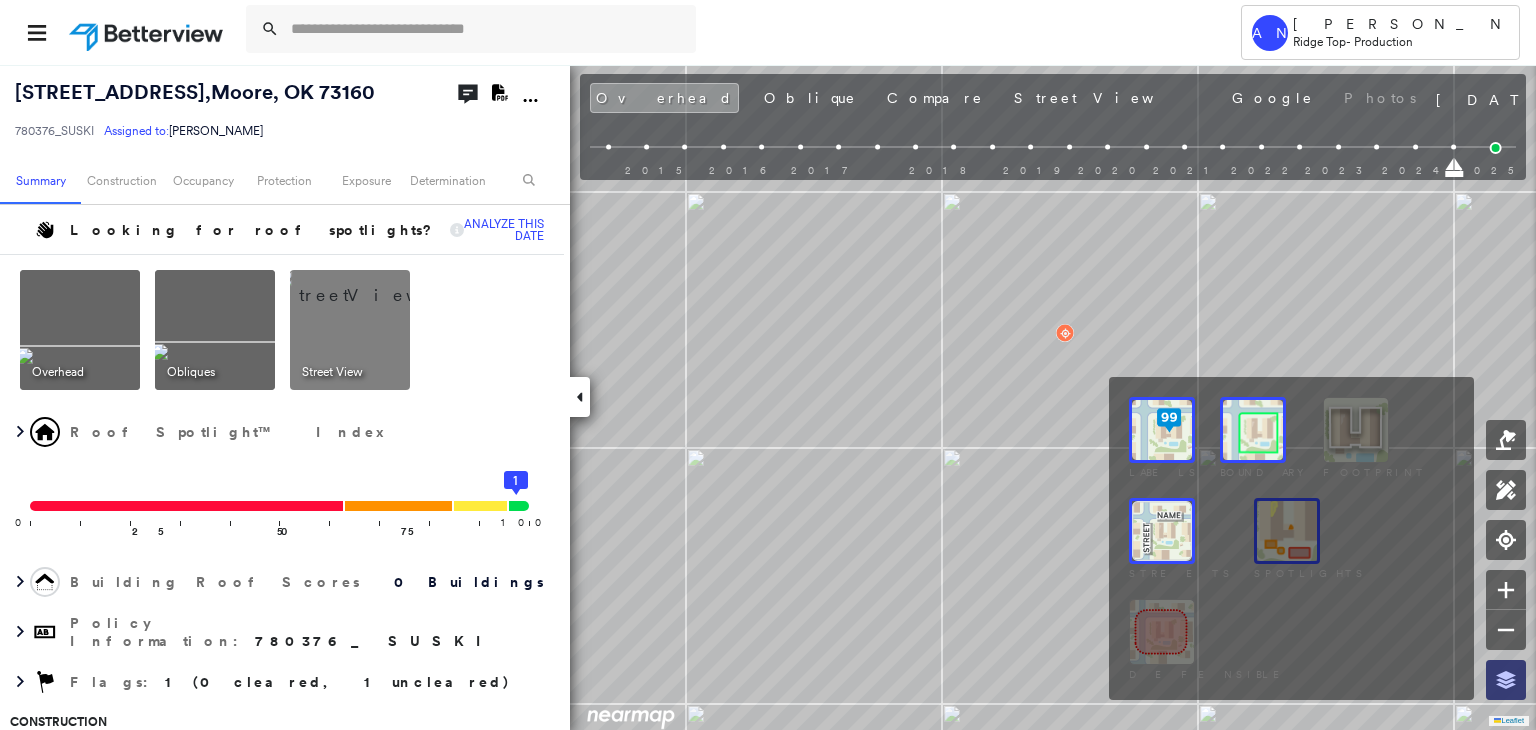 click 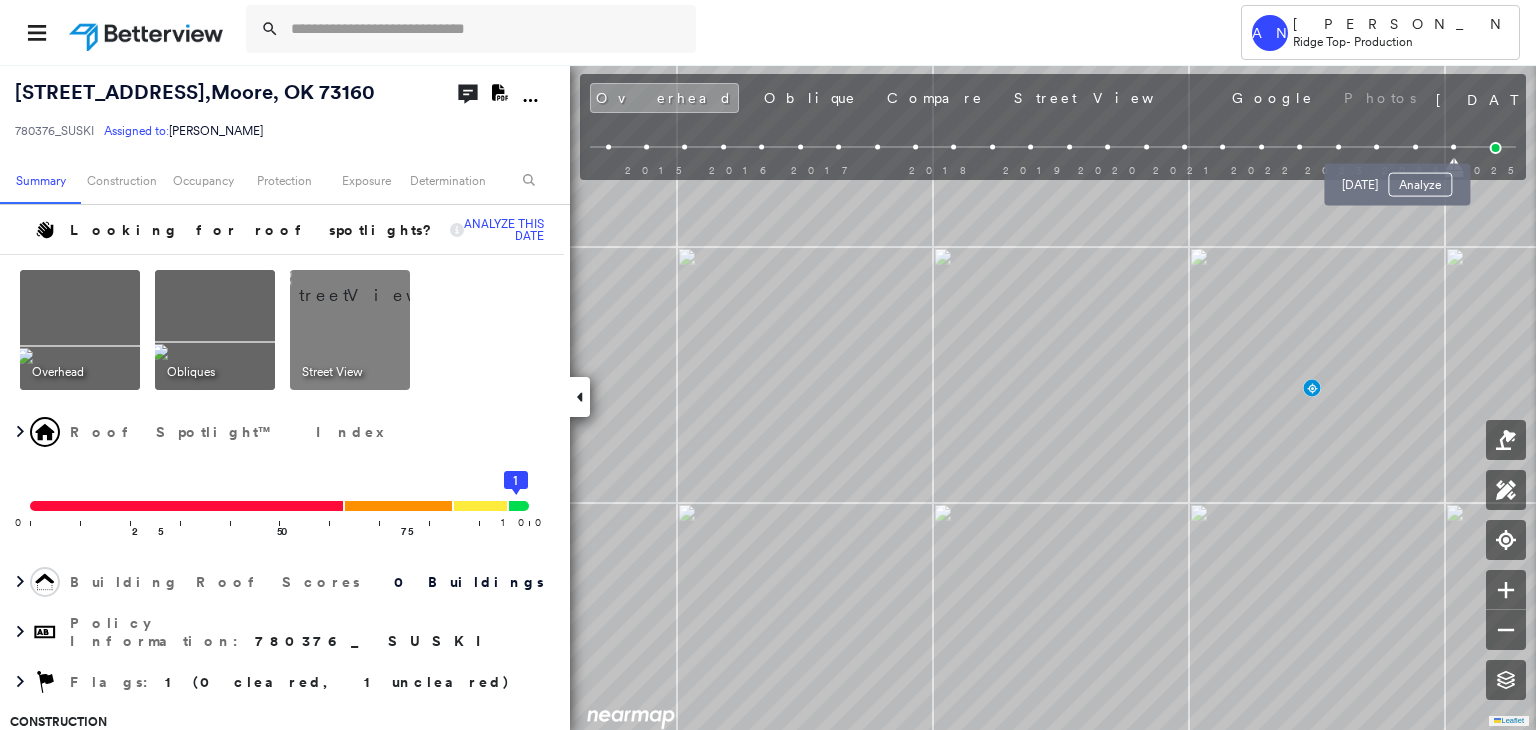 click at bounding box center [1415, 147] 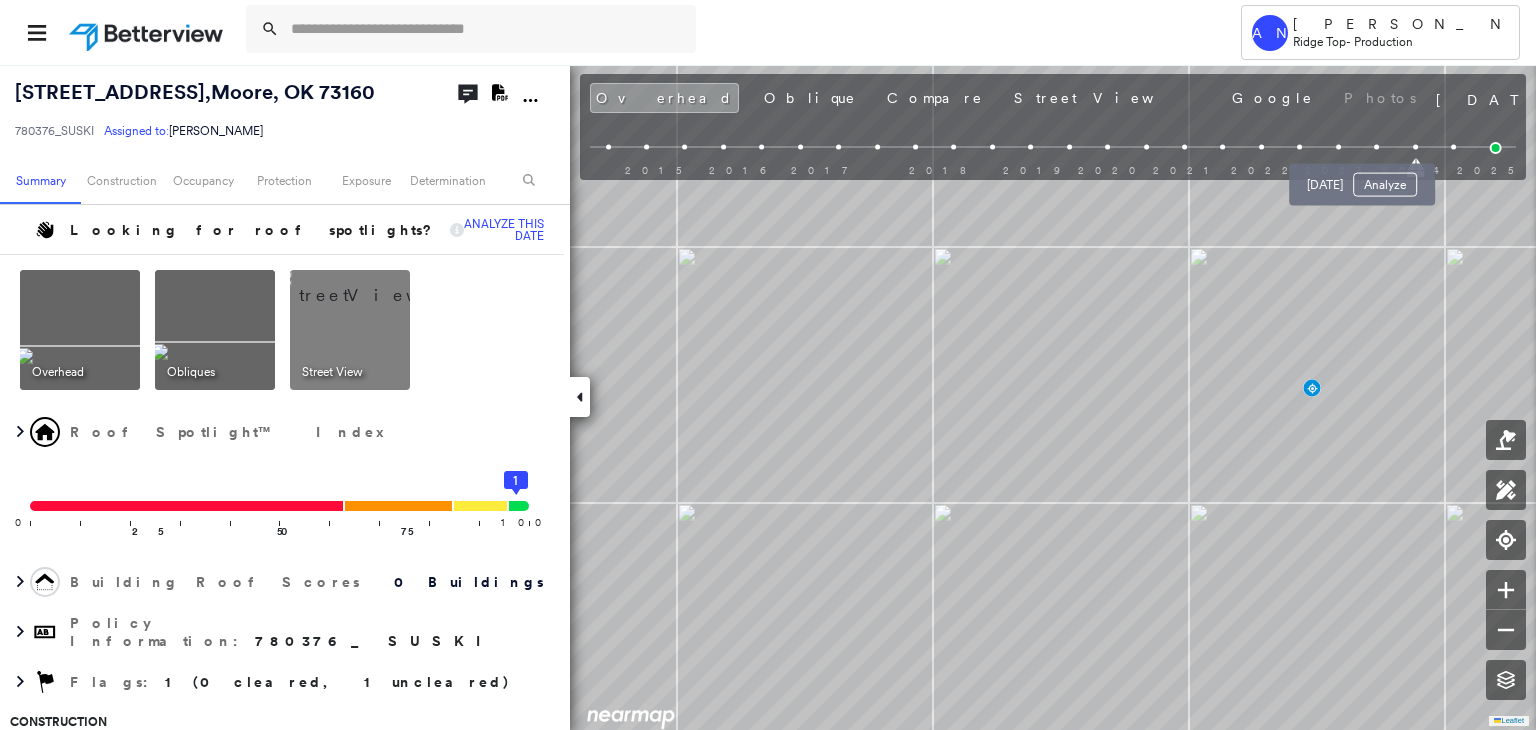 click at bounding box center [1376, 147] 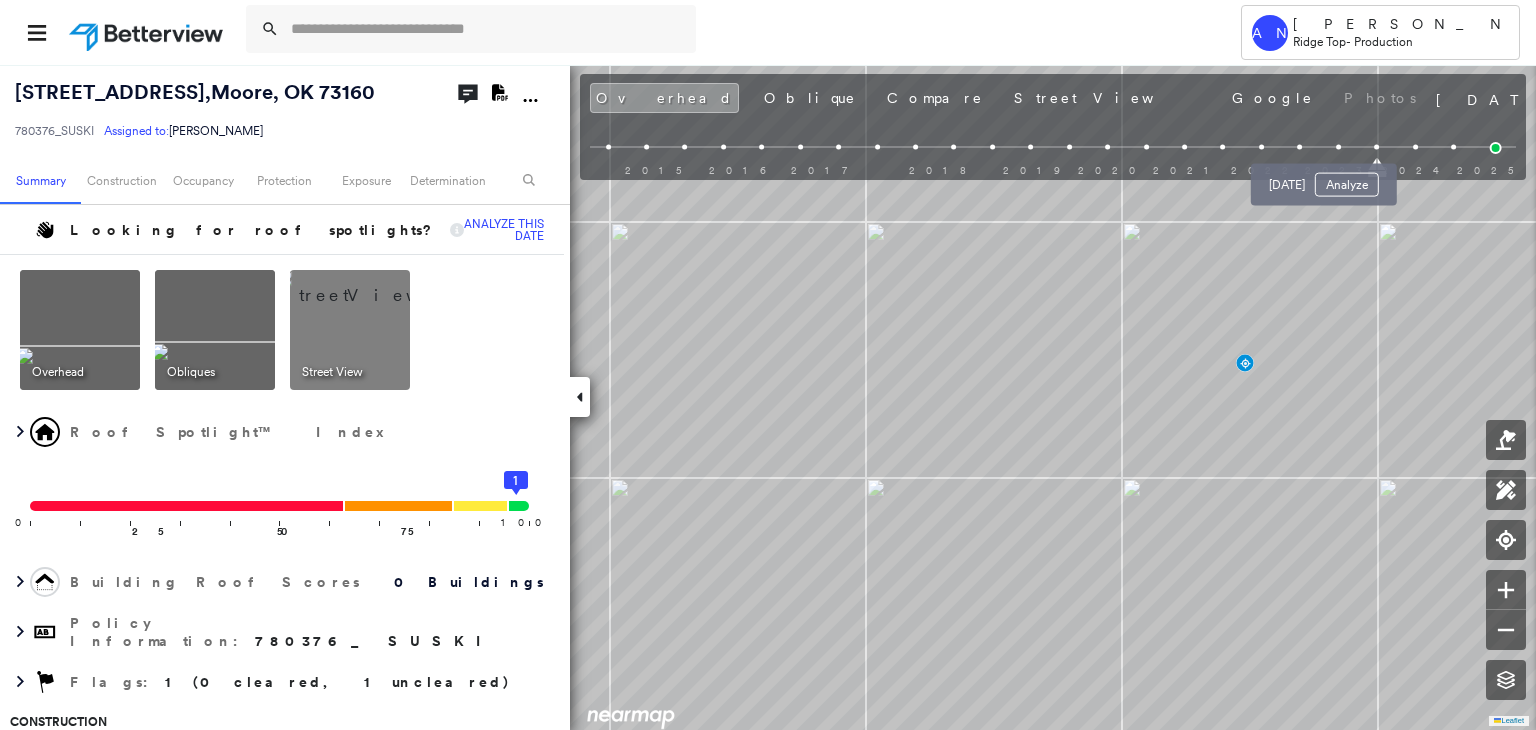 click on "[DATE] Analyze" at bounding box center [1324, 179] 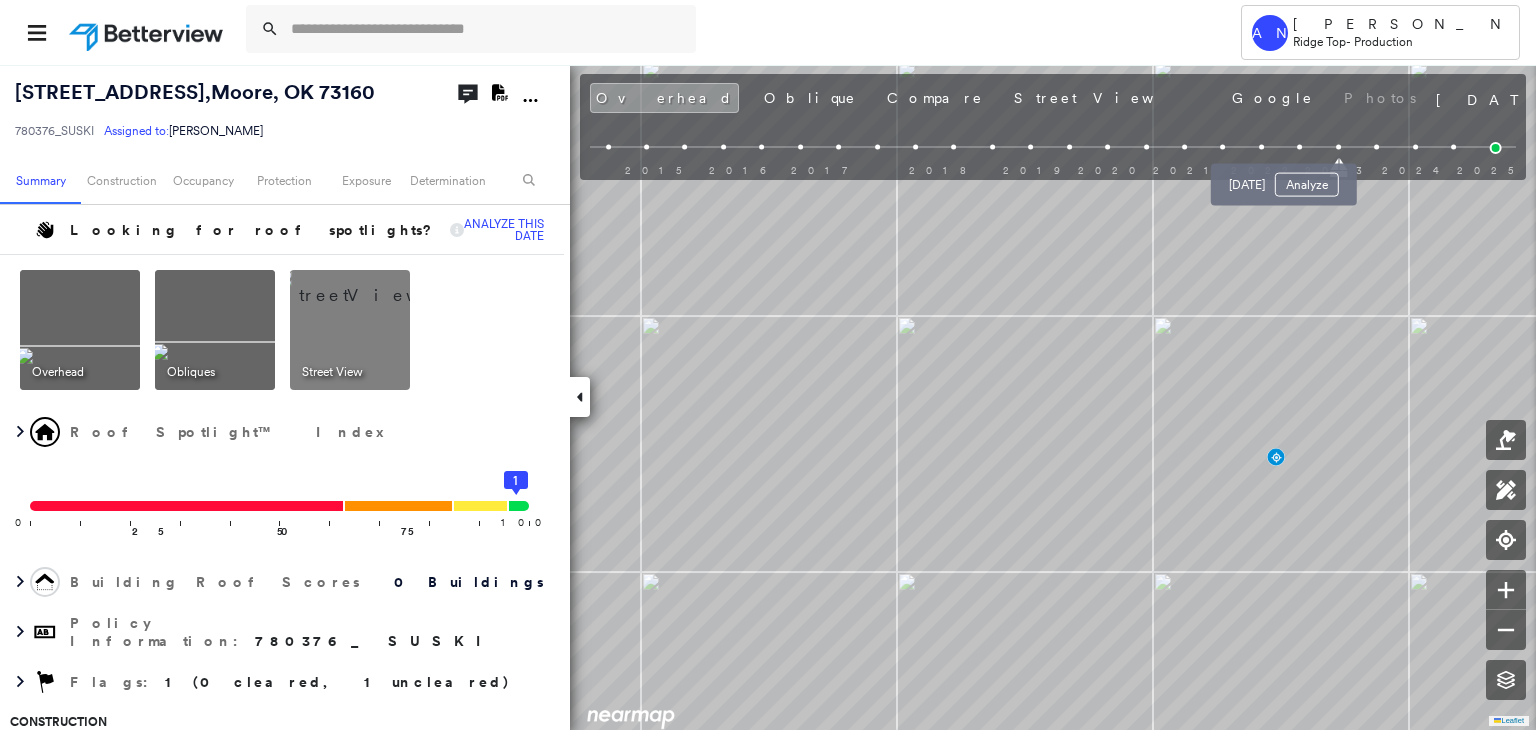 click at bounding box center [1299, 147] 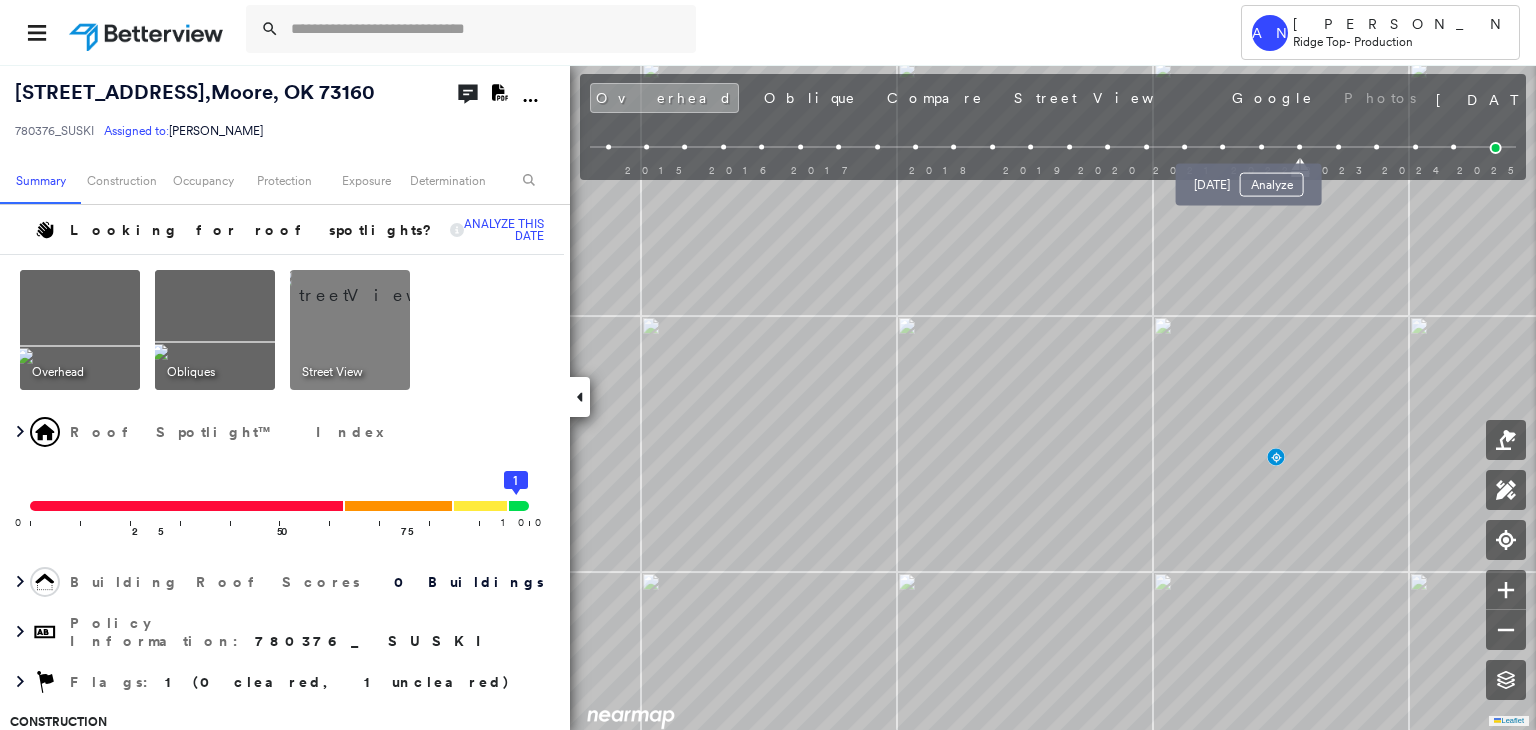 click at bounding box center [1261, 147] 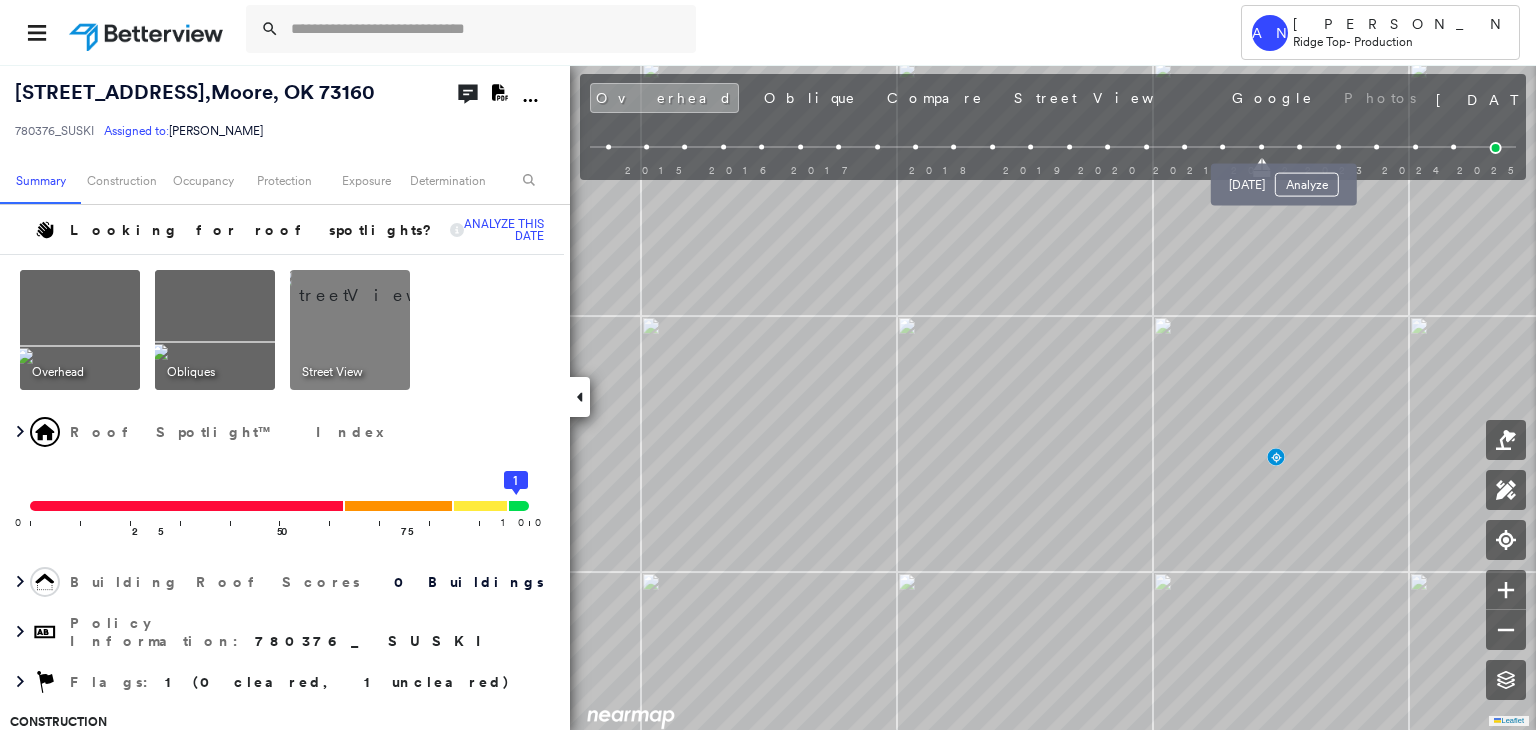 click at bounding box center [1299, 147] 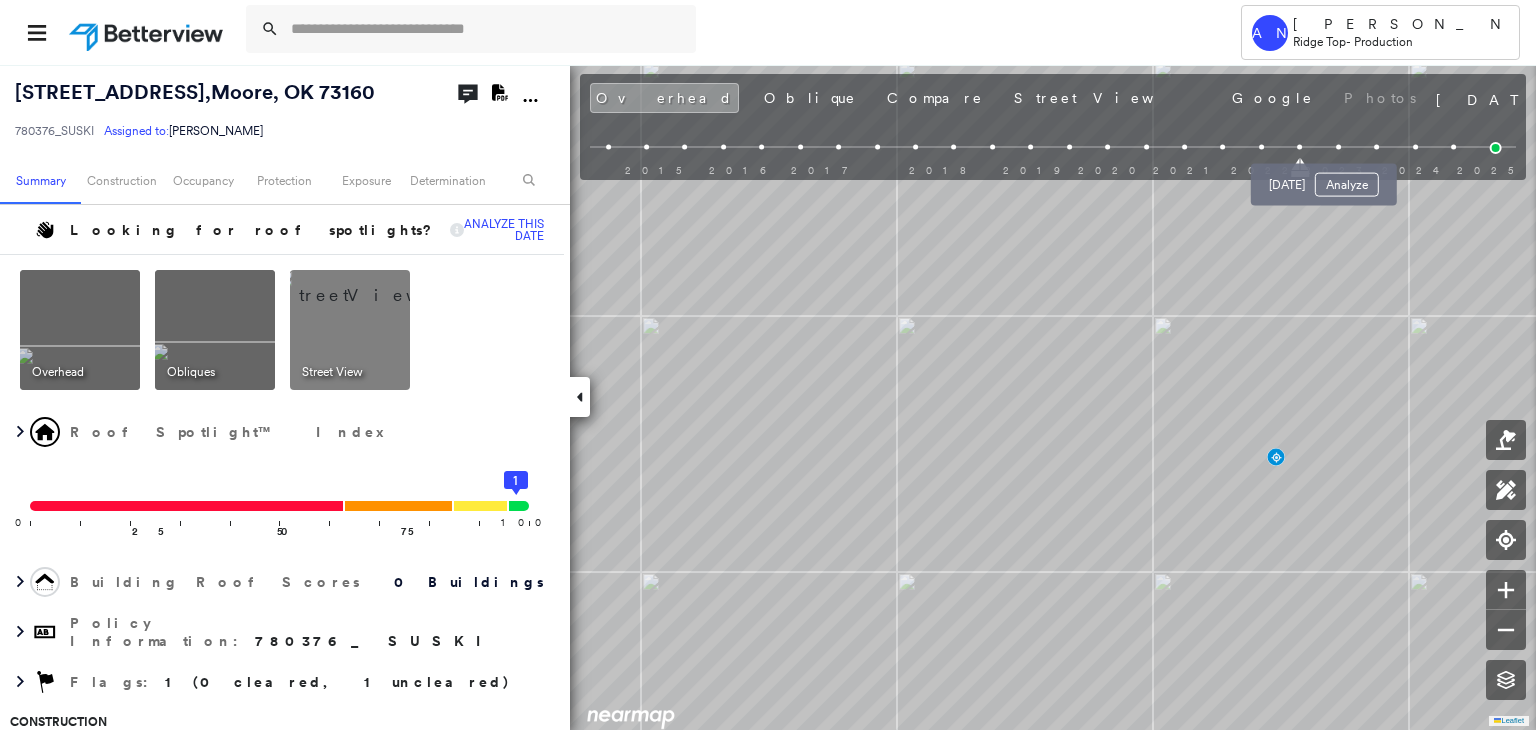 click at bounding box center (1338, 147) 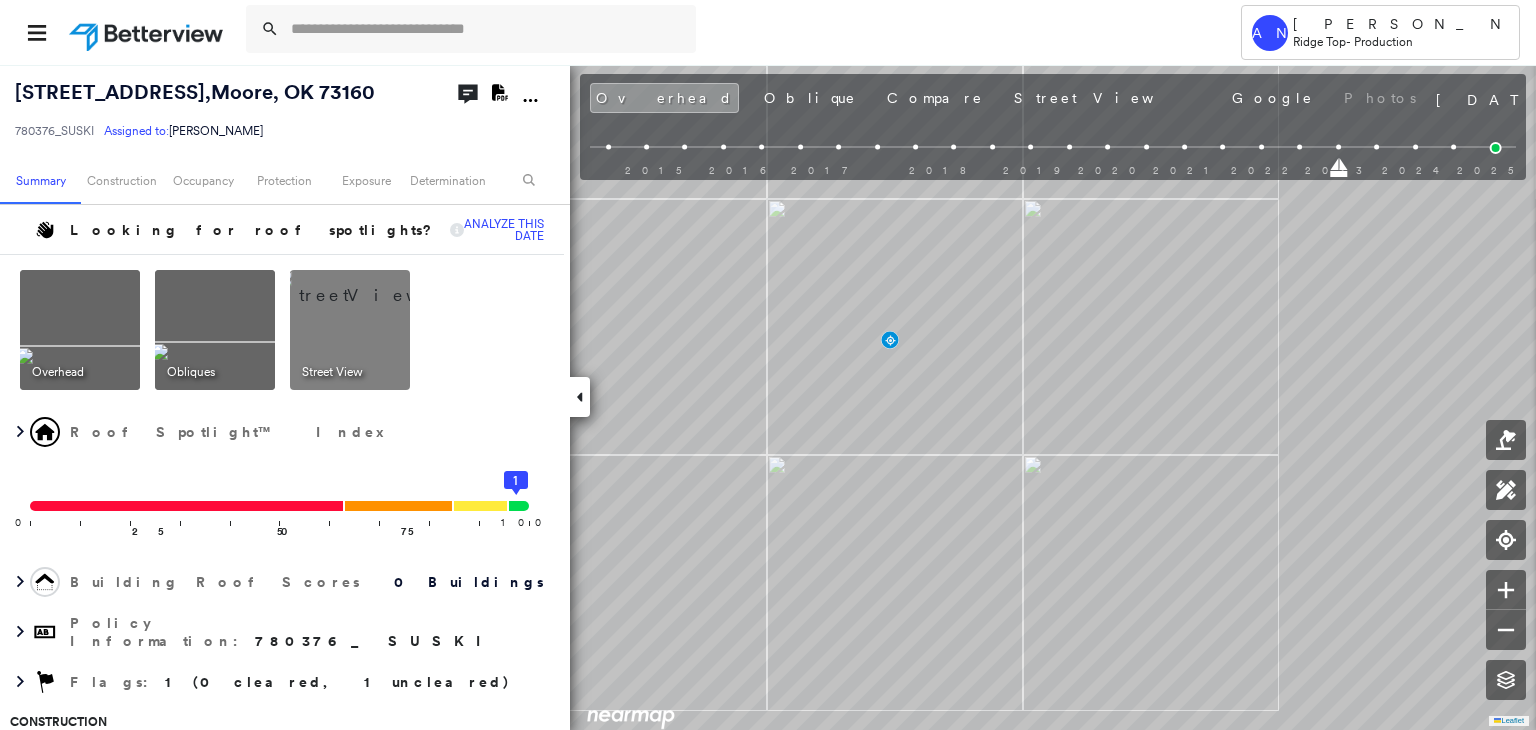 drag, startPoint x: 1483, startPoint y: 139, endPoint x: 1504, endPoint y: 141, distance: 21.095022 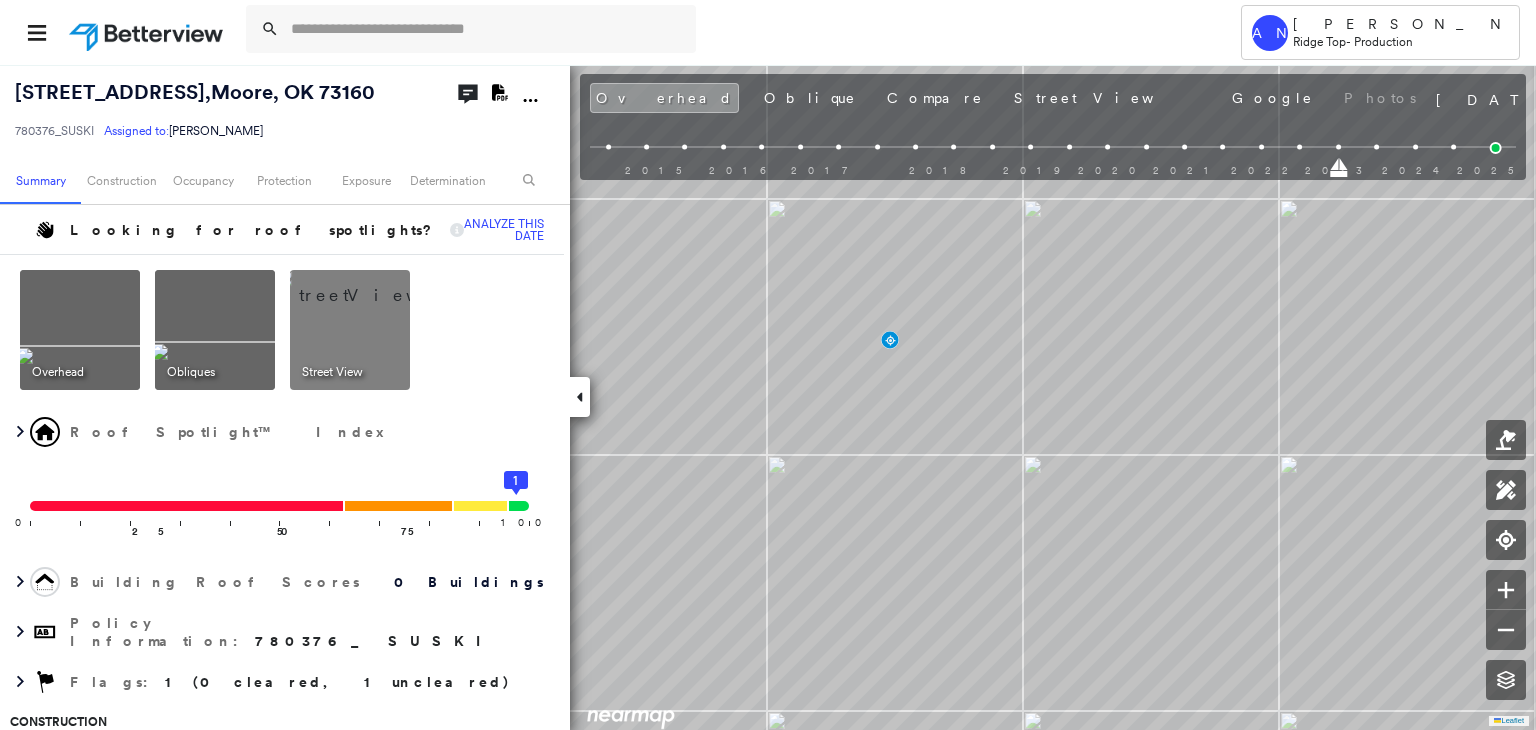 click on "2015 2016 2017 2018 2019 2020 2021 2022 2023 2024 2025" at bounding box center (1053, 150) 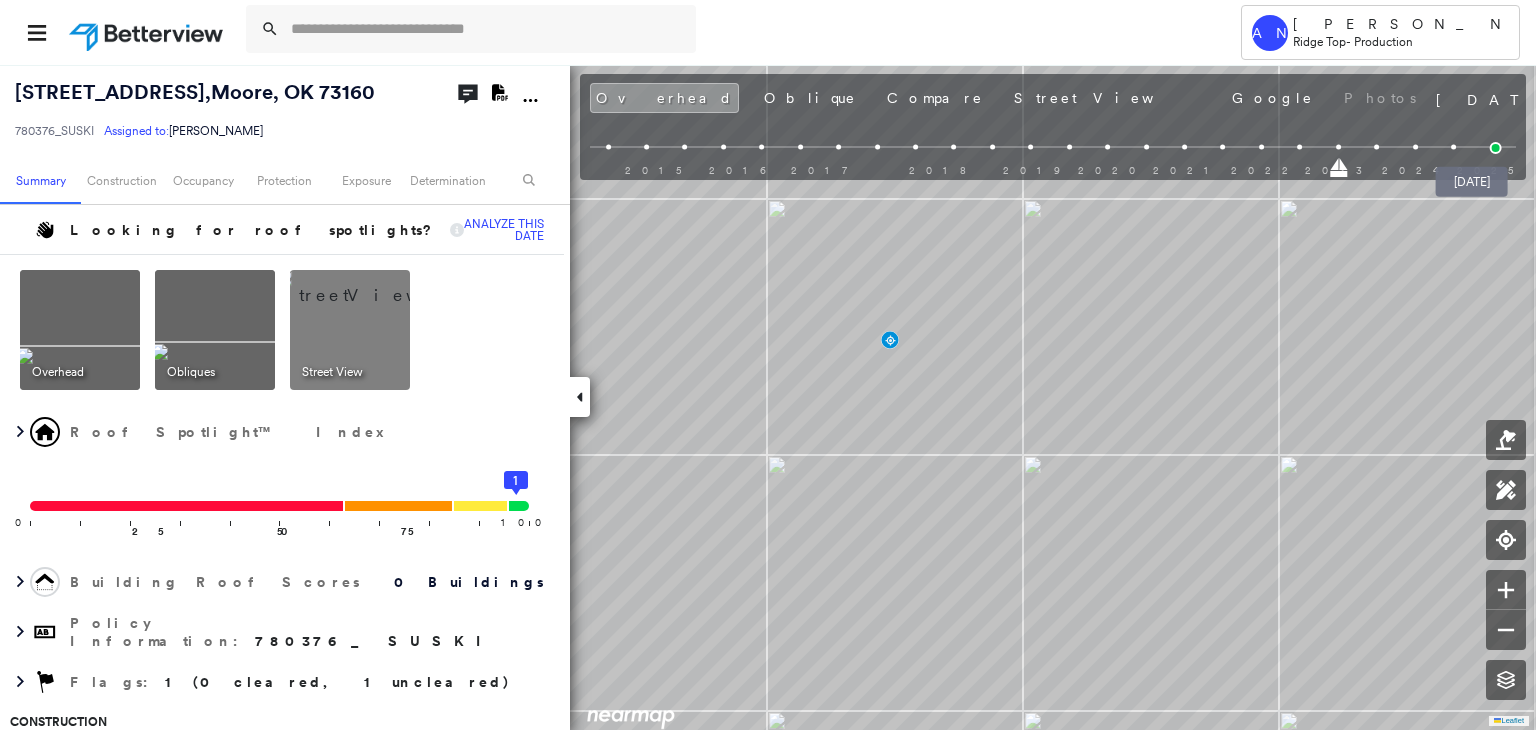 click at bounding box center (1496, 148) 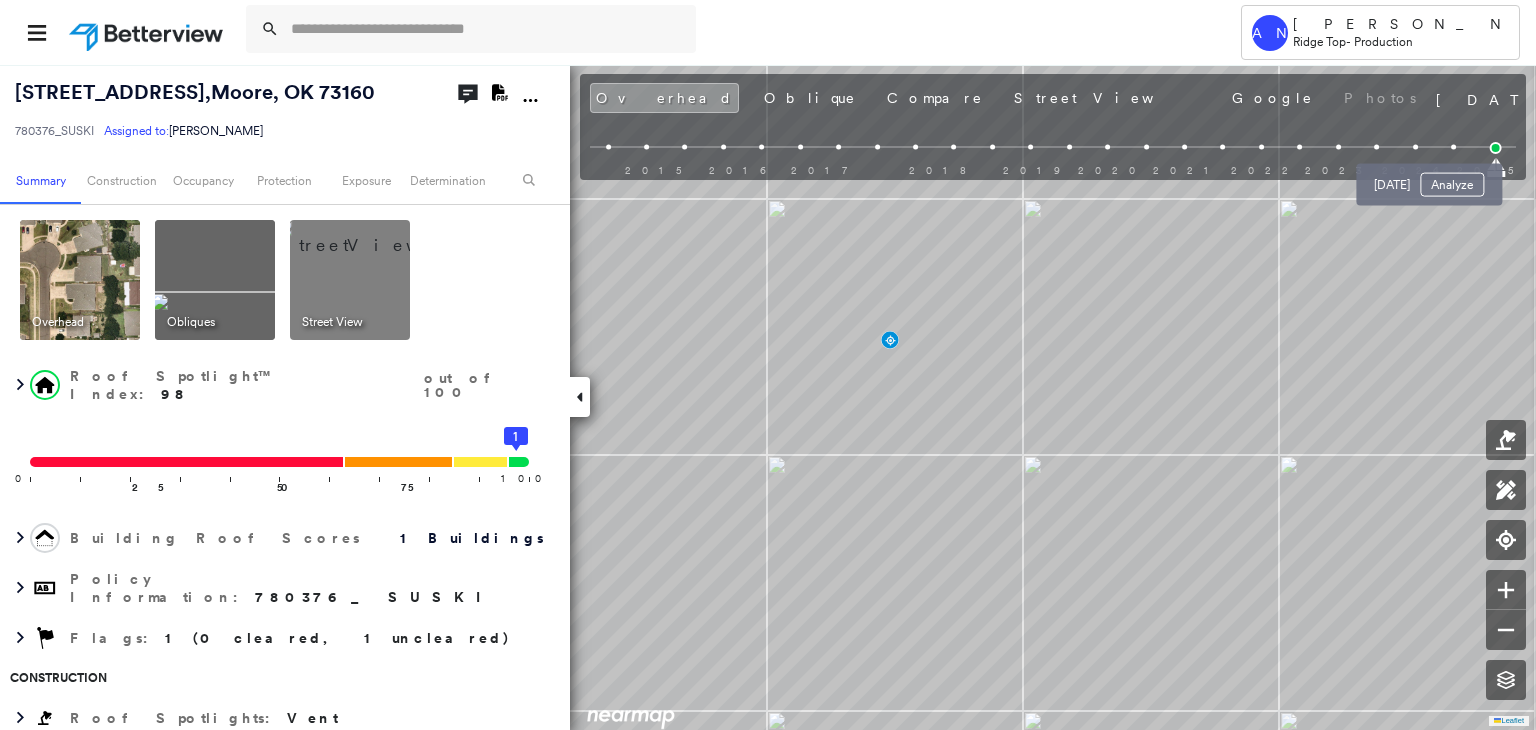 click at bounding box center [1453, 147] 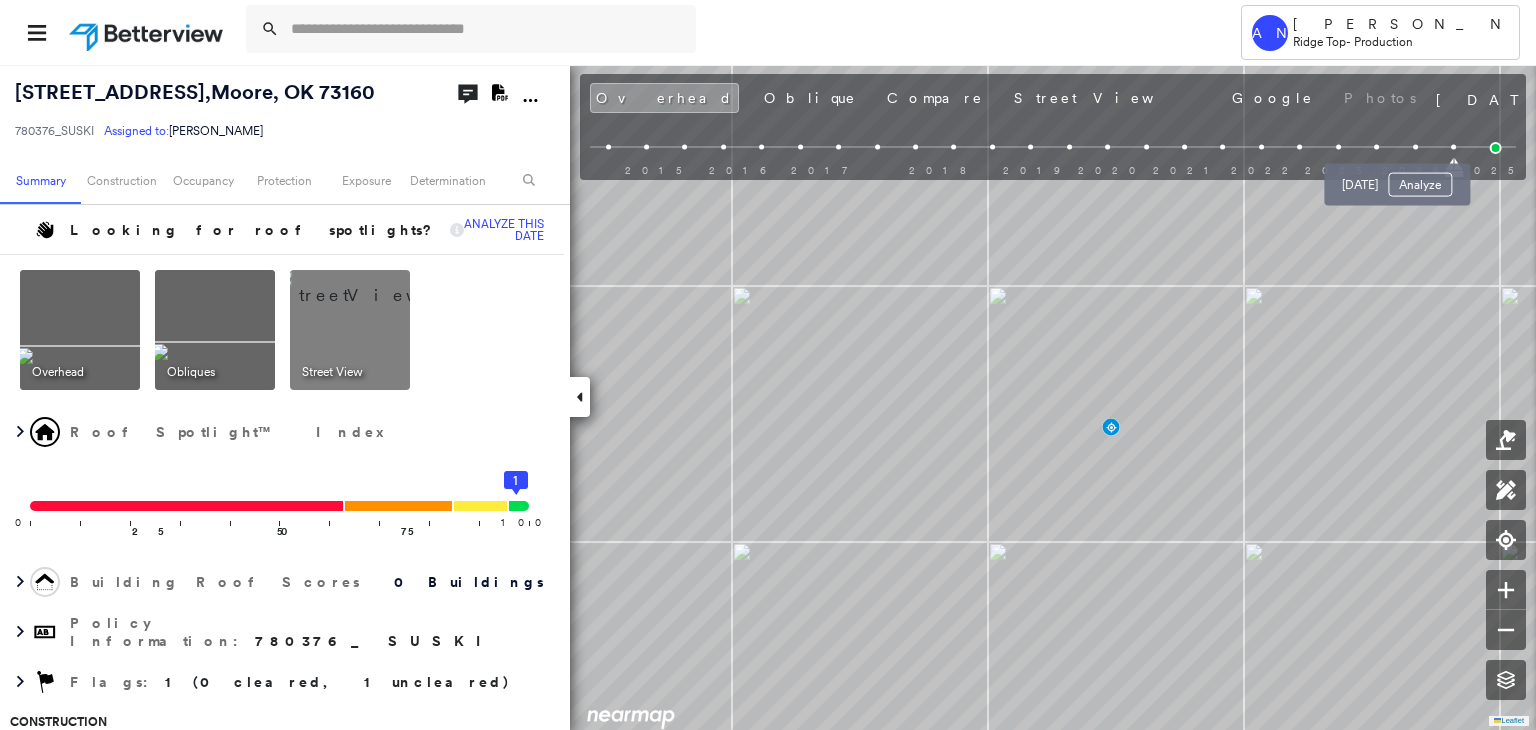 click at bounding box center [1415, 147] 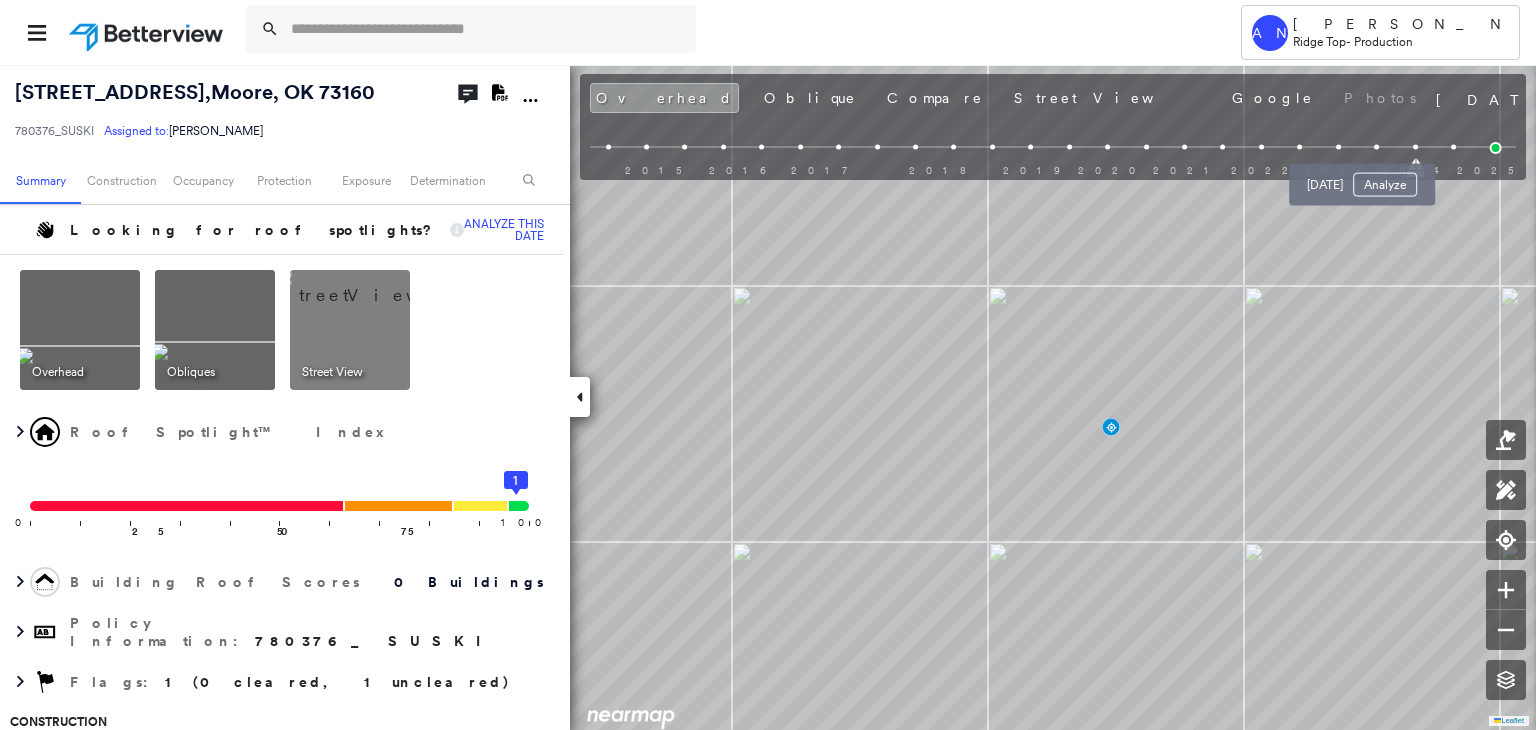 click at bounding box center [1376, 147] 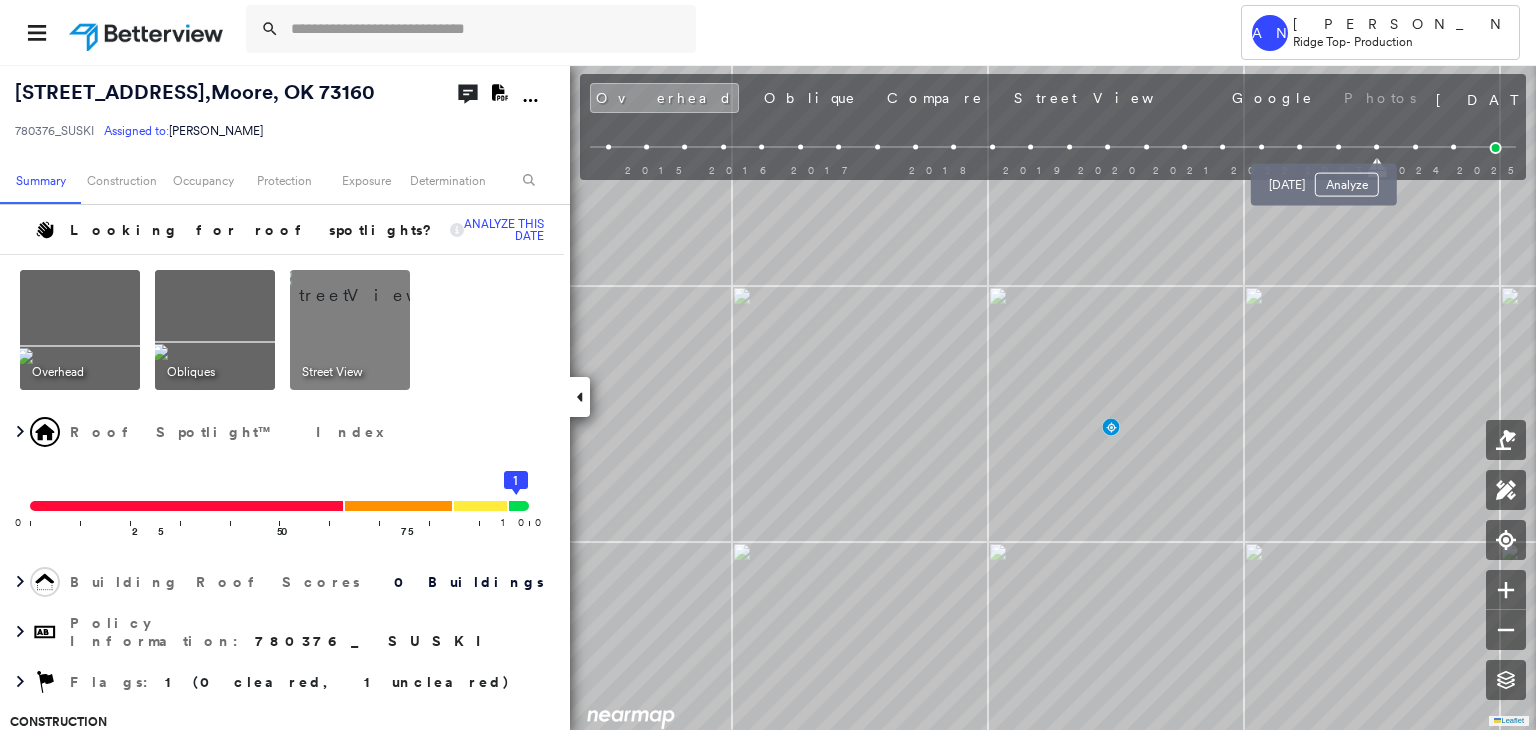 click at bounding box center (1338, 147) 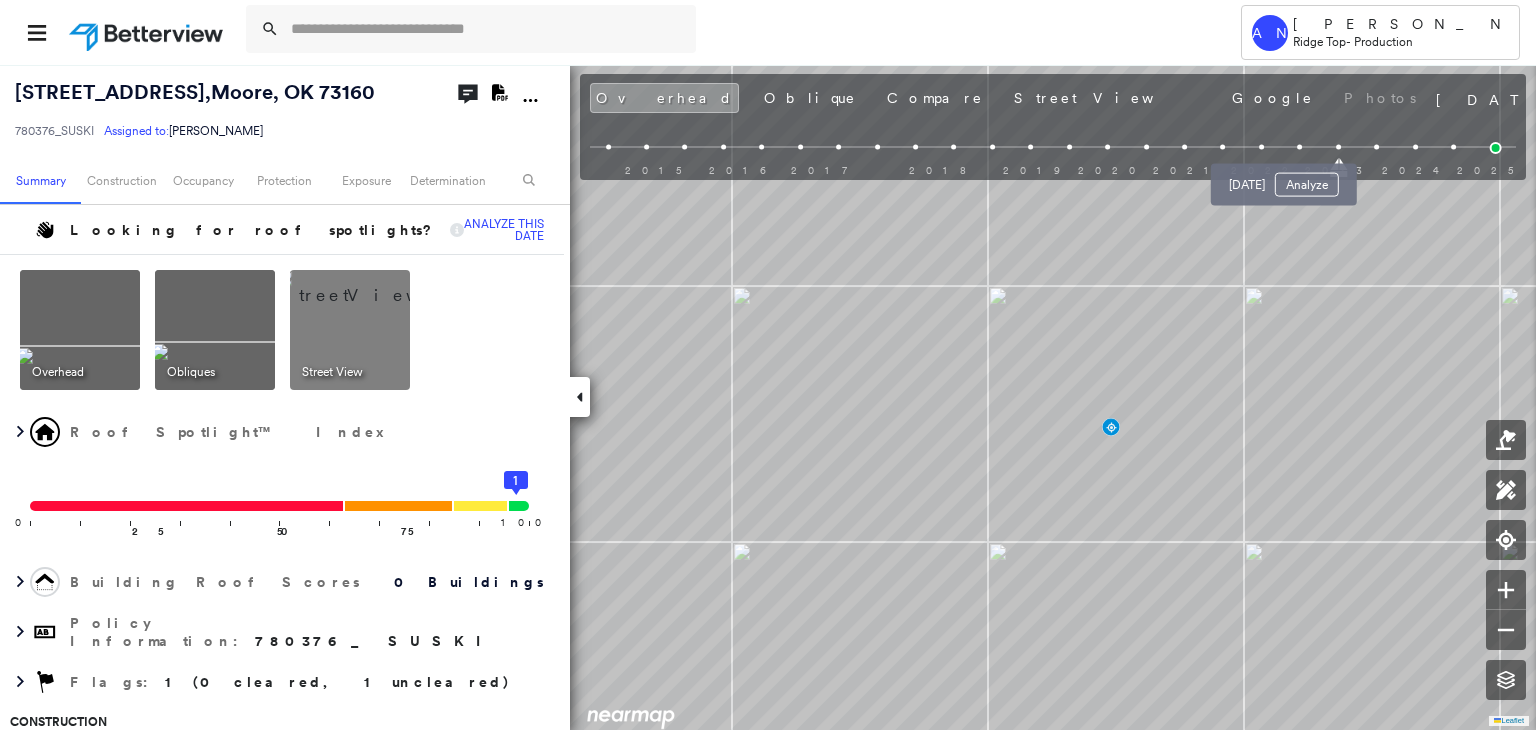 click at bounding box center (1299, 147) 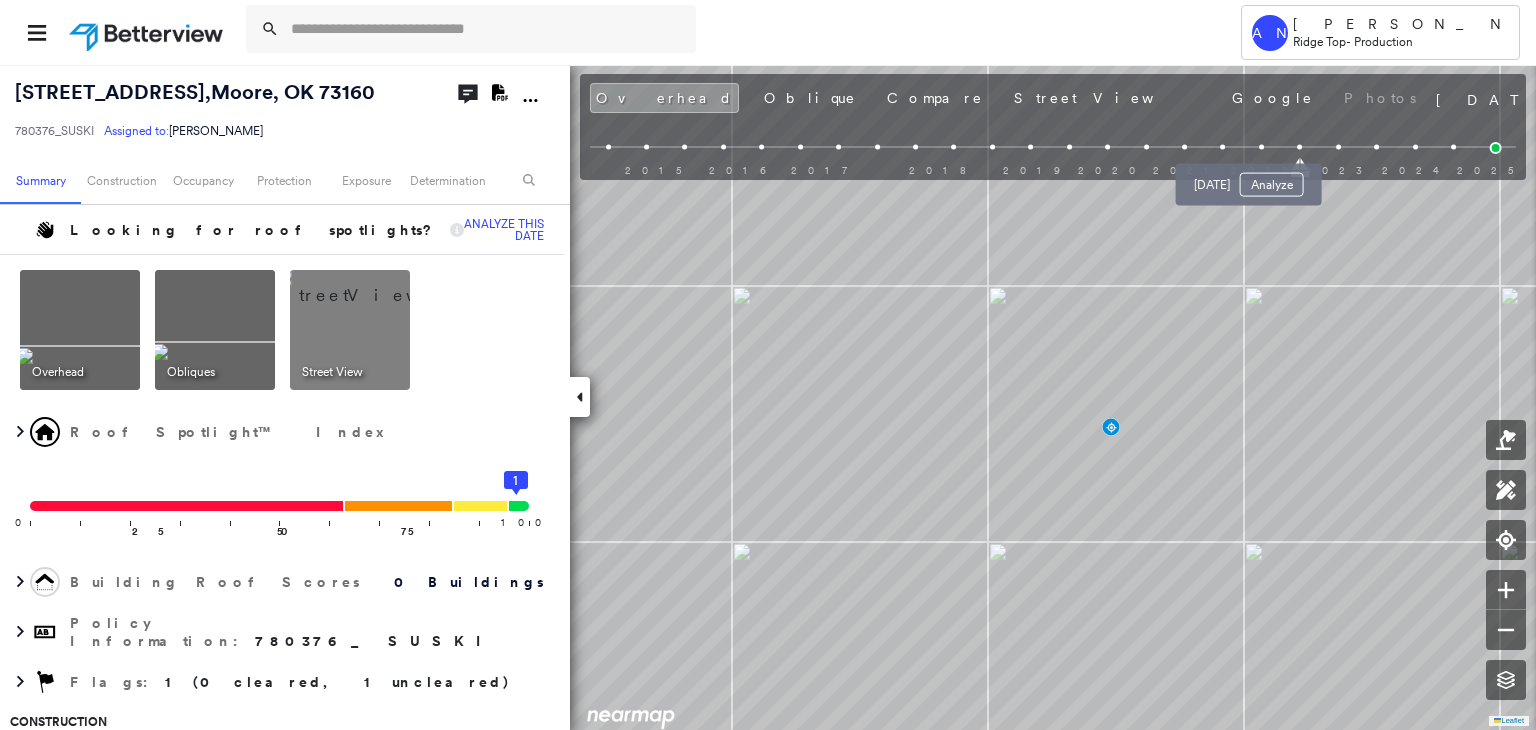 click at bounding box center (1261, 147) 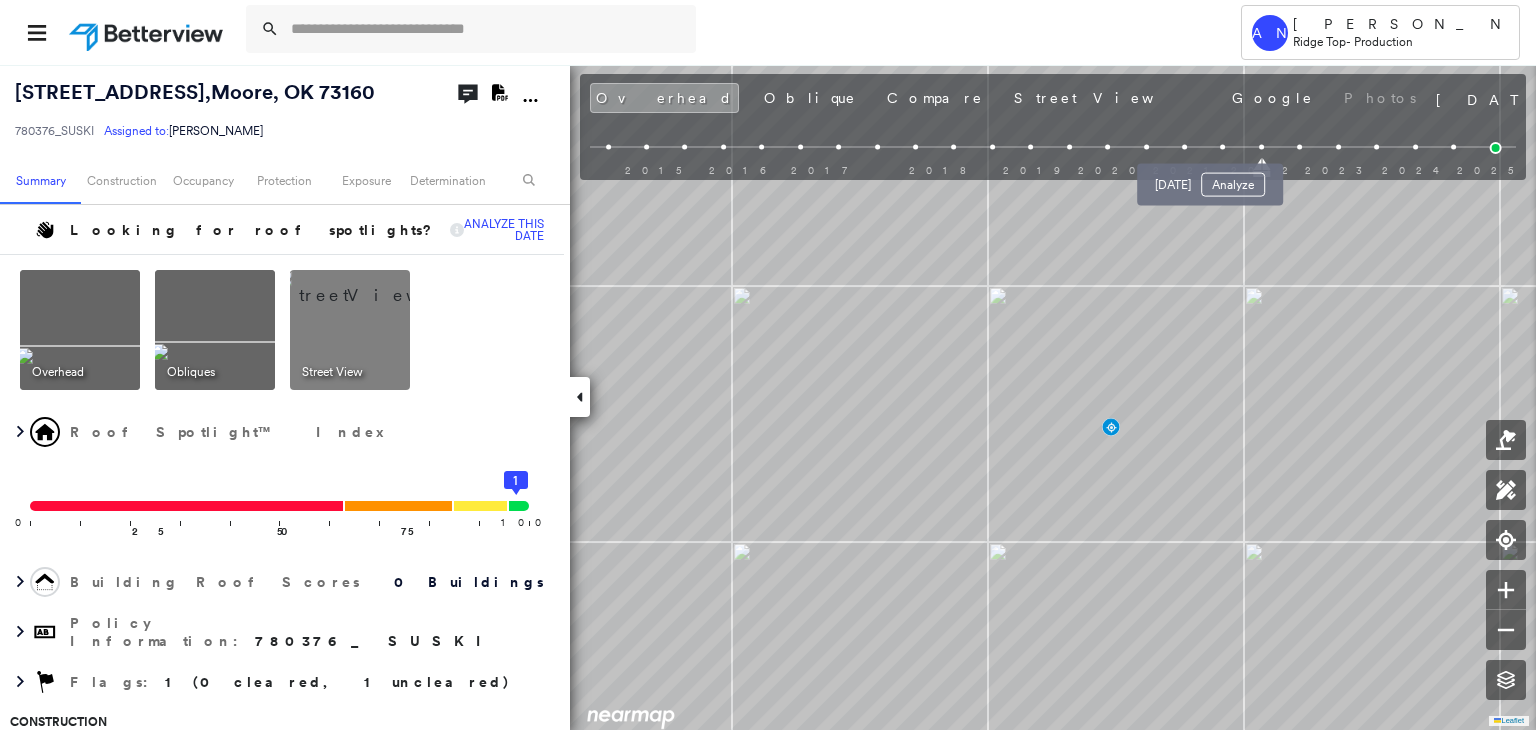 click at bounding box center [1223, 147] 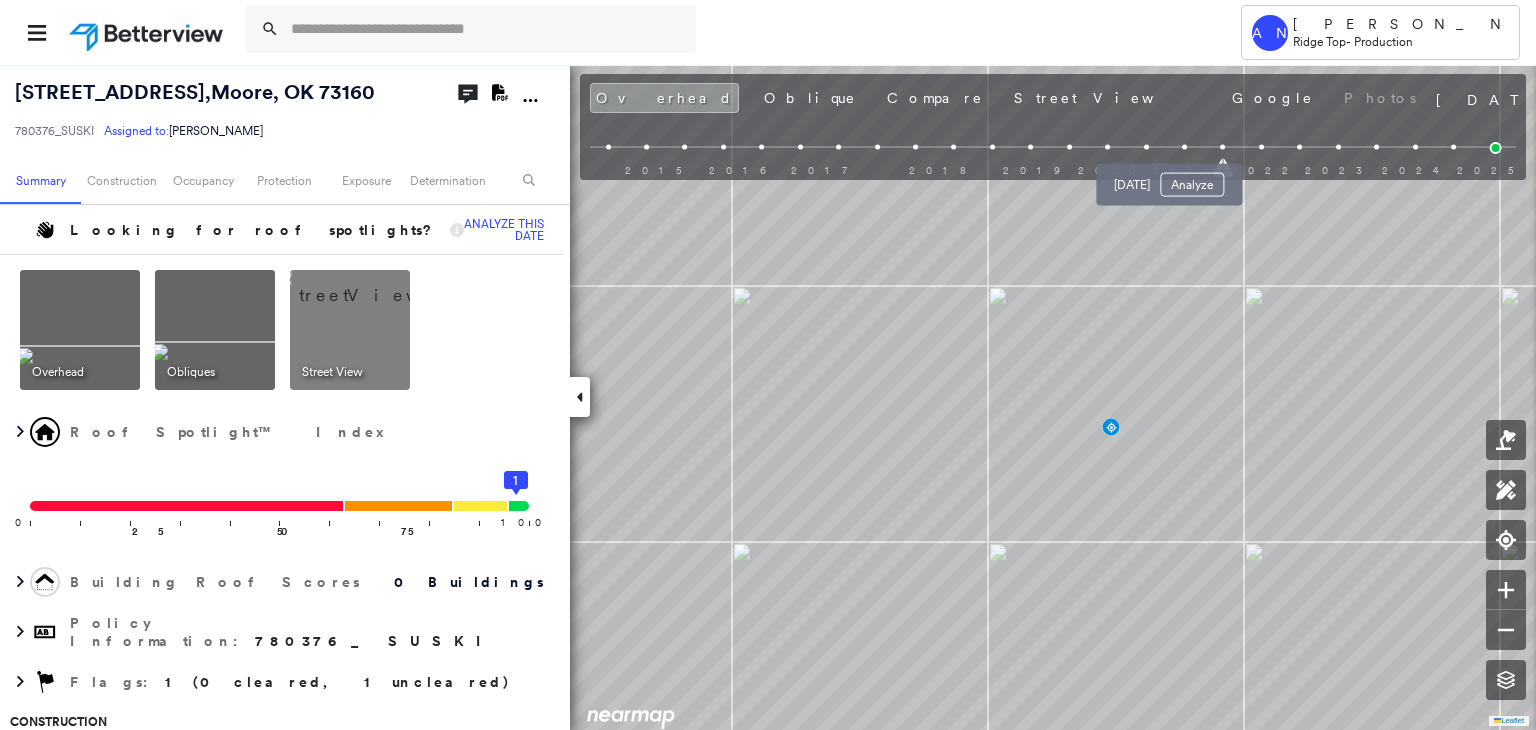 click at bounding box center [1184, 147] 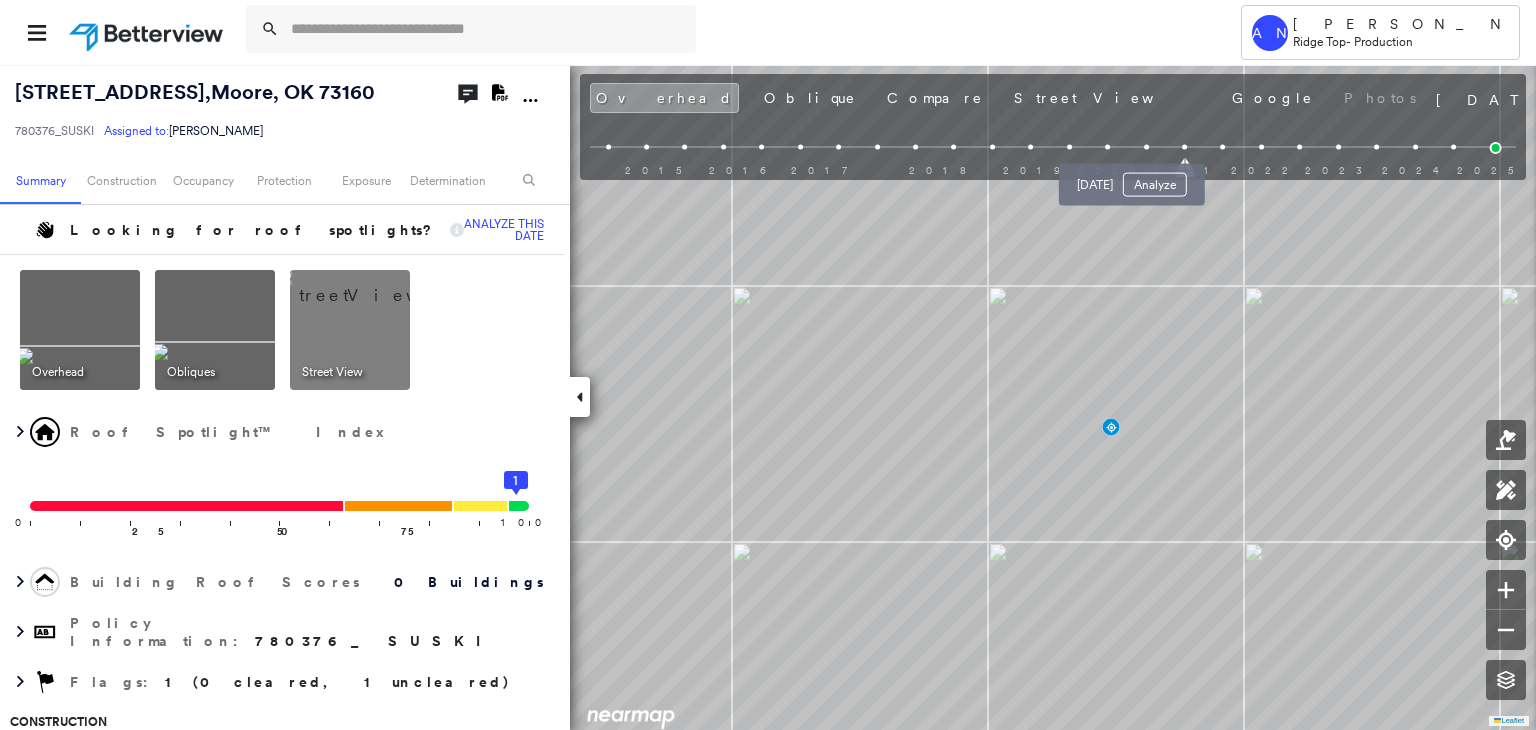 click at bounding box center (1146, 147) 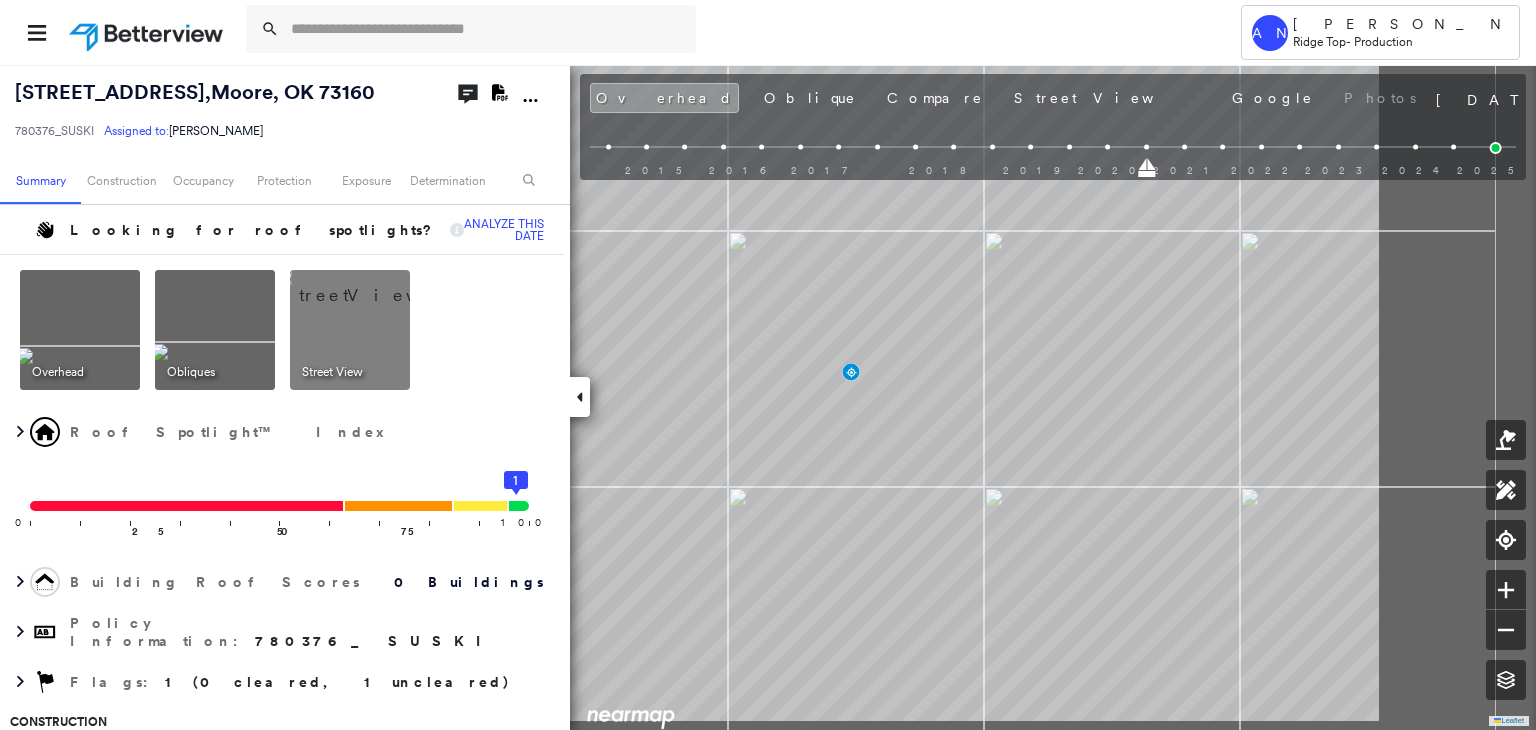 click on "[STREET_ADDRESS][PERSON_NAME] Assigned to:  [PERSON_NAME] Assigned to:  [PERSON_NAME] 780376_SUSKI Assigned to:  [PERSON_NAME] Open Comments Download PDF Report Summary Construction Occupancy Protection Exposure Determination Looking for roof spotlights? Analyze this date Overhead Obliques Street View Roof Spotlight™ Index 0 100 25 50 75 1 Building Roof Scores 0 Buildings Policy Information :  780376_SUSKI Flags :  1 (0 cleared, 1 uncleared) Construction Occupancy Protection Exposure Determination Flags :  1 (0 cleared, 1 uncleared) Uncleared Flags (1) Cleared Flags  (0) Betterview Property Flagged [DATE] Clear Action Taken New Entry History Quote/New Business Terms & Conditions Added ACV Endorsement Added Cosmetic Endorsement Inspection/Loss Control Report Information Added to Inspection Survey Onsite Inspection Ordered Determined No Inspection Needed General Used Report to Further Agent/Insured Discussion Reject/Decline - New Business Allowed to Proceed / Policy Bound Save Renewal Save" at bounding box center [768, 397] 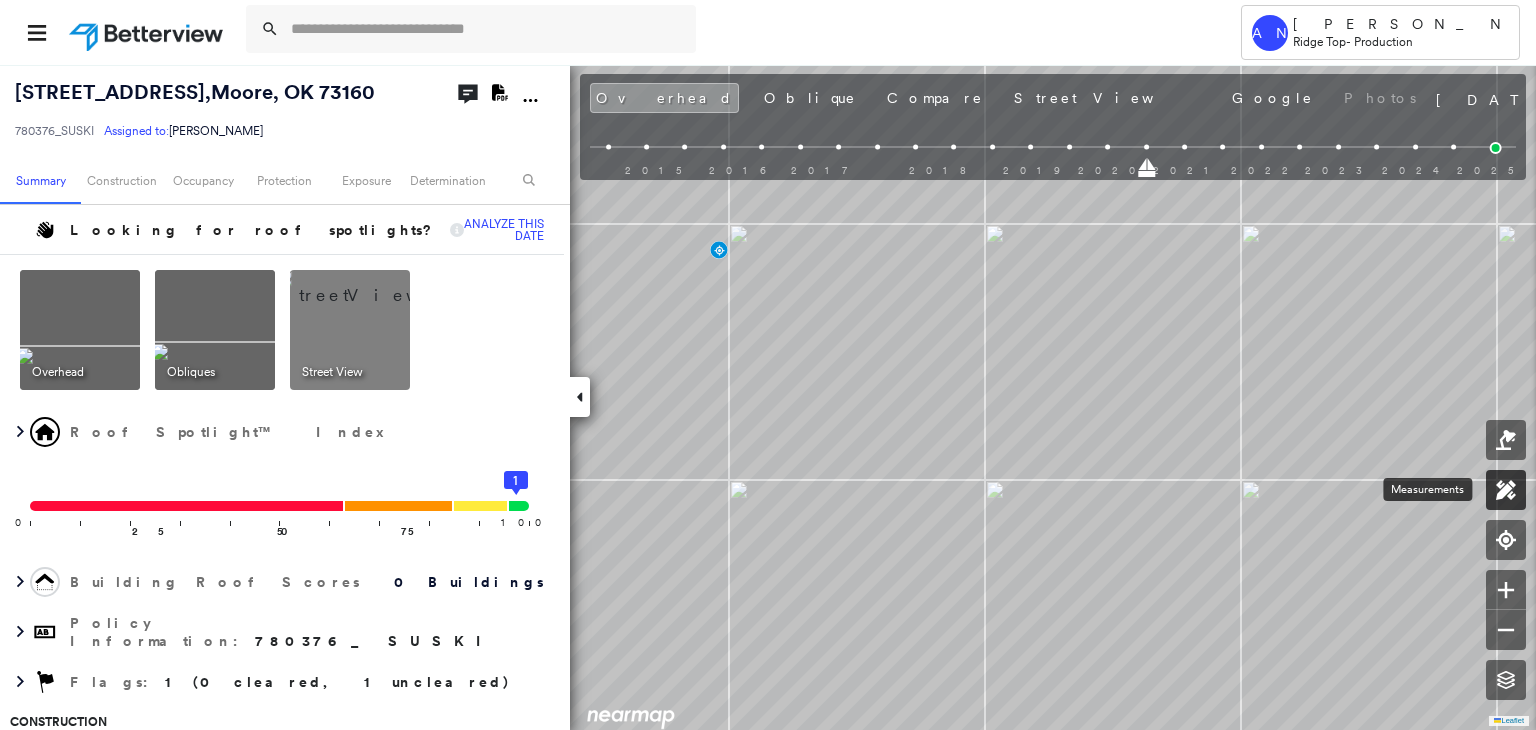 click at bounding box center (1506, 490) 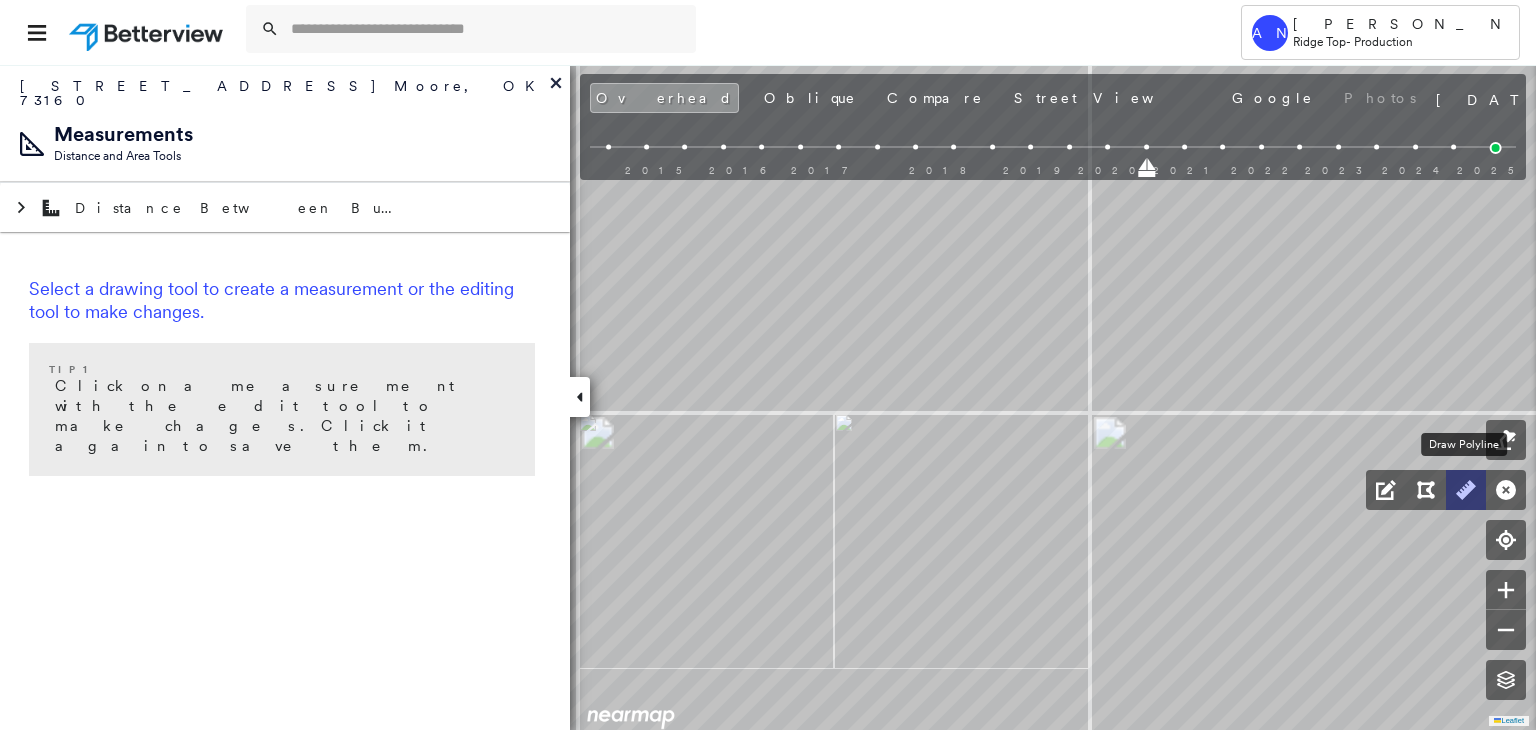 click 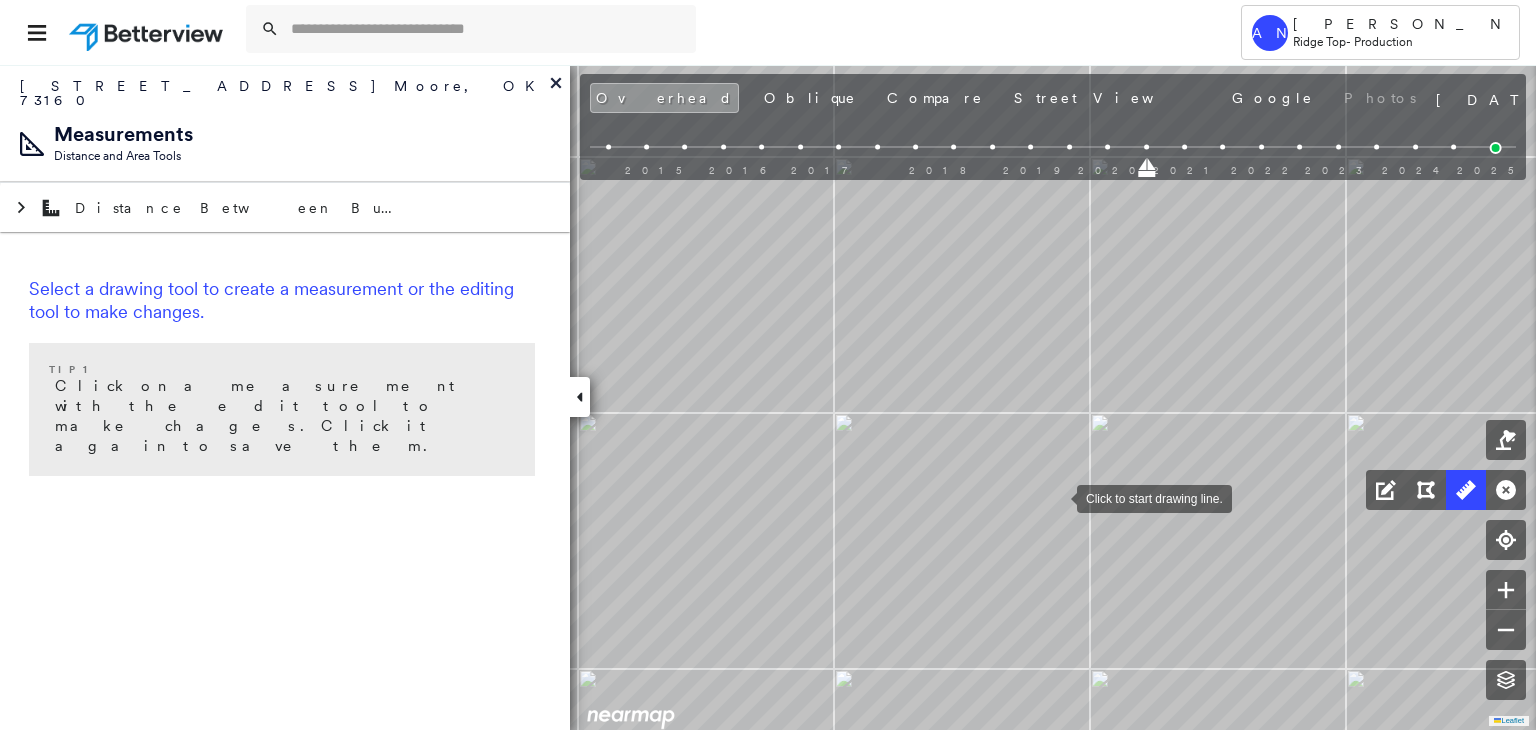 click at bounding box center (1057, 497) 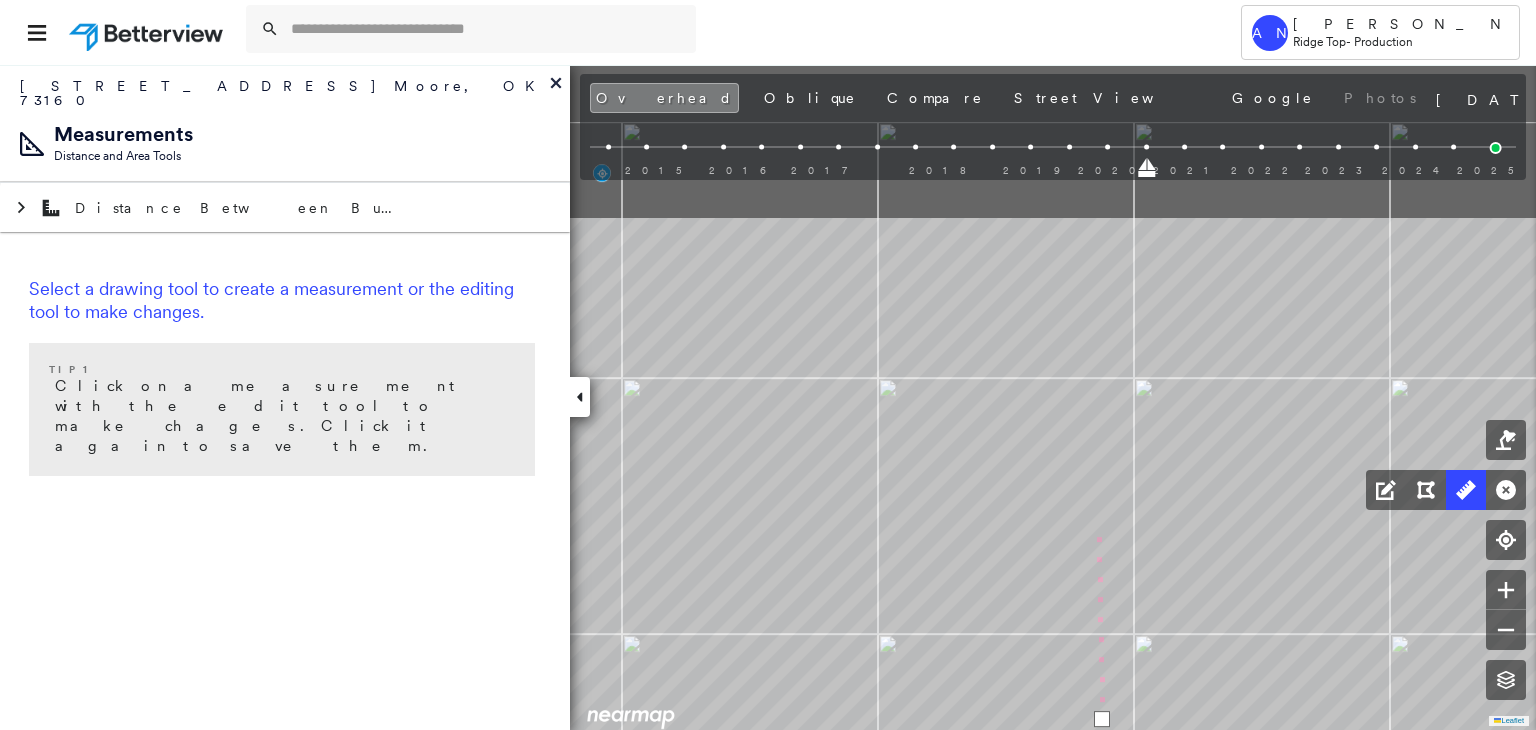 click on "3 m Click to continue drawing line." at bounding box center (-519, 187) 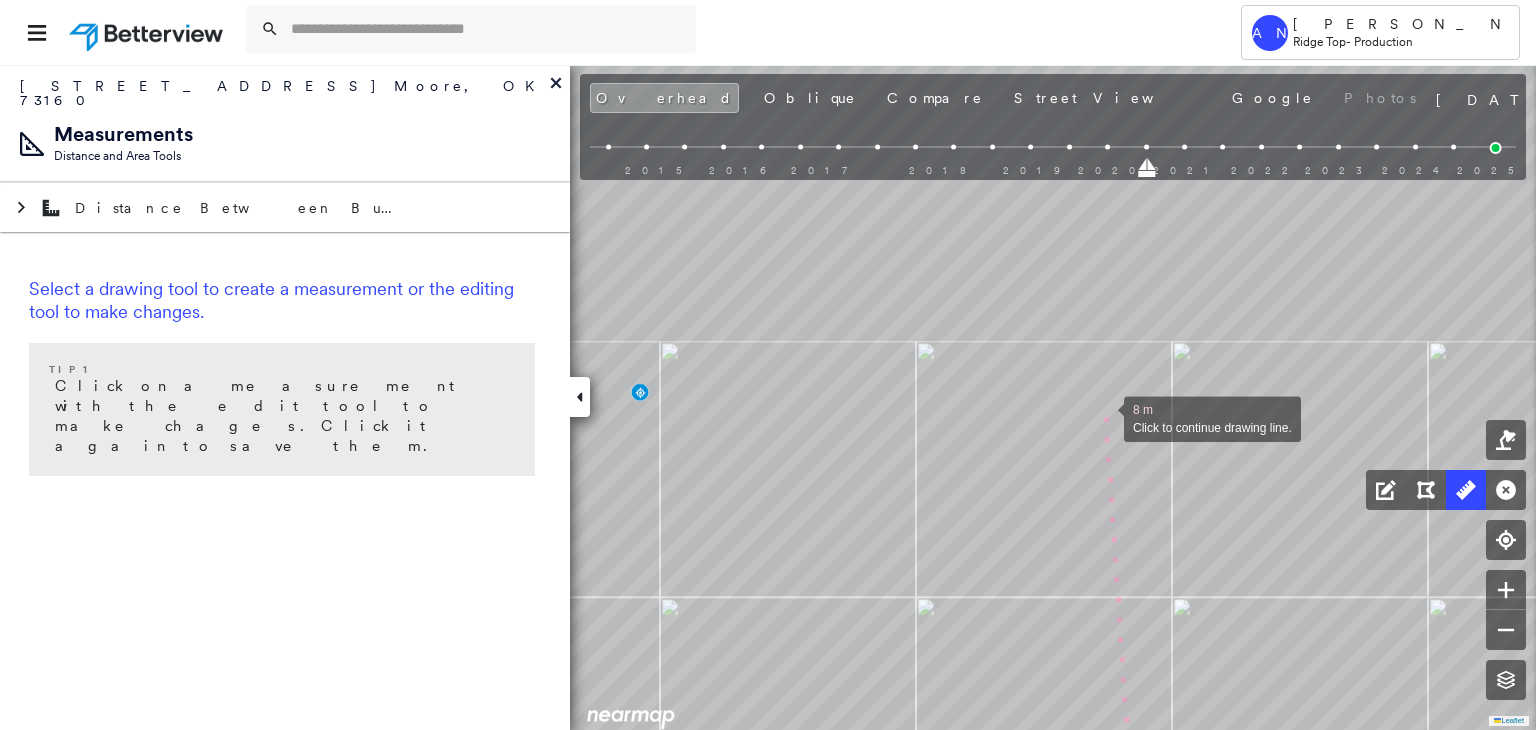 click on "Tower AN [PERSON_NAME] Nayyan Ridge Top  -   Production [STREET_ADDRESS] Assigned to:  [PERSON_NAME] Assigned to:  [PERSON_NAME] 780376_SUSKI Assigned to:  [PERSON_NAME] Open Comments Download PDF Report Summary Construction Occupancy Protection Exposure Determination Looking for roof spotlights? Analyze this date Overhead Obliques Street View Roof Spotlight™ Index 0 100 25 50 75 1 Building Roof Scores 0 Buildings Policy Information :  780376_SUSKI Flags :  1 (0 cleared, 1 uncleared) Construction Occupancy Protection Exposure Determination Flags :  1 (0 cleared, 1 uncleared) Uncleared Flags (1) Cleared Flags  (0) Betterview Property Flagged [DATE] Clear Action Taken New Entry History Quote/New Business Terms & Conditions Added ACV Endorsement Added Cosmetic Endorsement Inspection/Loss Control Report Information Added to Inspection Survey Onsite Inspection Ordered Determined No Inspection Needed General Used Report to Further Agent/Insured Discussion Reject/Decline - New Business" at bounding box center (768, 365) 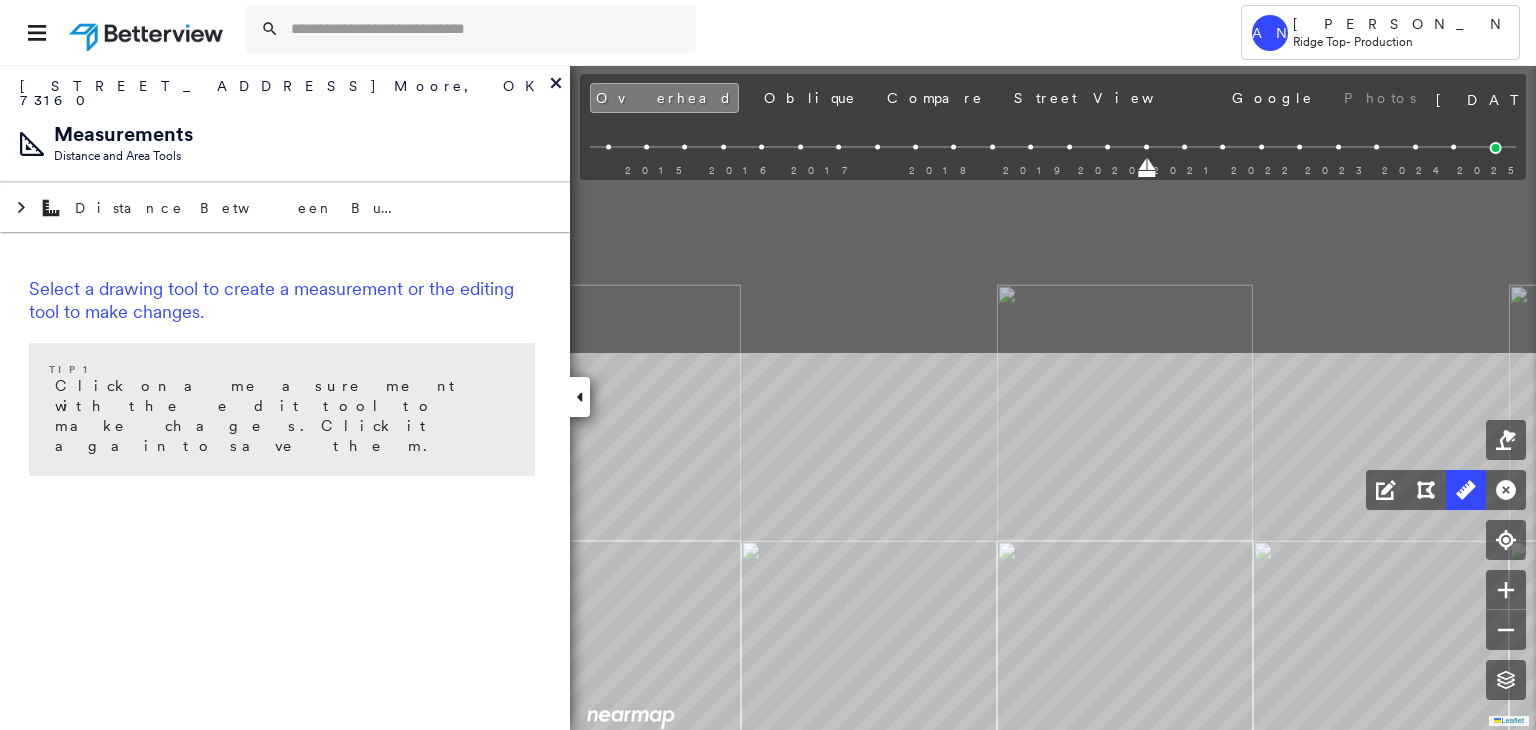 drag, startPoint x: 1144, startPoint y: 729, endPoint x: 1155, endPoint y: 701, distance: 30.083218 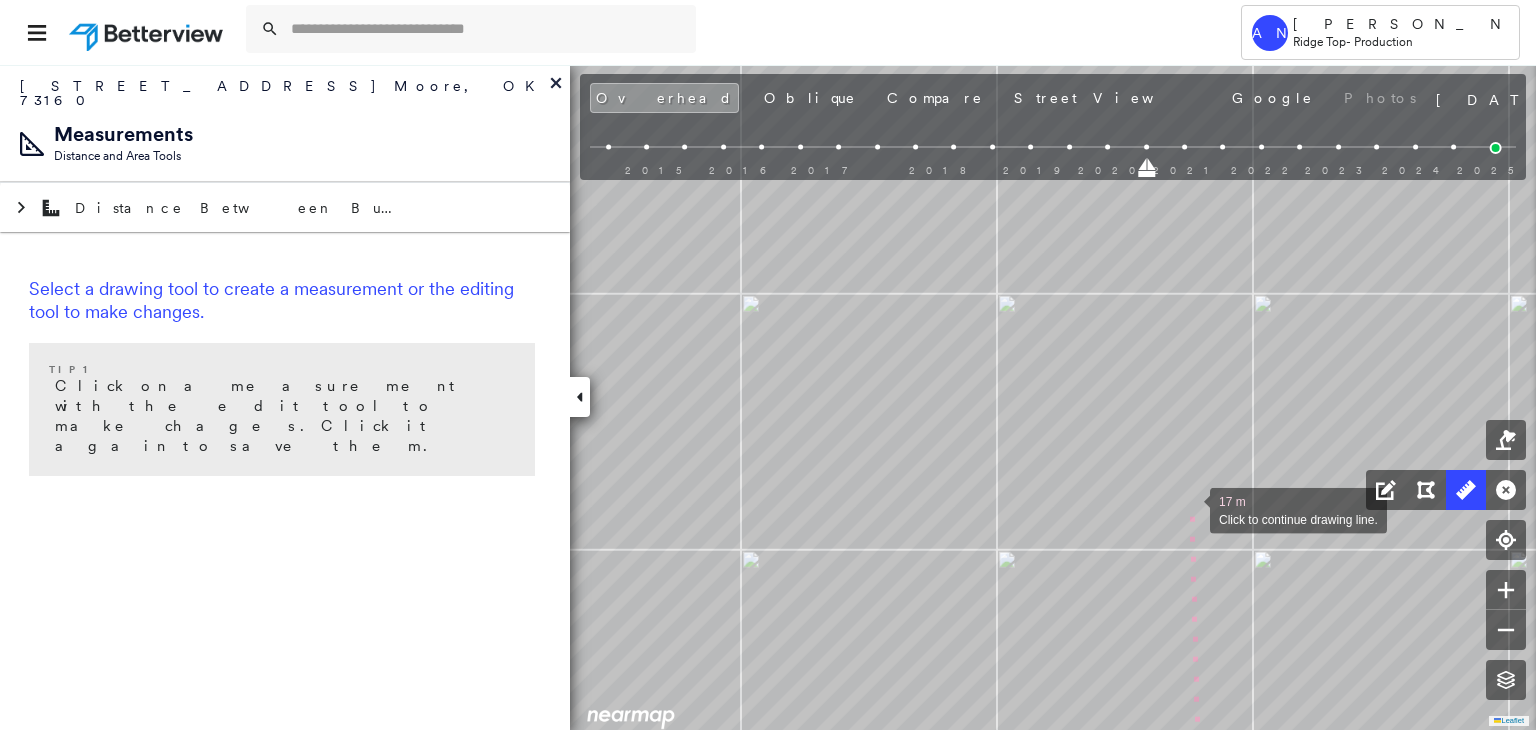click at bounding box center (1190, 509) 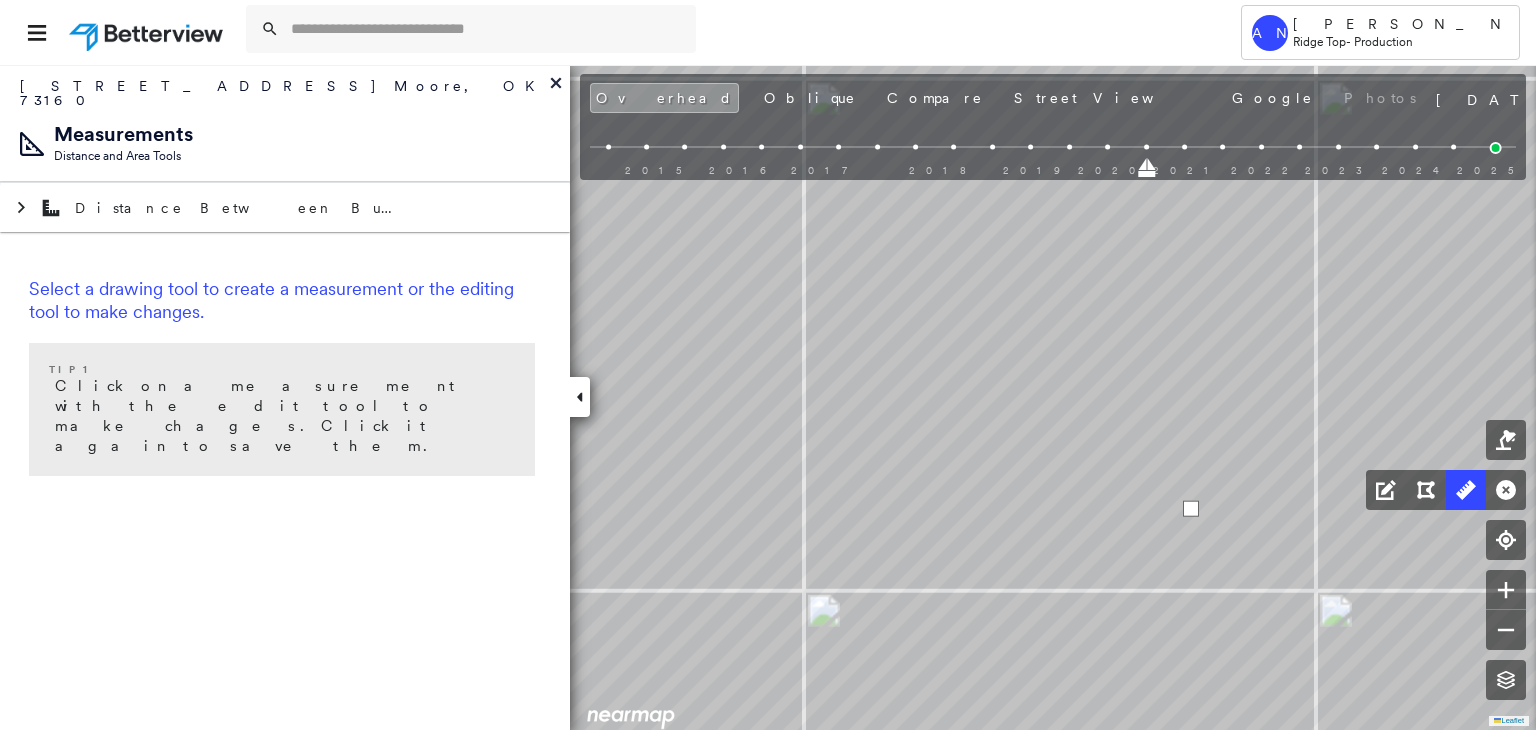 click at bounding box center (1191, 509) 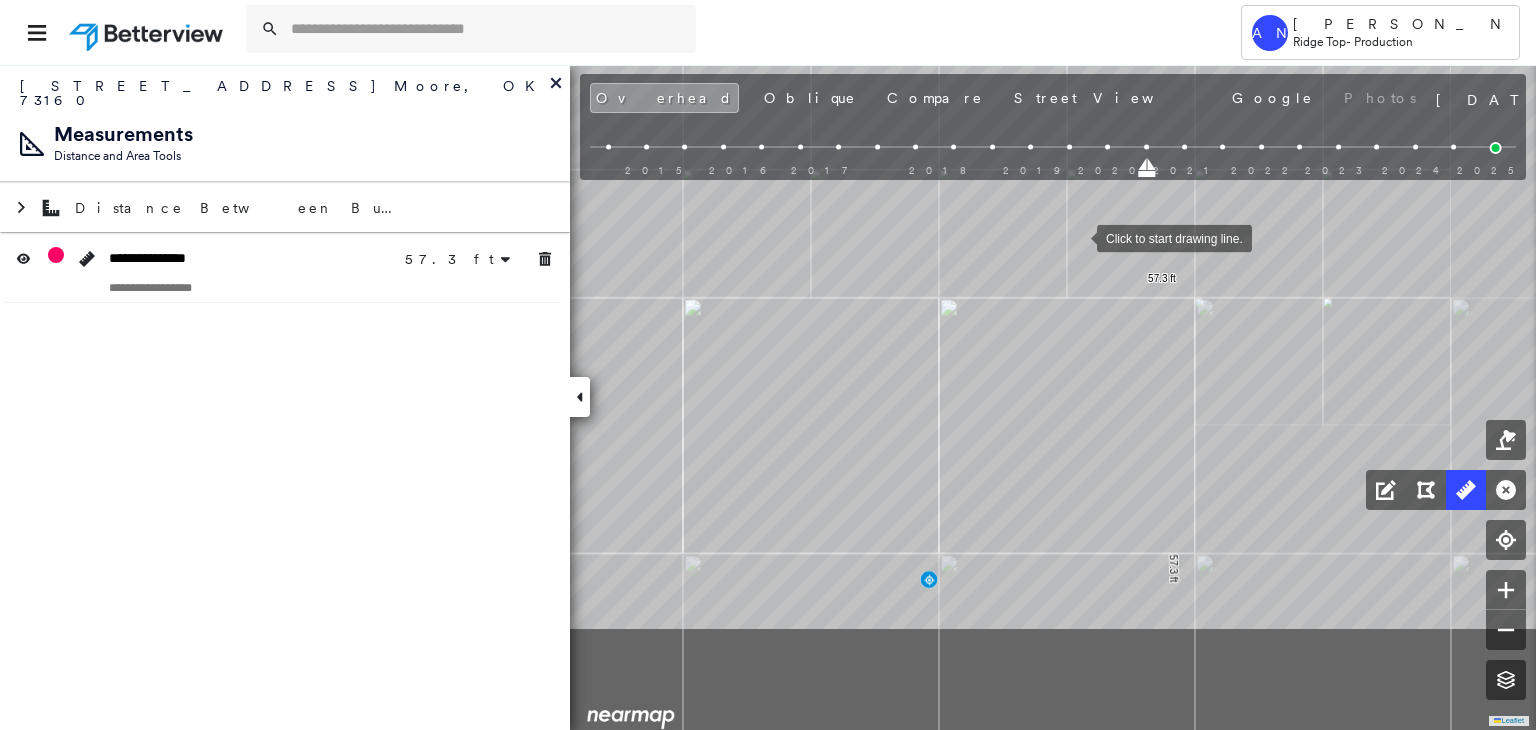 drag, startPoint x: 1078, startPoint y: 405, endPoint x: 1078, endPoint y: 226, distance: 179 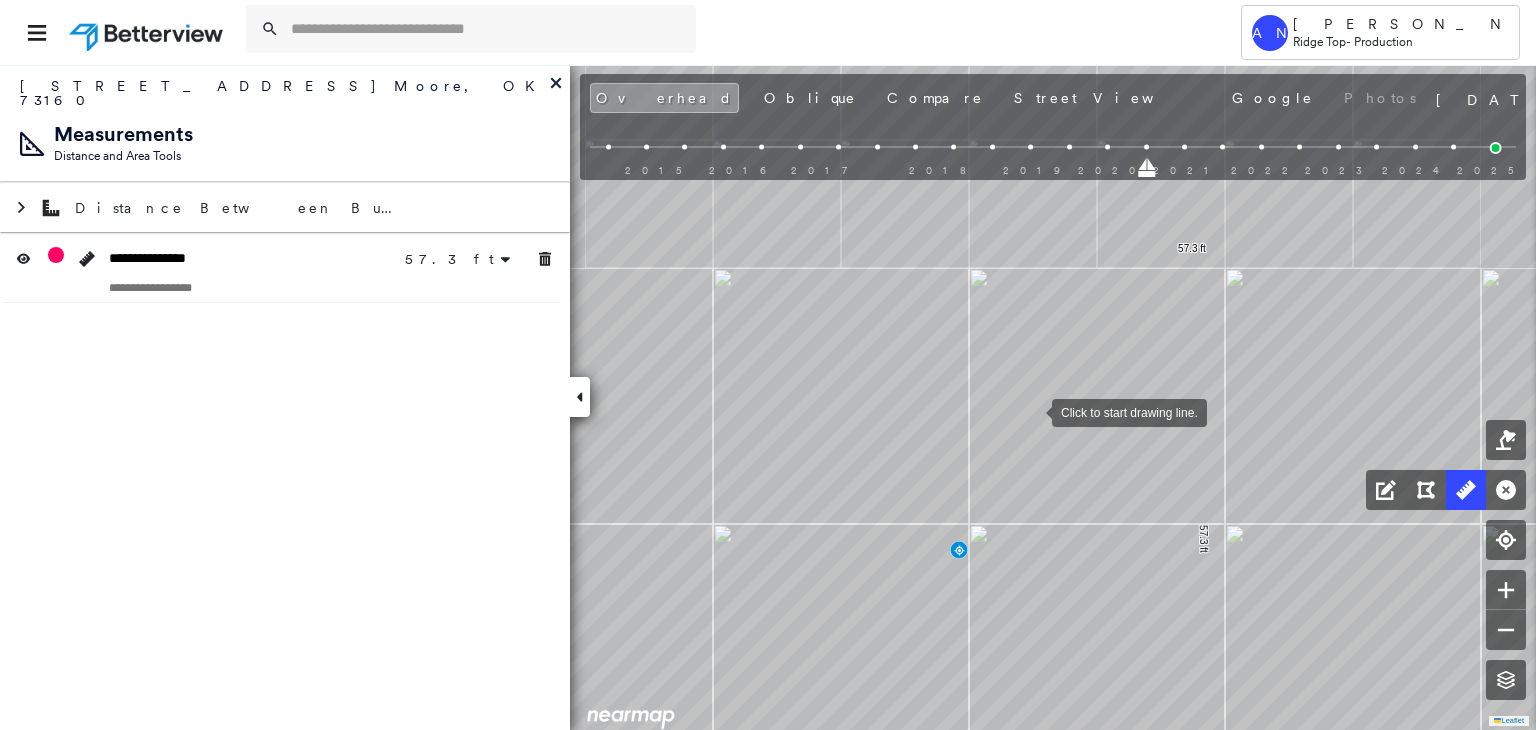 click at bounding box center [1032, 411] 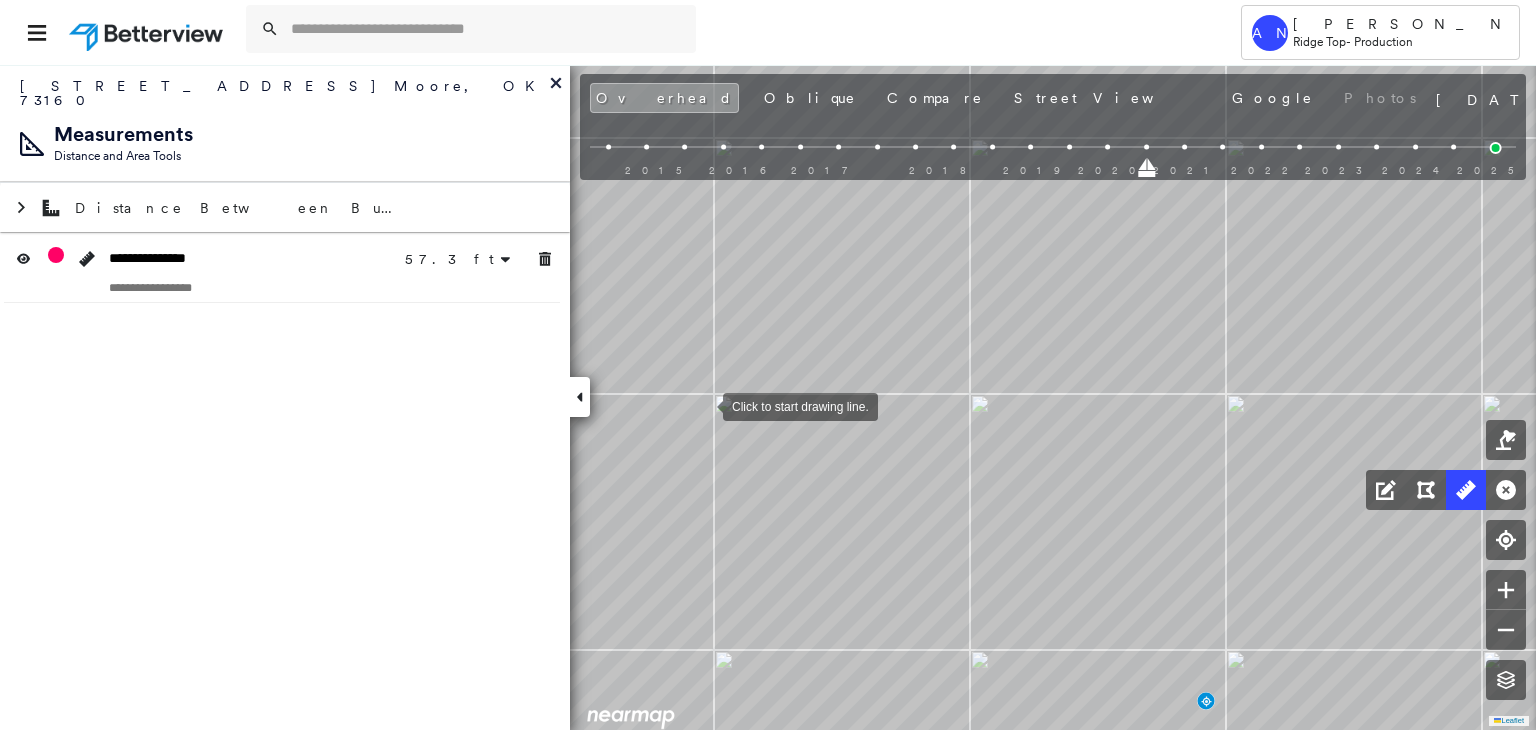 click at bounding box center (703, 405) 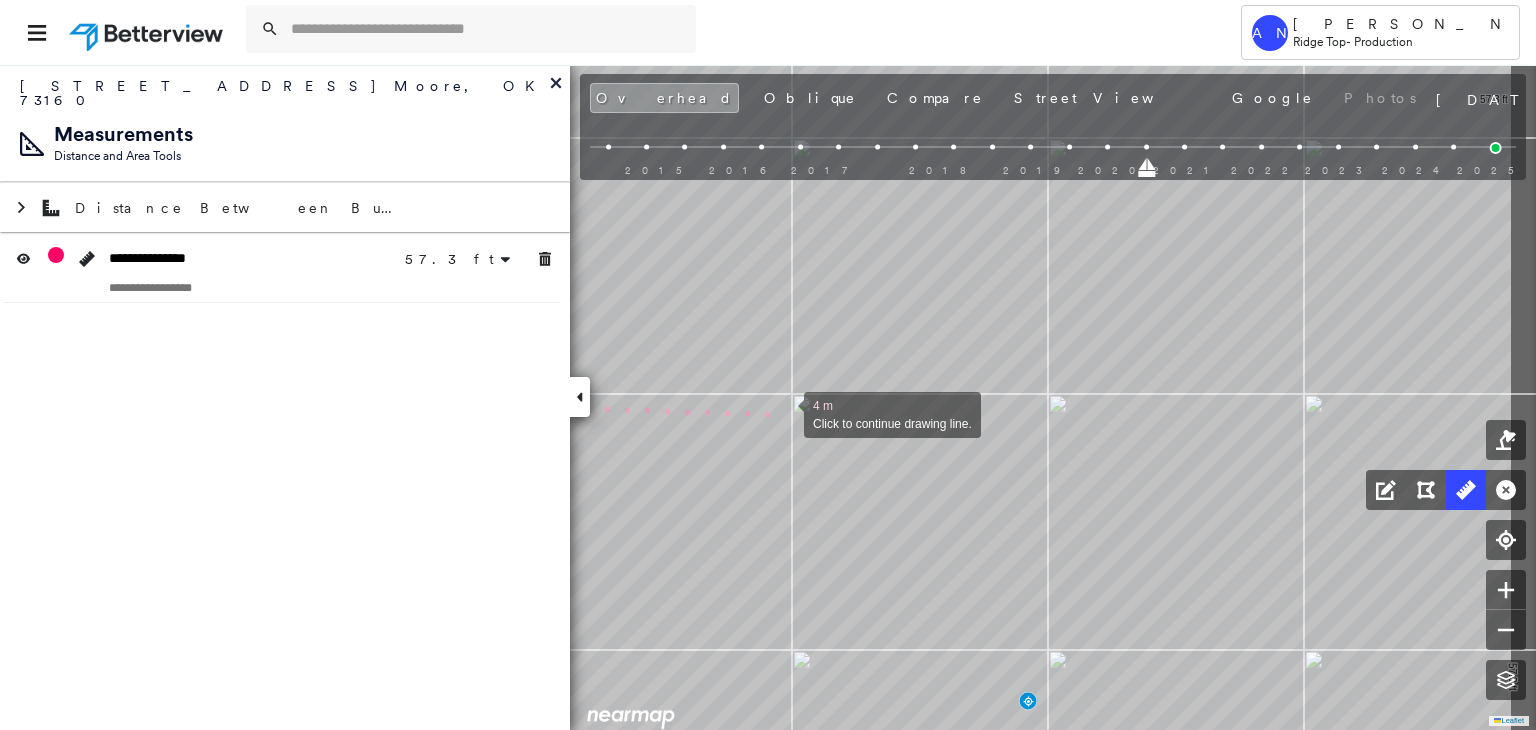 drag, startPoint x: 964, startPoint y: 413, endPoint x: 782, endPoint y: 413, distance: 182 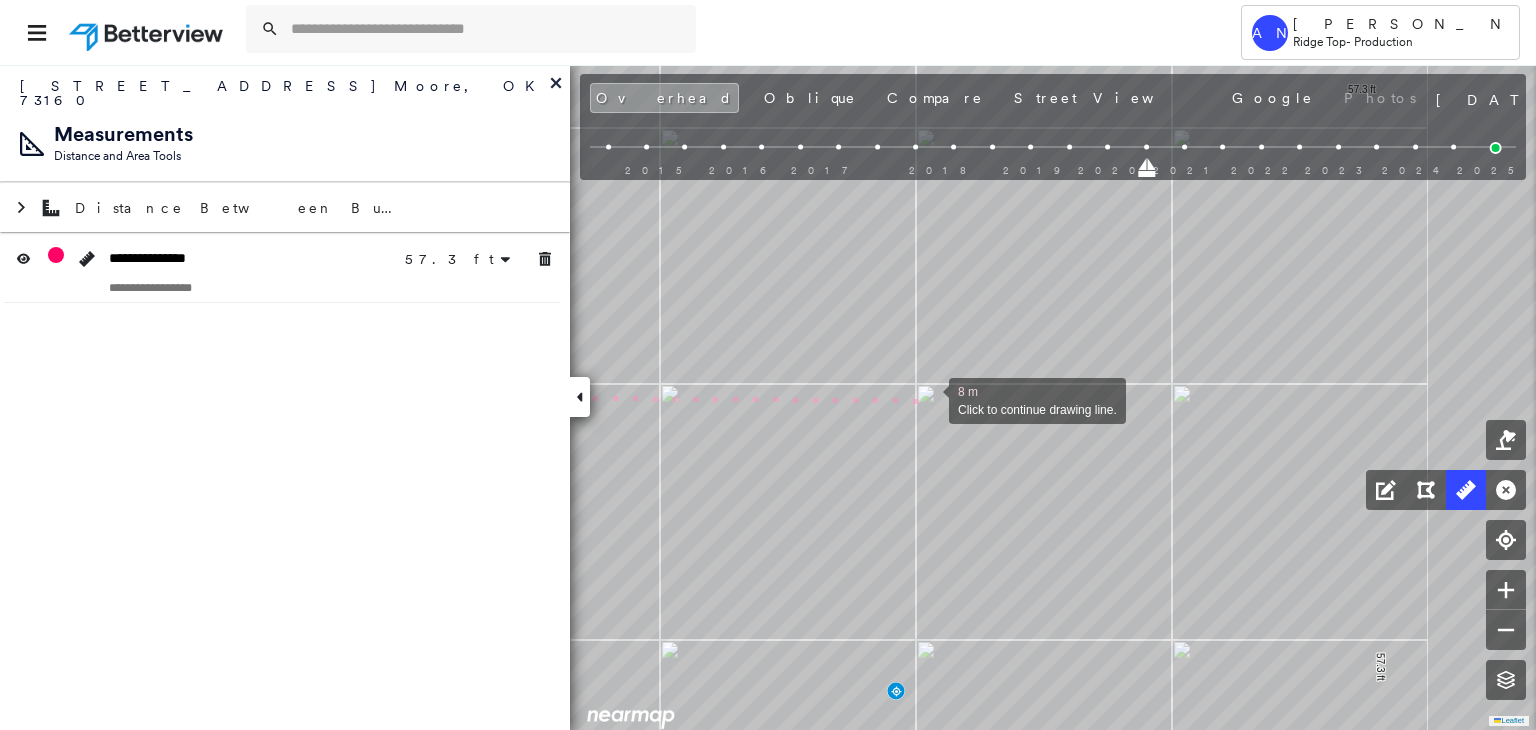 drag, startPoint x: 1058, startPoint y: 409, endPoint x: 930, endPoint y: 399, distance: 128.39003 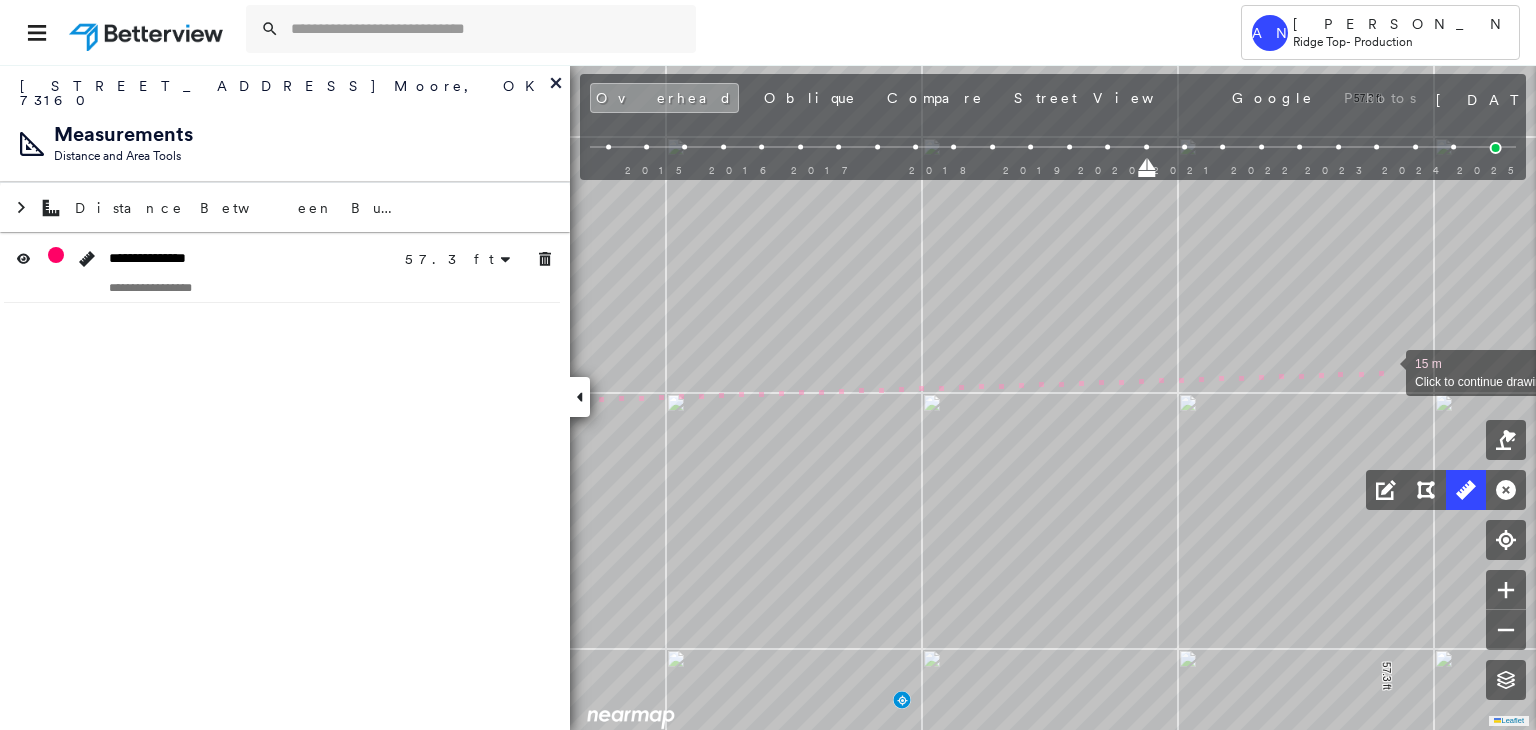 drag, startPoint x: 1380, startPoint y: 364, endPoint x: 1386, endPoint y: 373, distance: 10.816654 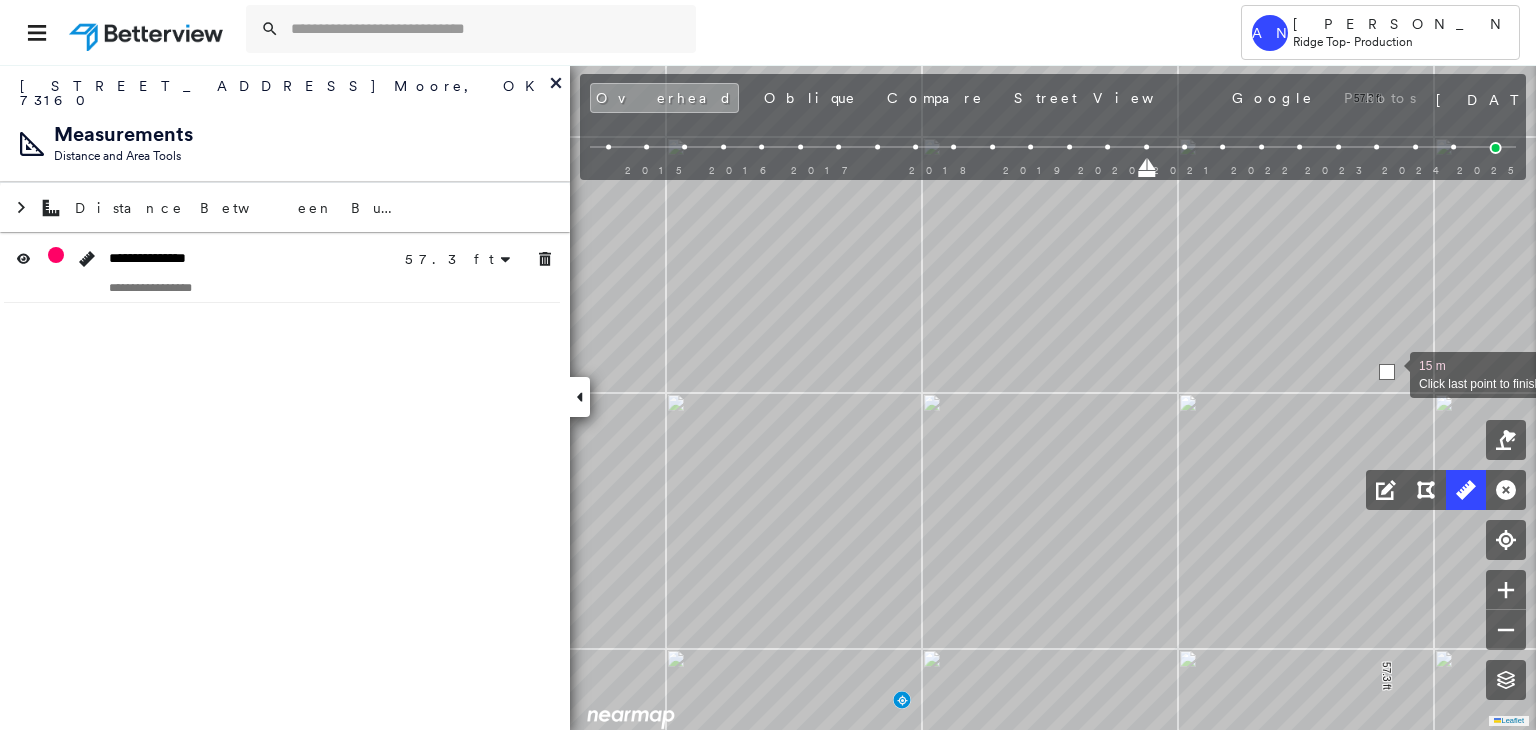 click at bounding box center (1387, 372) 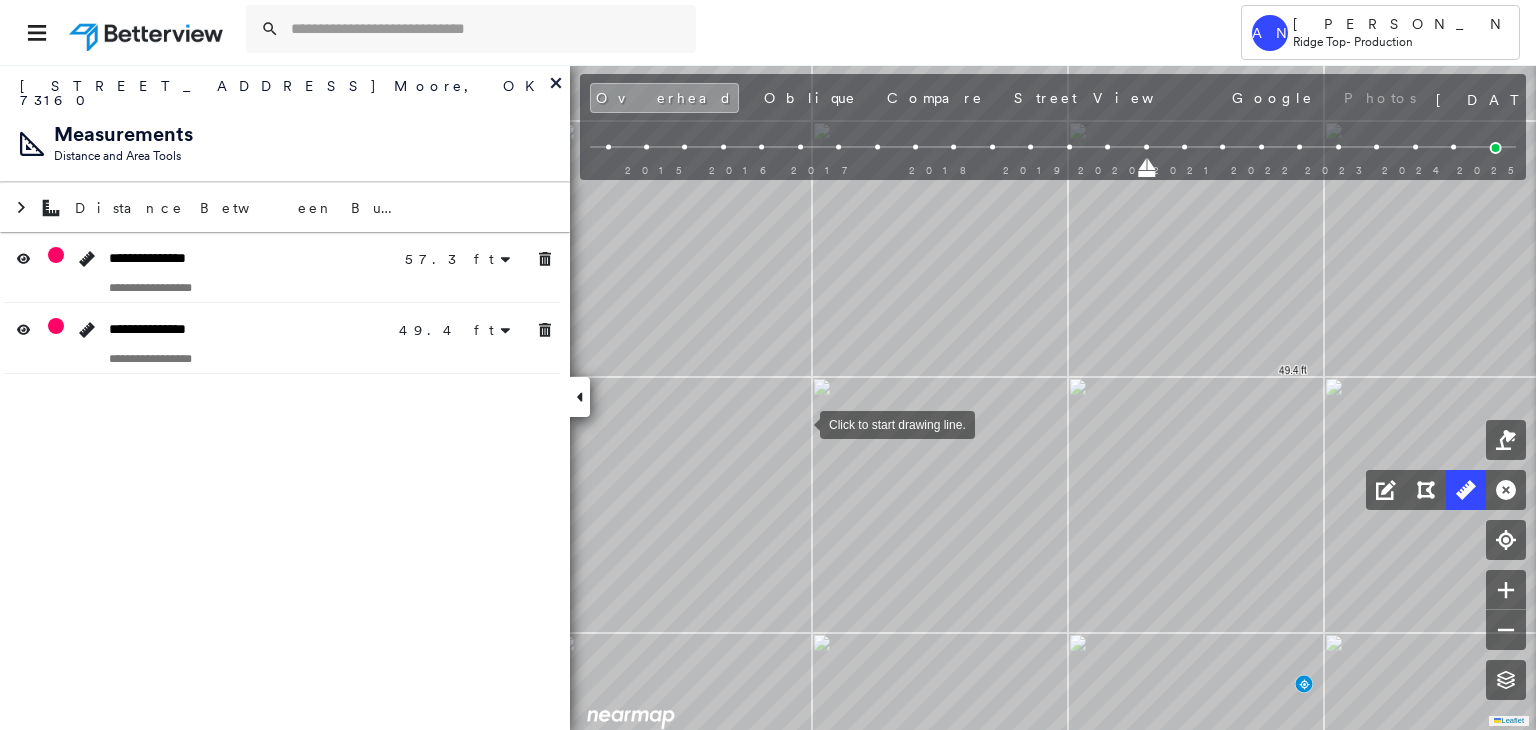 click at bounding box center [800, 423] 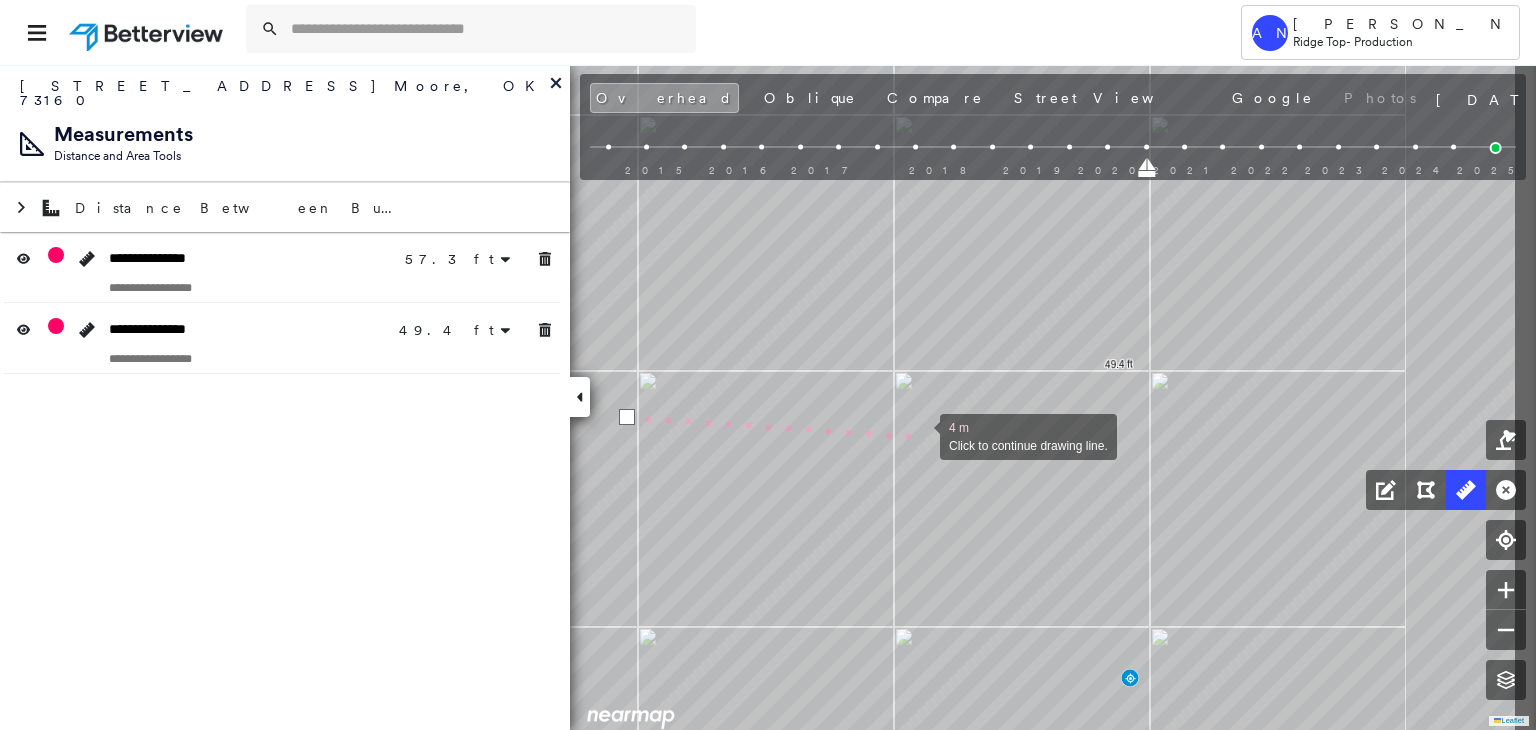 drag, startPoint x: 1098, startPoint y: 441, endPoint x: 912, endPoint y: 435, distance: 186.09676 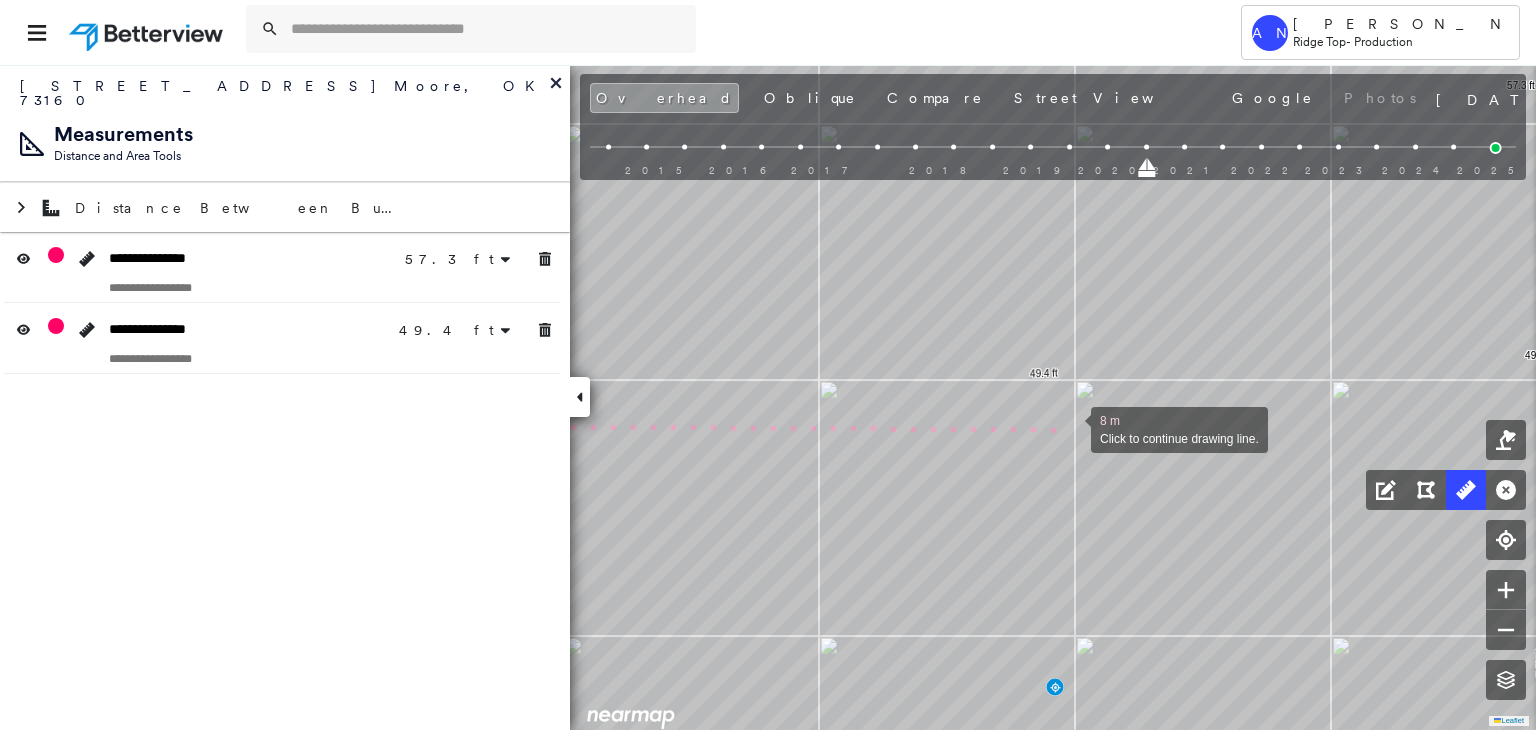 drag, startPoint x: 1140, startPoint y: 419, endPoint x: 972, endPoint y: 430, distance: 168.35974 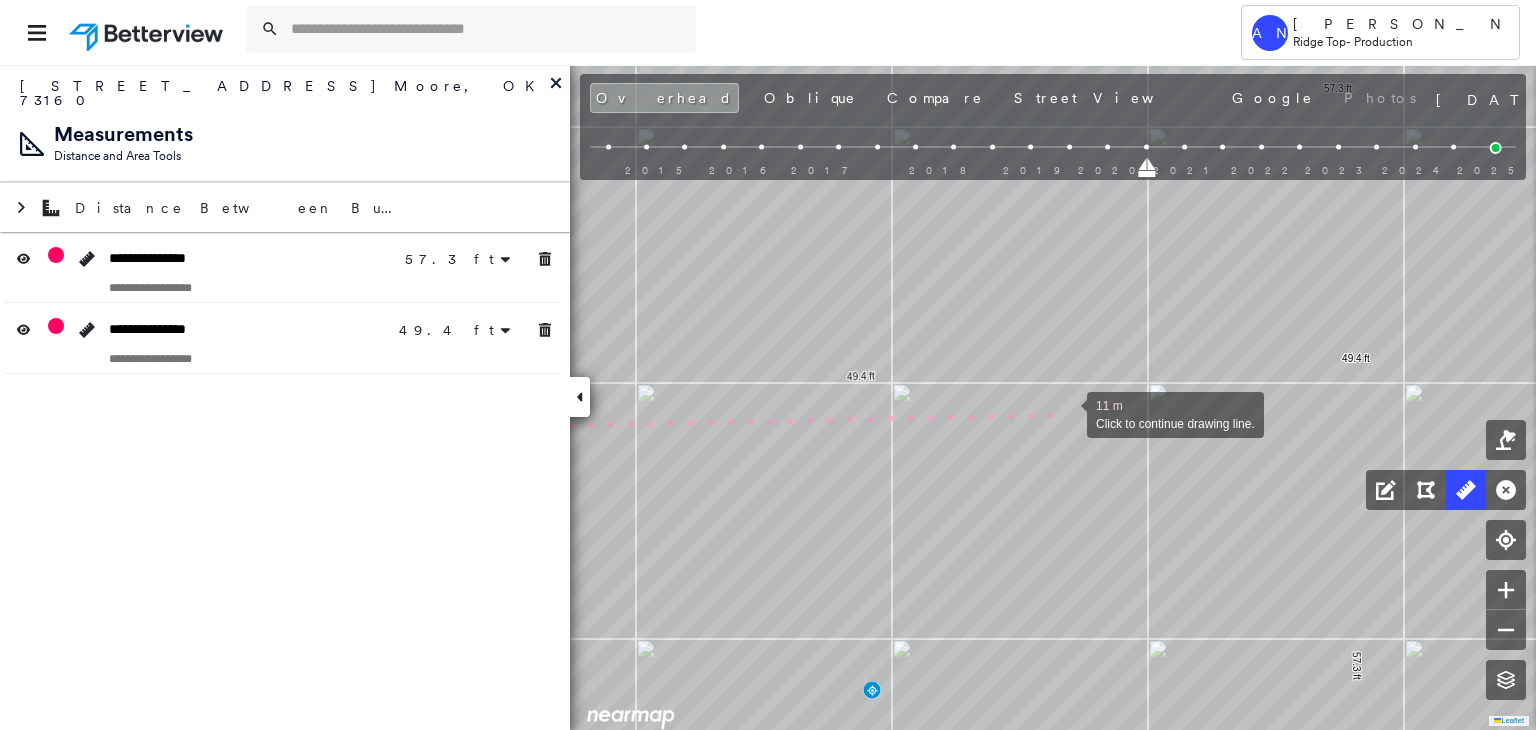 drag, startPoint x: 1146, startPoint y: 412, endPoint x: 1058, endPoint y: 415, distance: 88.051125 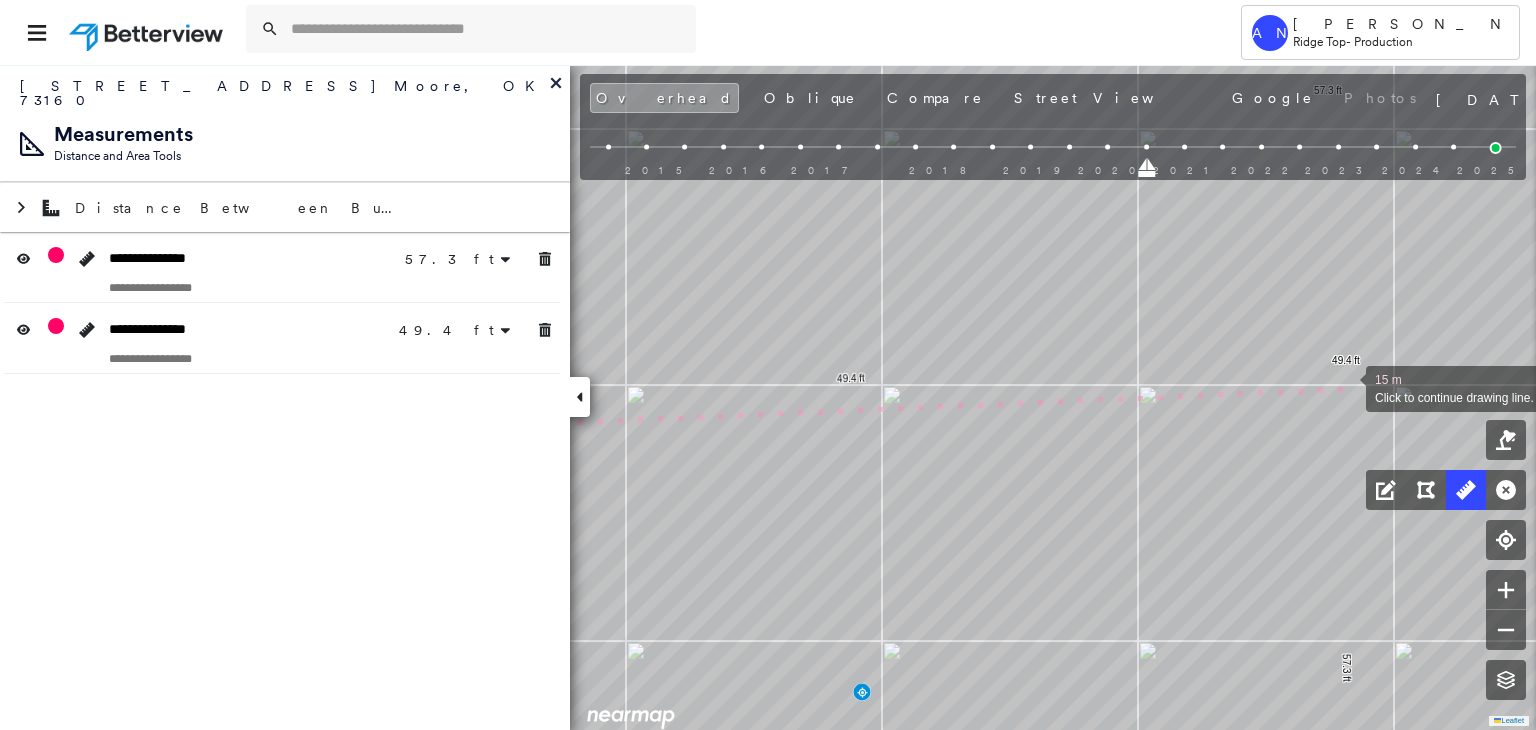 click at bounding box center (1346, 387) 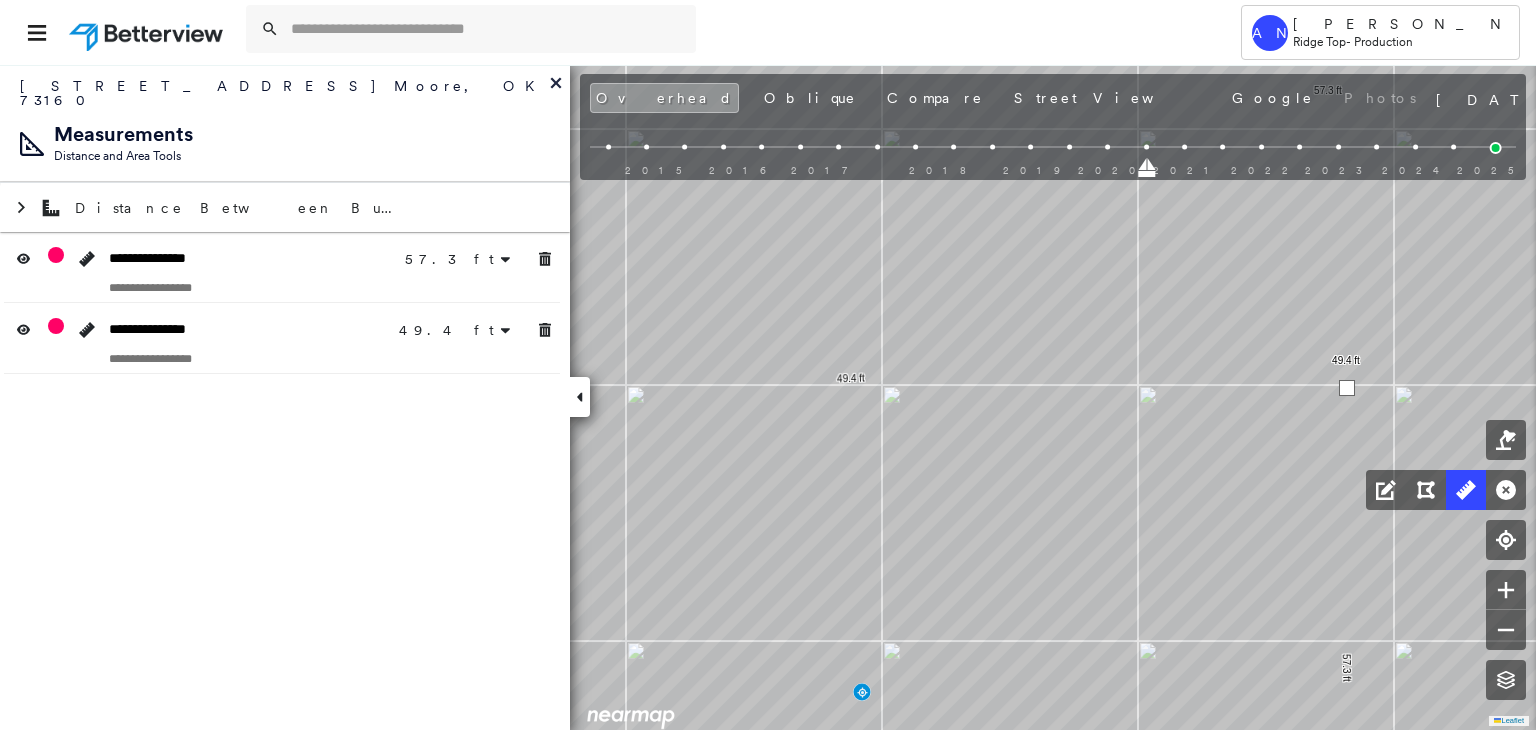 click at bounding box center (1347, 388) 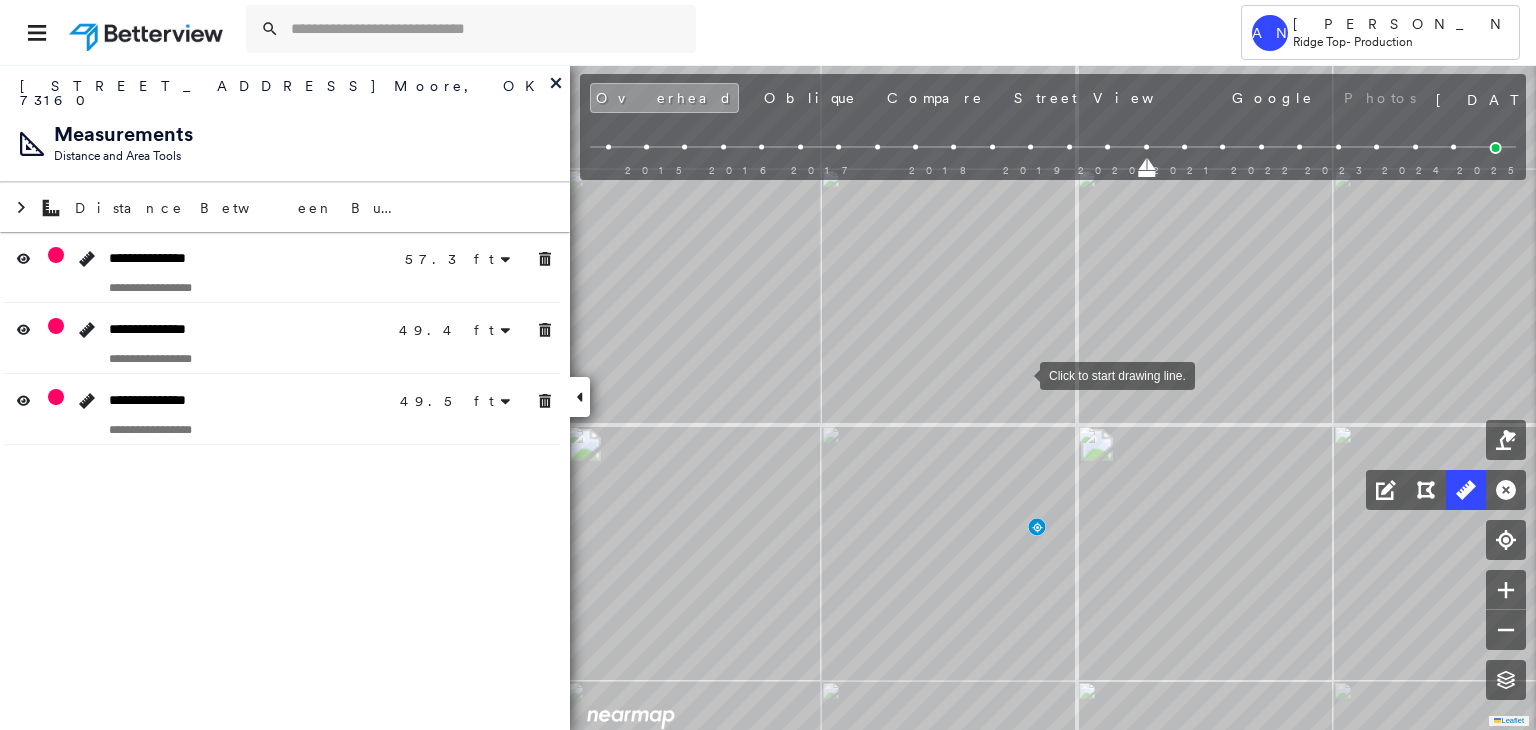 click at bounding box center [1020, 374] 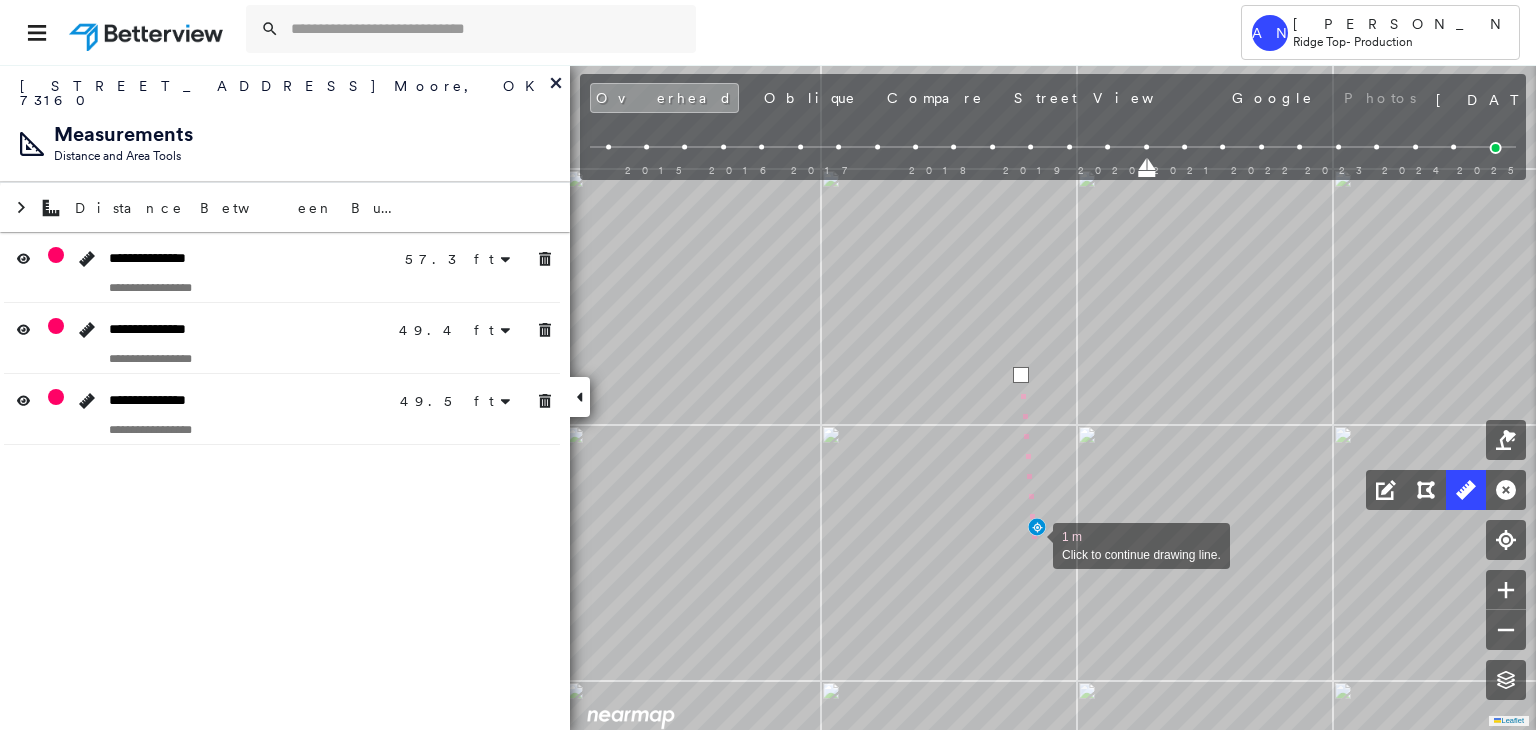 click at bounding box center [1033, 544] 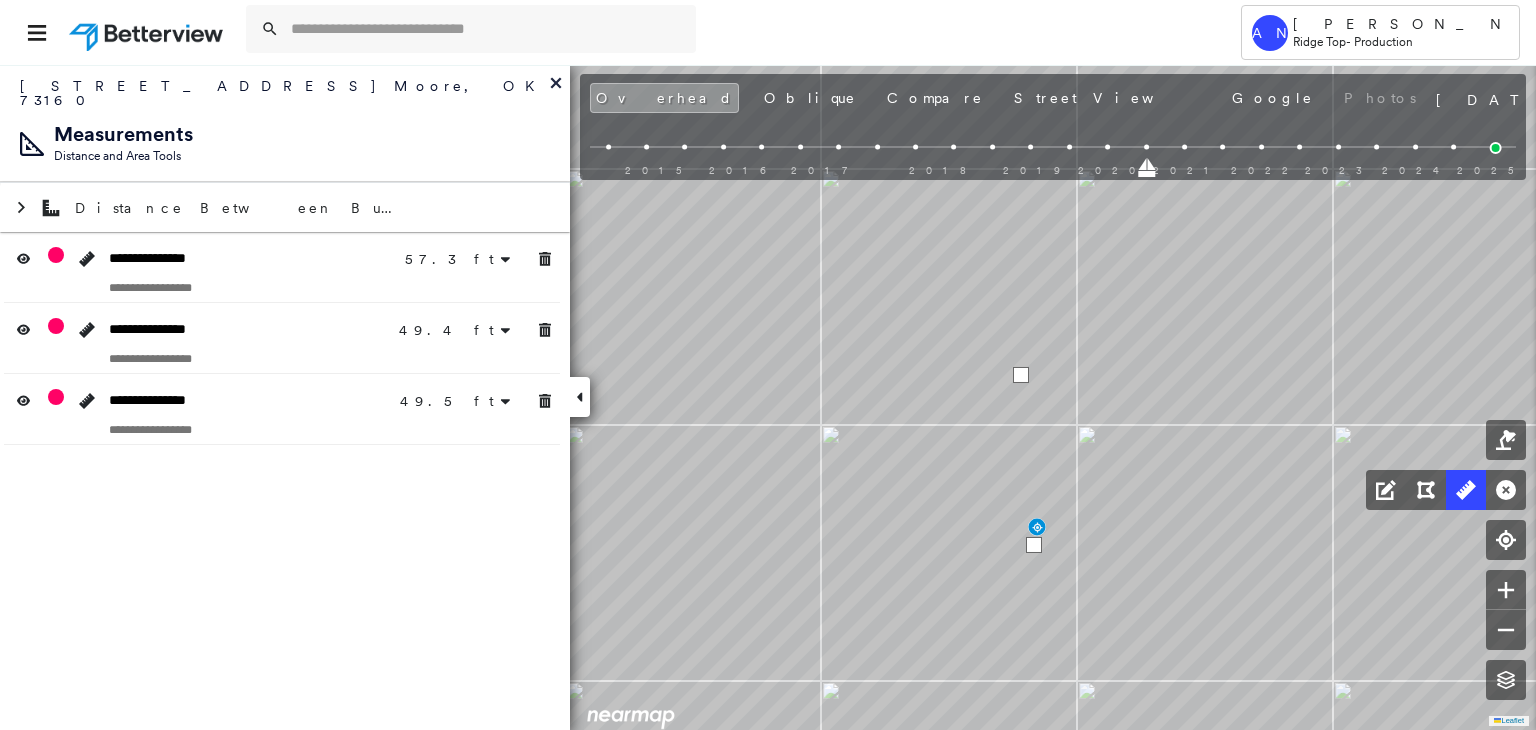 click at bounding box center (1034, 545) 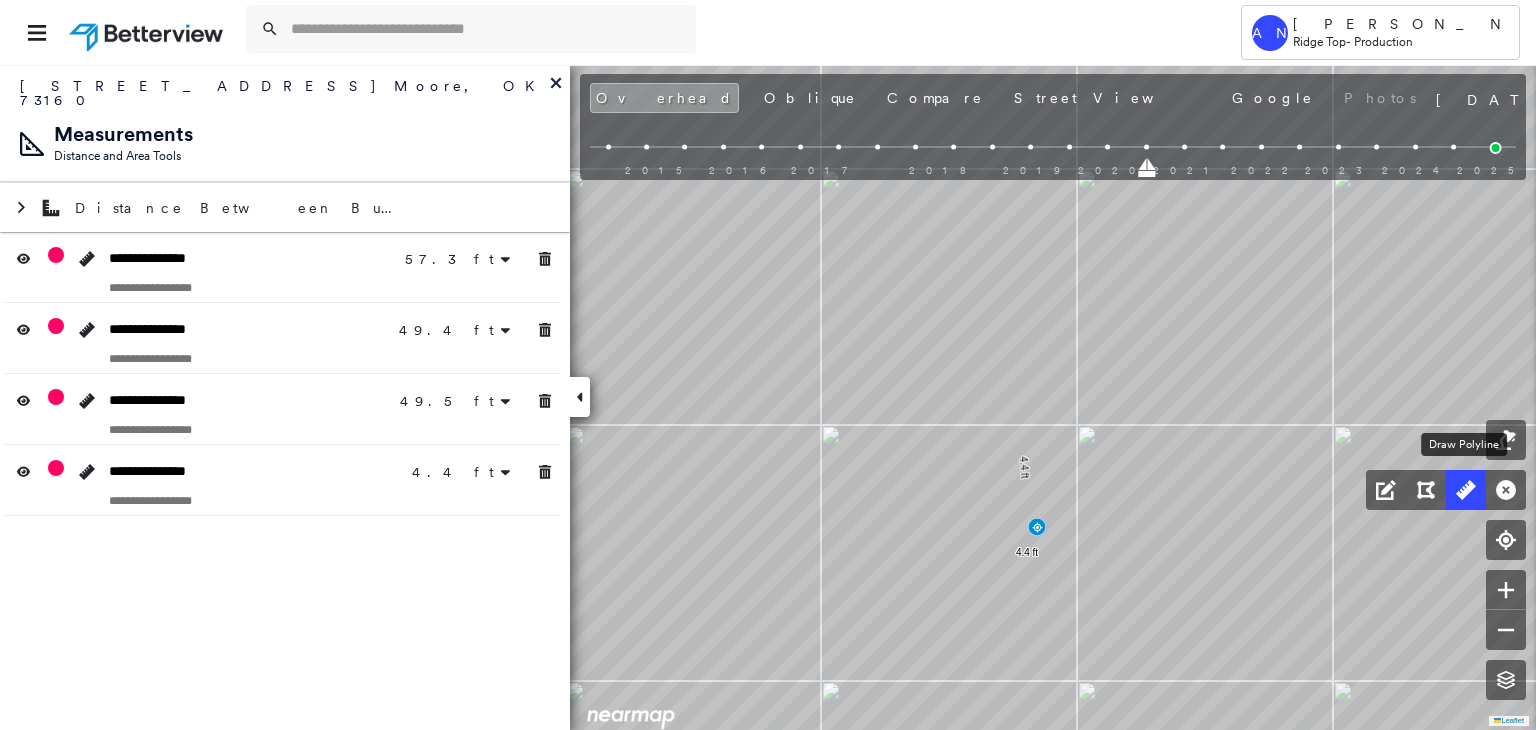 click 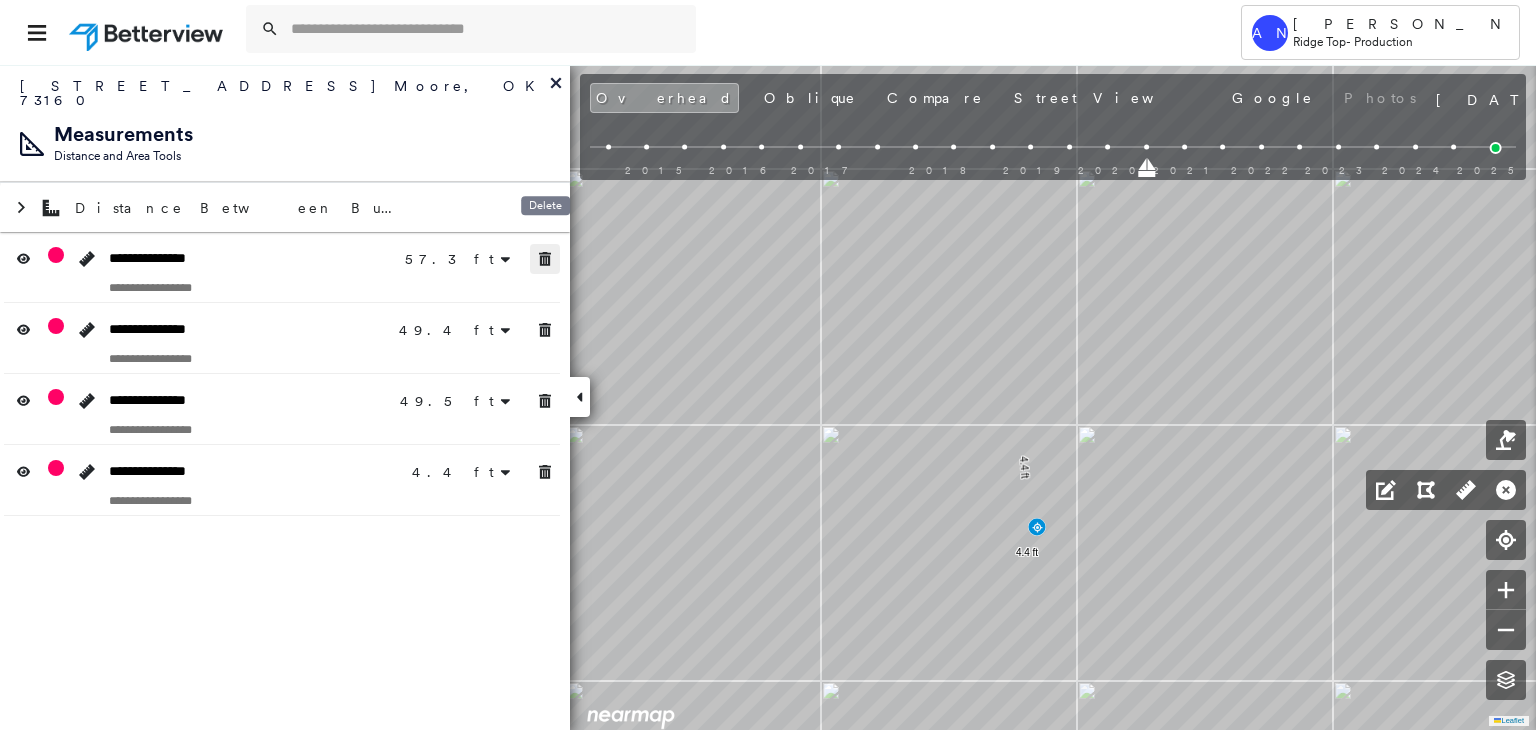 click at bounding box center [545, 259] 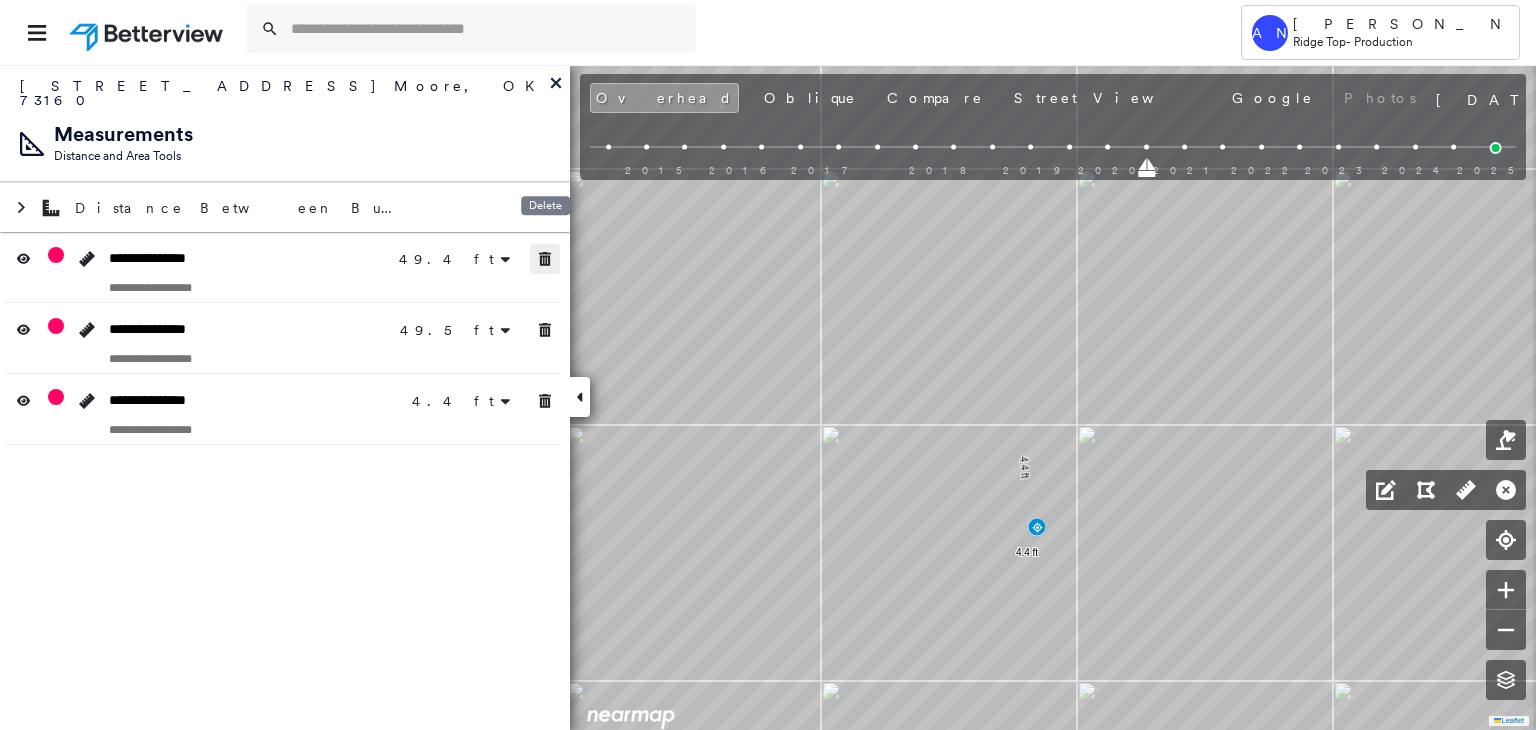click 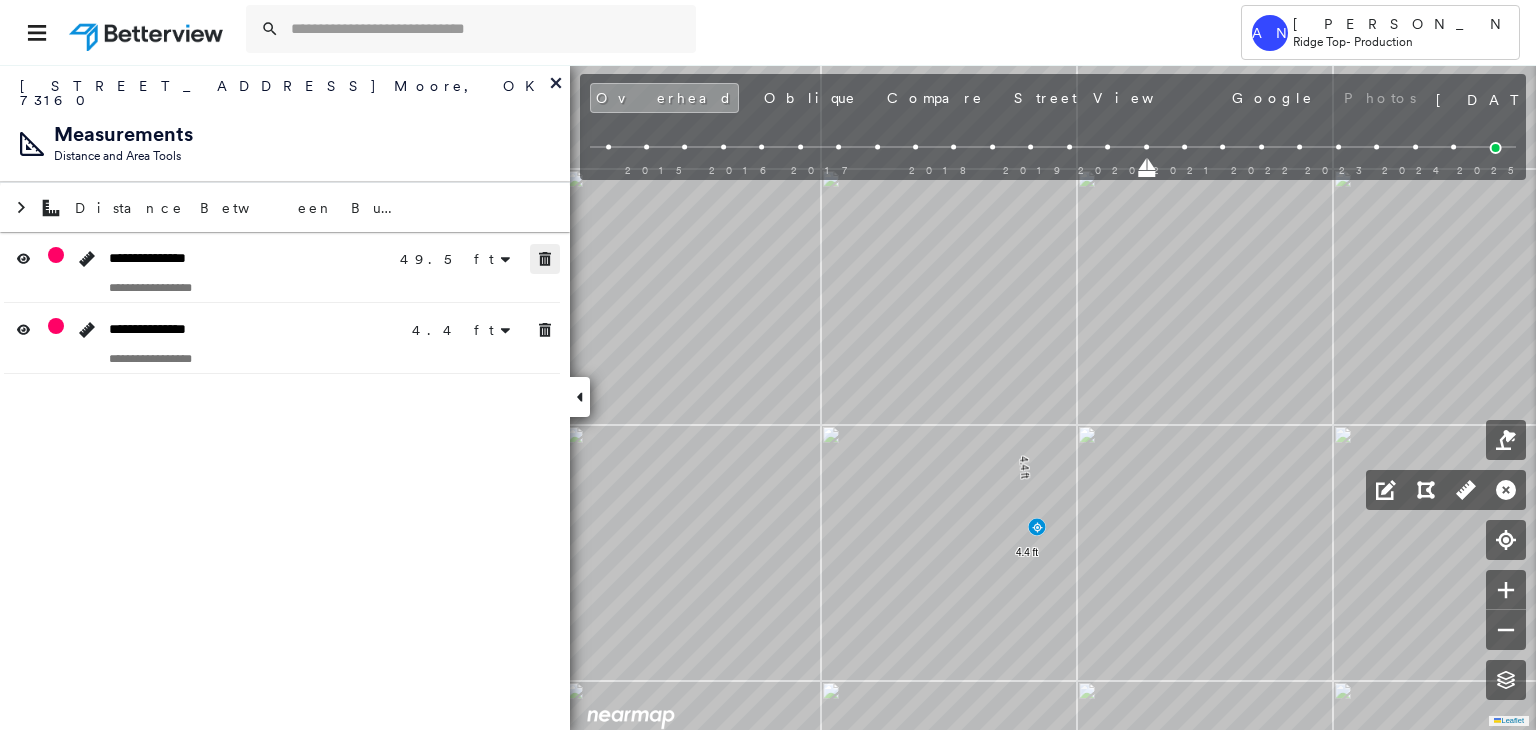 click 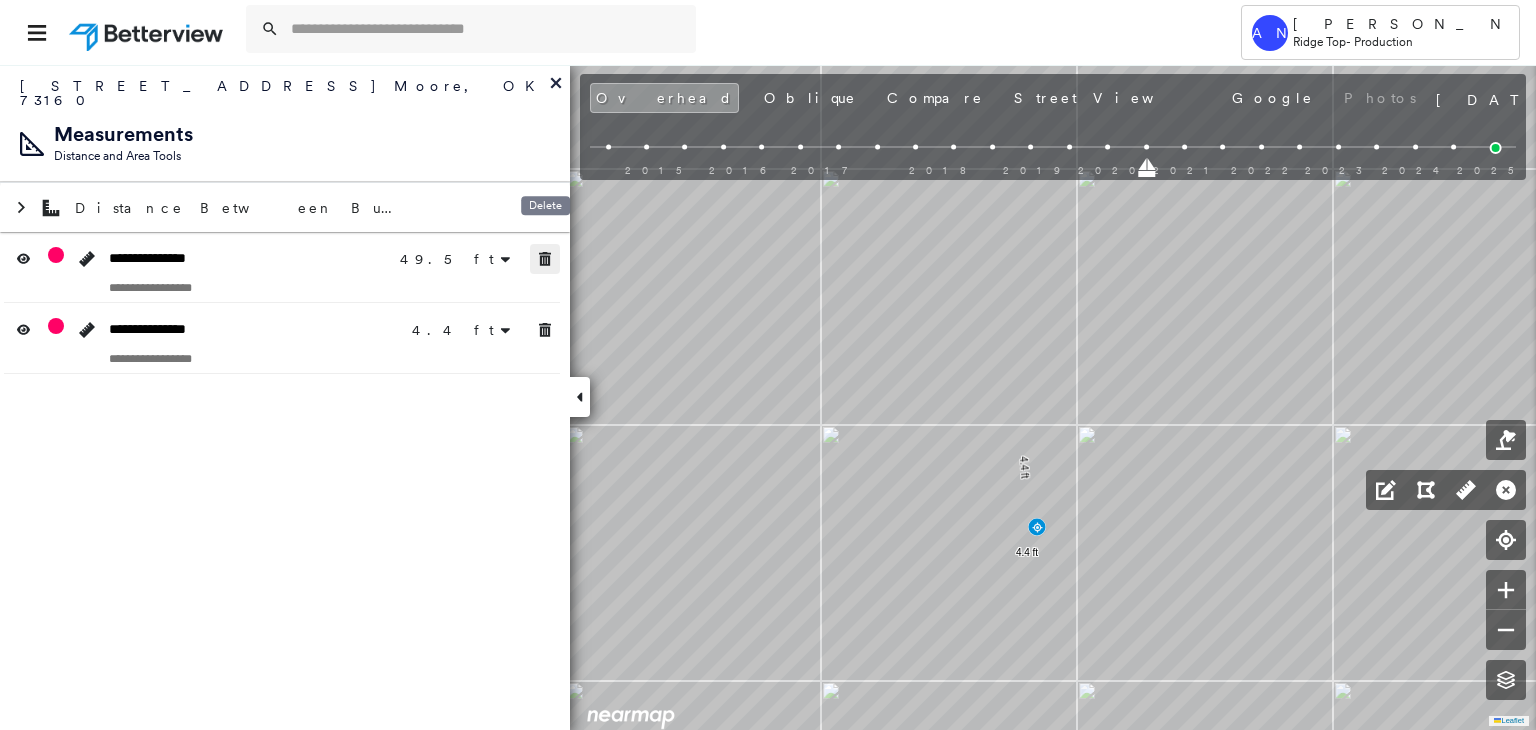 click 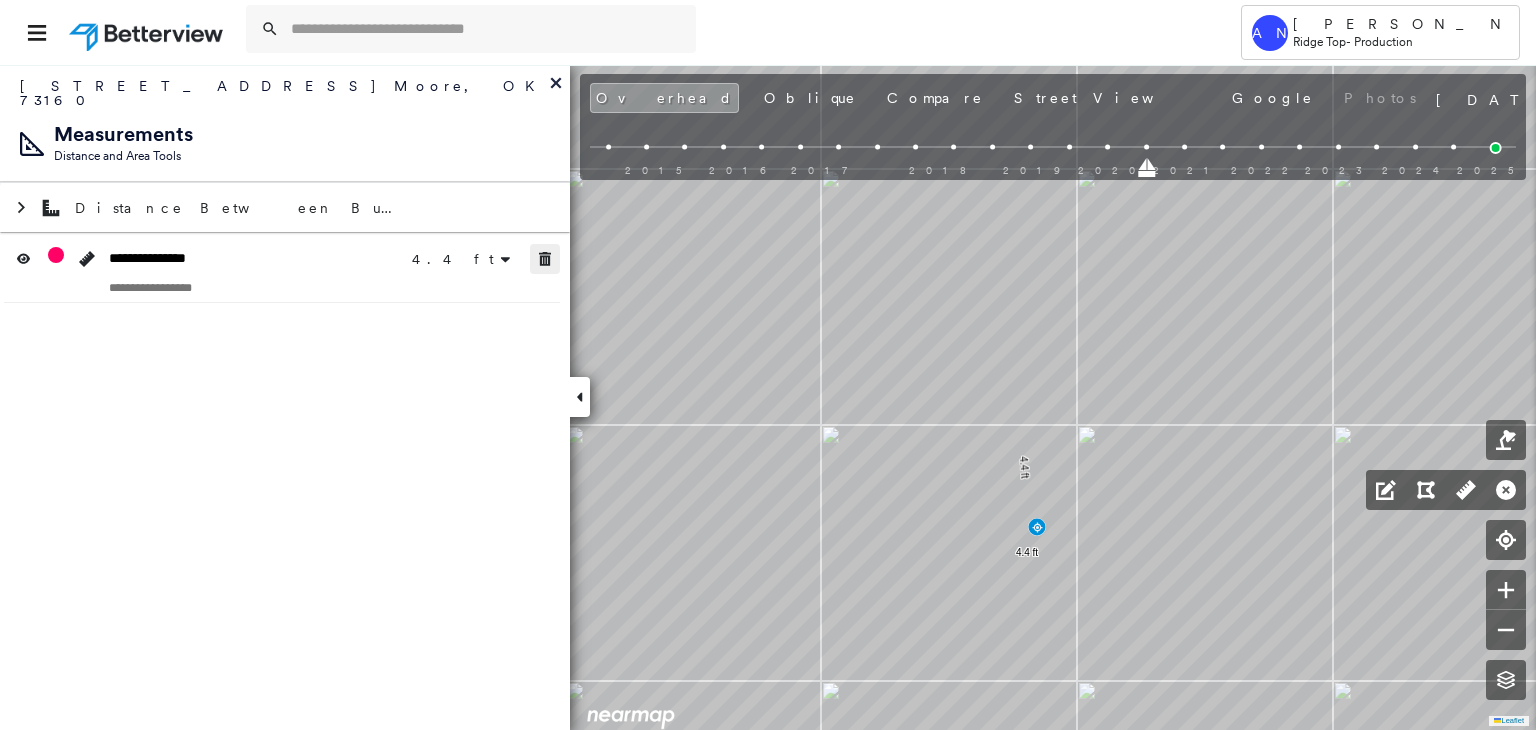 click 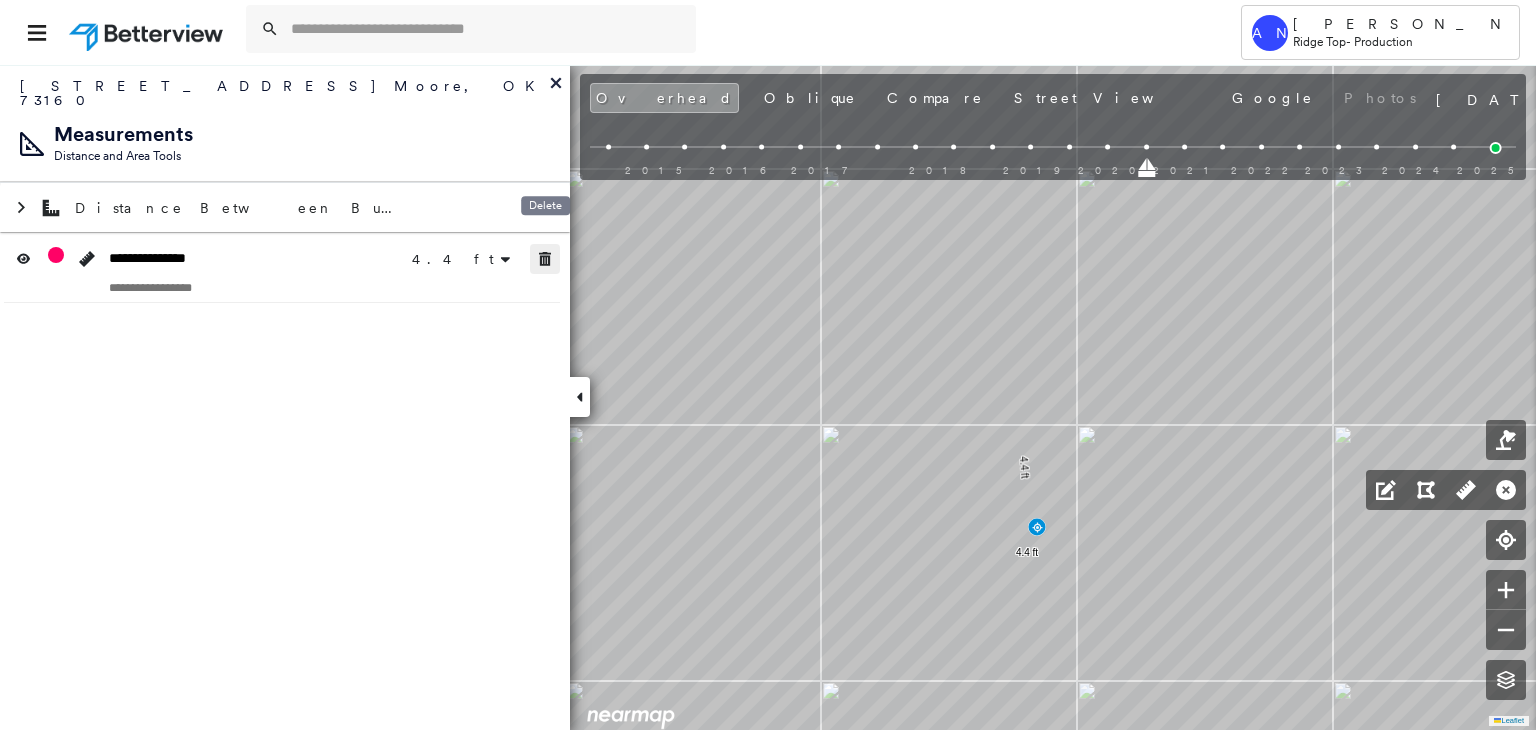 click 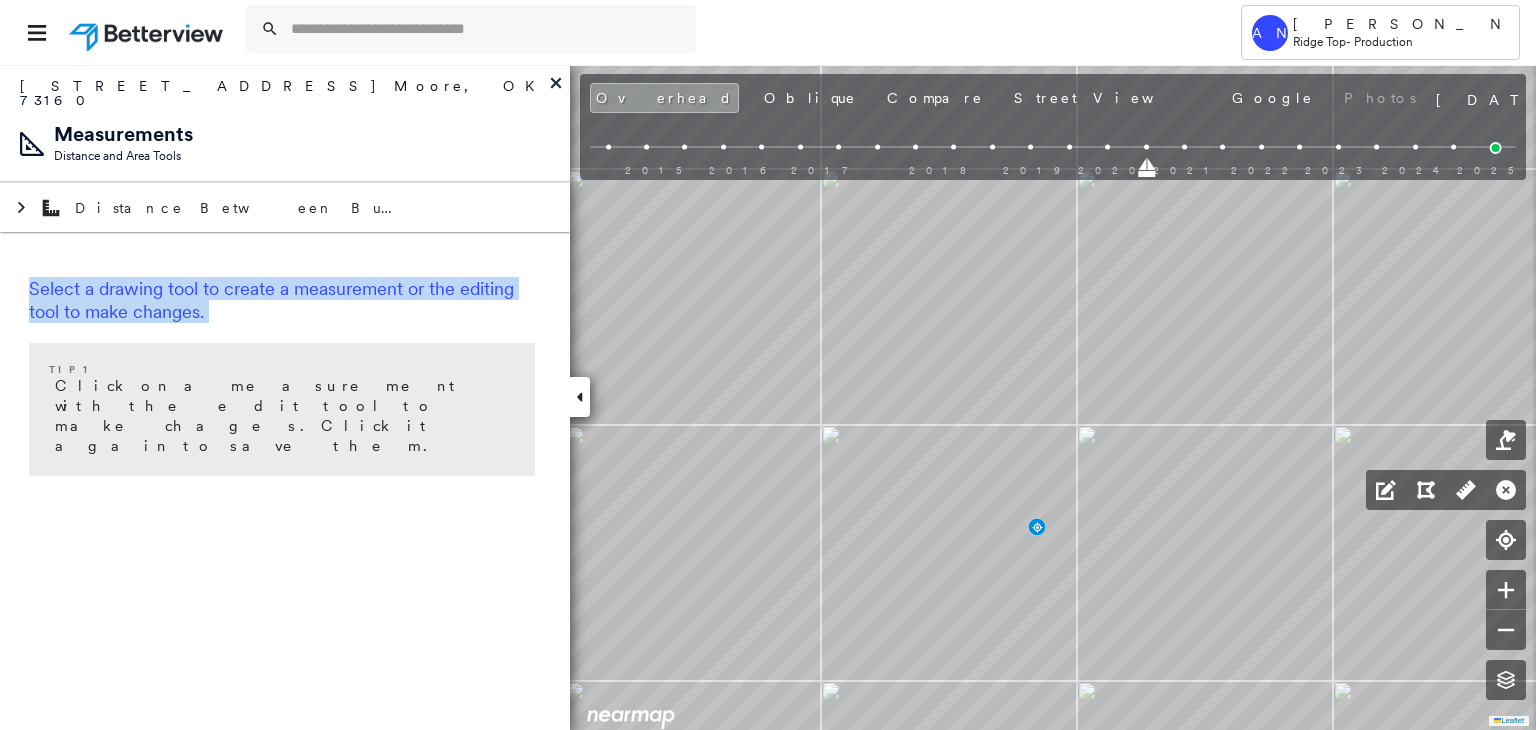 click on "Select a drawing tool to create a measurement or the editing tool to make changes. Tip 1 Click on a measurement with the edit tool to make chages. Click it again to save them." at bounding box center [285, 380] 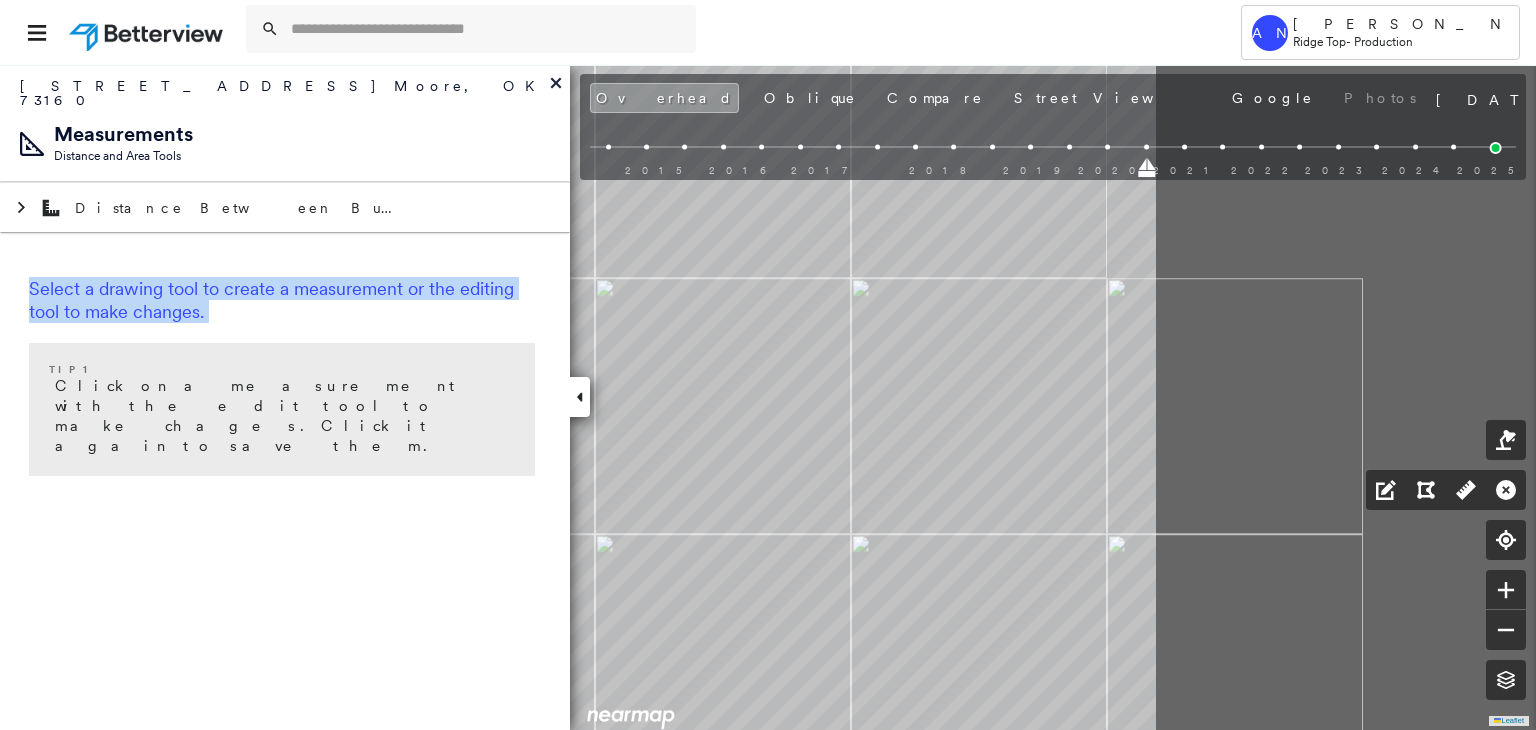 click on "[STREET_ADDRESS][PERSON_NAME] Assigned to:  [PERSON_NAME] Assigned to:  [PERSON_NAME] 780376_SUSKI Assigned to:  [PERSON_NAME] Open Comments Download PDF Report Summary Construction Occupancy Protection Exposure Determination Looking for roof spotlights? Analyze this date Overhead Obliques Street View Roof Spotlight™ Index 0 100 25 50 75 1 Building Roof Scores 0 Buildings Policy Information :  780376_SUSKI Flags :  1 (0 cleared, 1 uncleared) Construction Occupancy Protection Exposure Determination Flags :  1 (0 cleared, 1 uncleared) Uncleared Flags (1) Cleared Flags  (0) Betterview Property Flagged [DATE] Clear Action Taken New Entry History Quote/New Business Terms & Conditions Added ACV Endorsement Added Cosmetic Endorsement Inspection/Loss Control Report Information Added to Inspection Survey Onsite Inspection Ordered Determined No Inspection Needed General Used Report to Further Agent/Insured Discussion Reject/Decline - New Business Allowed to Proceed / Policy Bound Save Renewal Save" at bounding box center [768, 397] 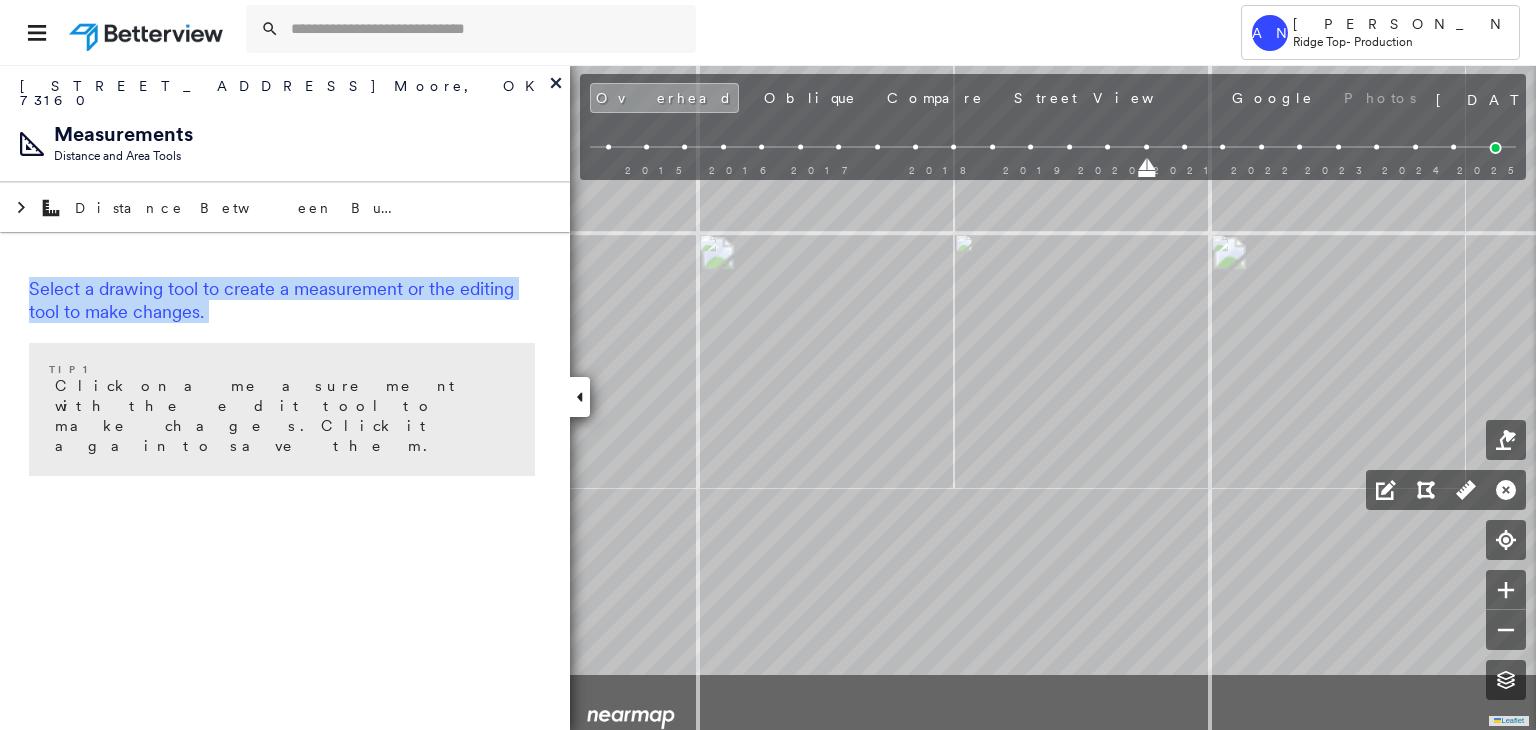 click on "[STREET_ADDRESS][PERSON_NAME] Assigned to:  [PERSON_NAME] Assigned to:  [PERSON_NAME] 780376_SUSKI Assigned to:  [PERSON_NAME] Open Comments Download PDF Report Summary Construction Occupancy Protection Exposure Determination Looking for roof spotlights? Analyze this date Overhead Obliques Street View Roof Spotlight™ Index 0 100 25 50 75 1 Building Roof Scores 0 Buildings Policy Information :  780376_SUSKI Flags :  1 (0 cleared, 1 uncleared) Construction Occupancy Protection Exposure Determination Flags :  1 (0 cleared, 1 uncleared) Uncleared Flags (1) Cleared Flags  (0) Betterview Property Flagged [DATE] Clear Action Taken New Entry History Quote/New Business Terms & Conditions Added ACV Endorsement Added Cosmetic Endorsement Inspection/Loss Control Report Information Added to Inspection Survey Onsite Inspection Ordered Determined No Inspection Needed General Used Report to Further Agent/Insured Discussion Reject/Decline - New Business Allowed to Proceed / Policy Bound Save Renewal Save" at bounding box center (768, 397) 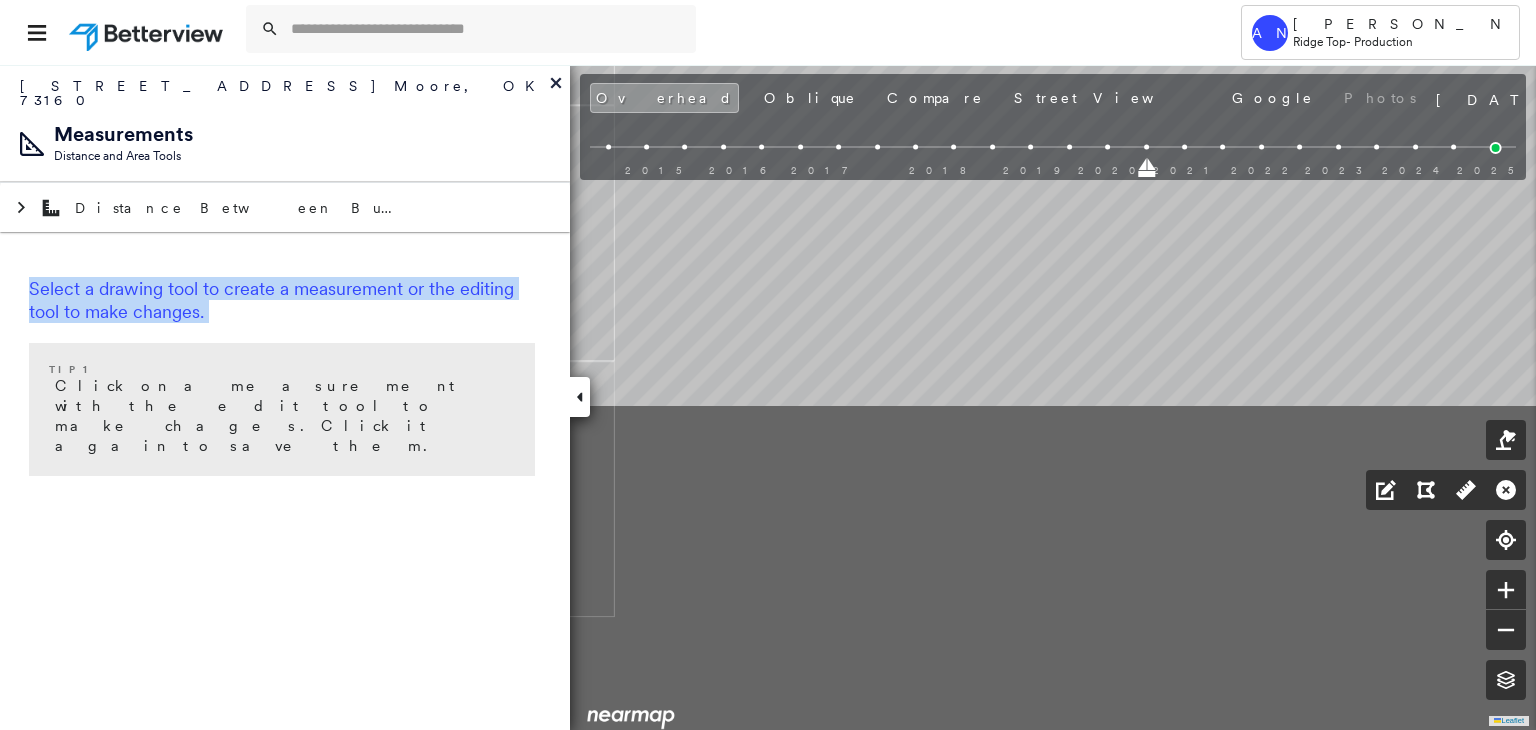 drag, startPoint x: 1030, startPoint y: 444, endPoint x: 969, endPoint y: 125, distance: 324.77994 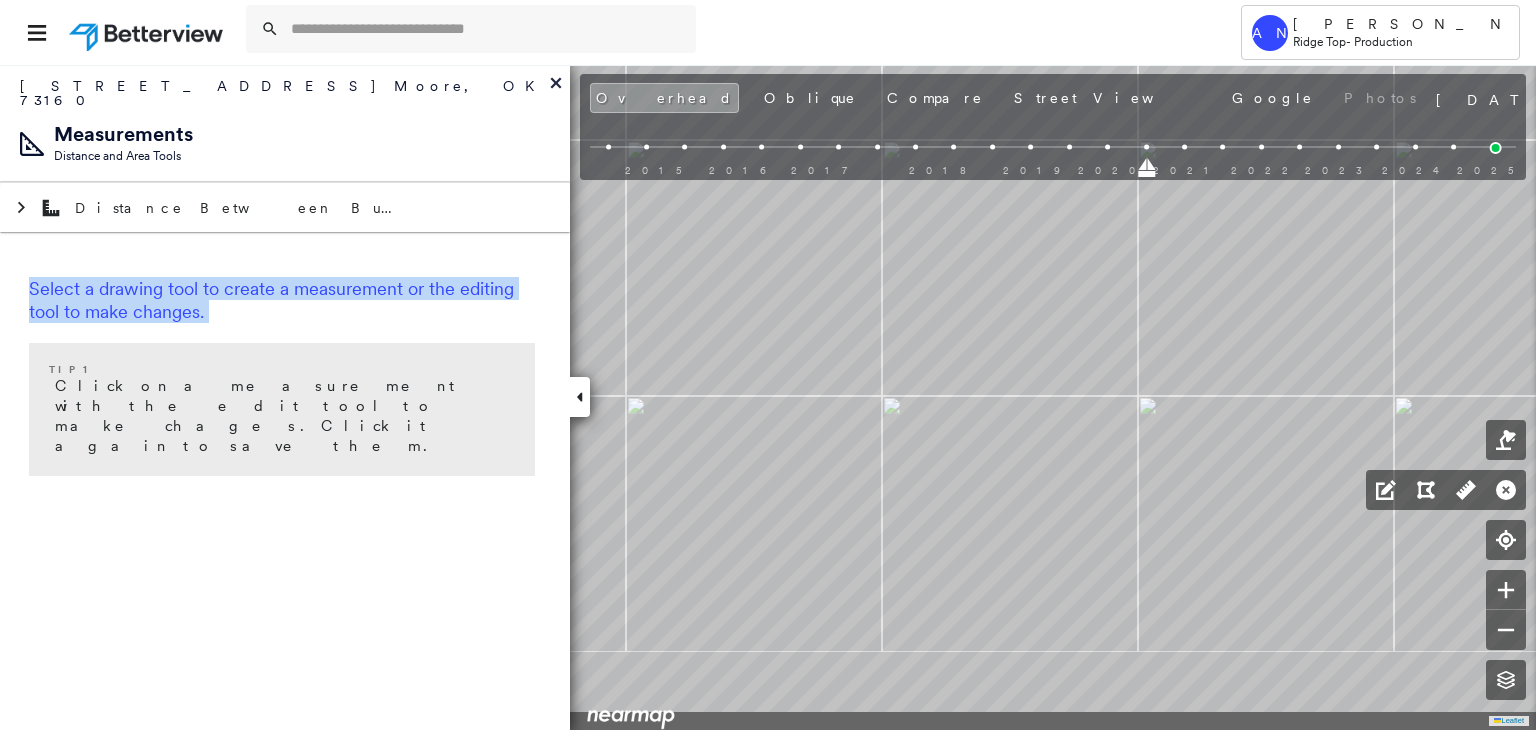 click on "[STREET_ADDRESS][PERSON_NAME] Assigned to:  [PERSON_NAME] Assigned to:  [PERSON_NAME] 780376_SUSKI Assigned to:  [PERSON_NAME] Open Comments Download PDF Report Summary Construction Occupancy Protection Exposure Determination Looking for roof spotlights? Analyze this date Overhead Obliques Street View Roof Spotlight™ Index 0 100 25 50 75 1 Building Roof Scores 0 Buildings Policy Information :  780376_SUSKI Flags :  1 (0 cleared, 1 uncleared) Construction Occupancy Protection Exposure Determination Flags :  1 (0 cleared, 1 uncleared) Uncleared Flags (1) Cleared Flags  (0) Betterview Property Flagged [DATE] Clear Action Taken New Entry History Quote/New Business Terms & Conditions Added ACV Endorsement Added Cosmetic Endorsement Inspection/Loss Control Report Information Added to Inspection Survey Onsite Inspection Ordered Determined No Inspection Needed General Used Report to Further Agent/Insured Discussion Reject/Decline - New Business Allowed to Proceed / Policy Bound Save Renewal Save" at bounding box center [768, 397] 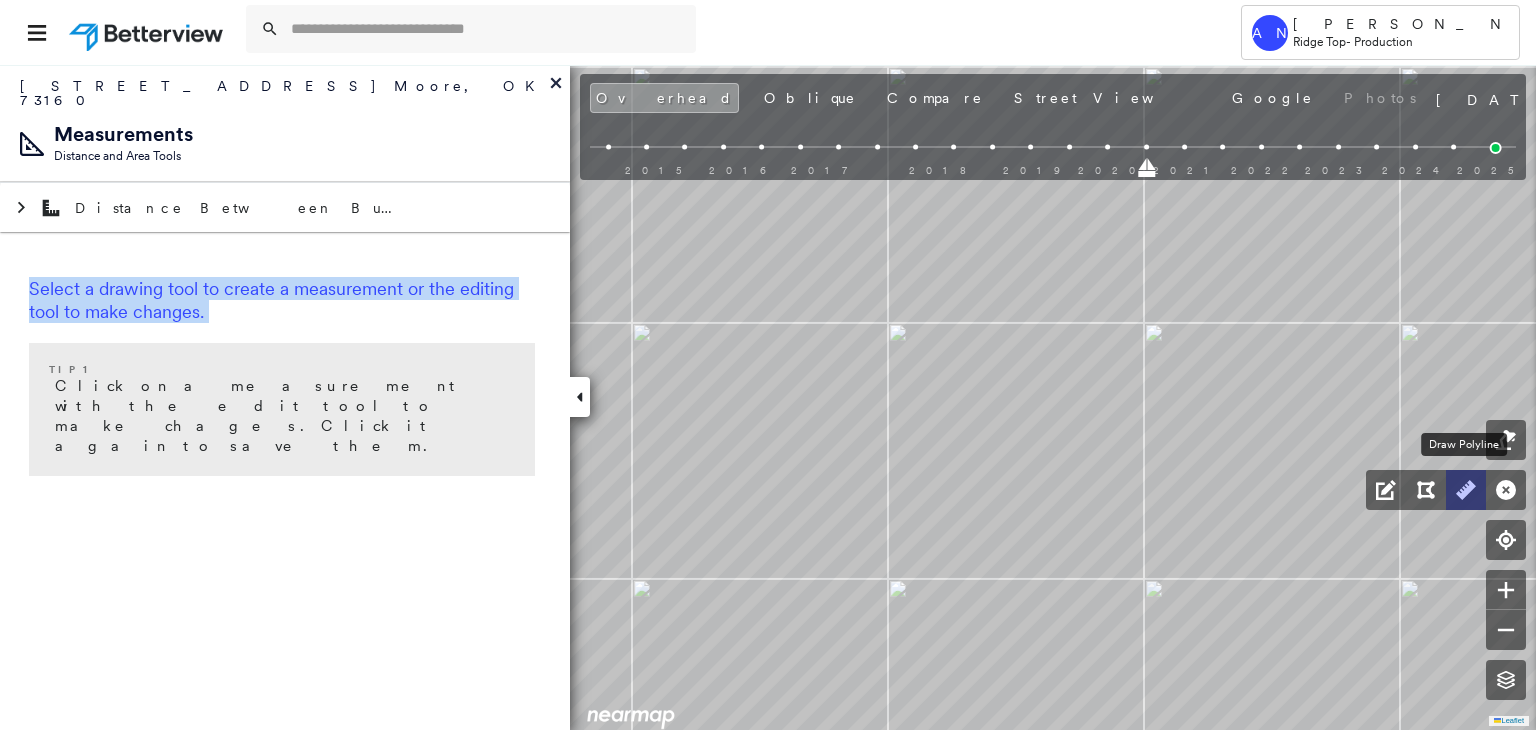 click at bounding box center (1466, 490) 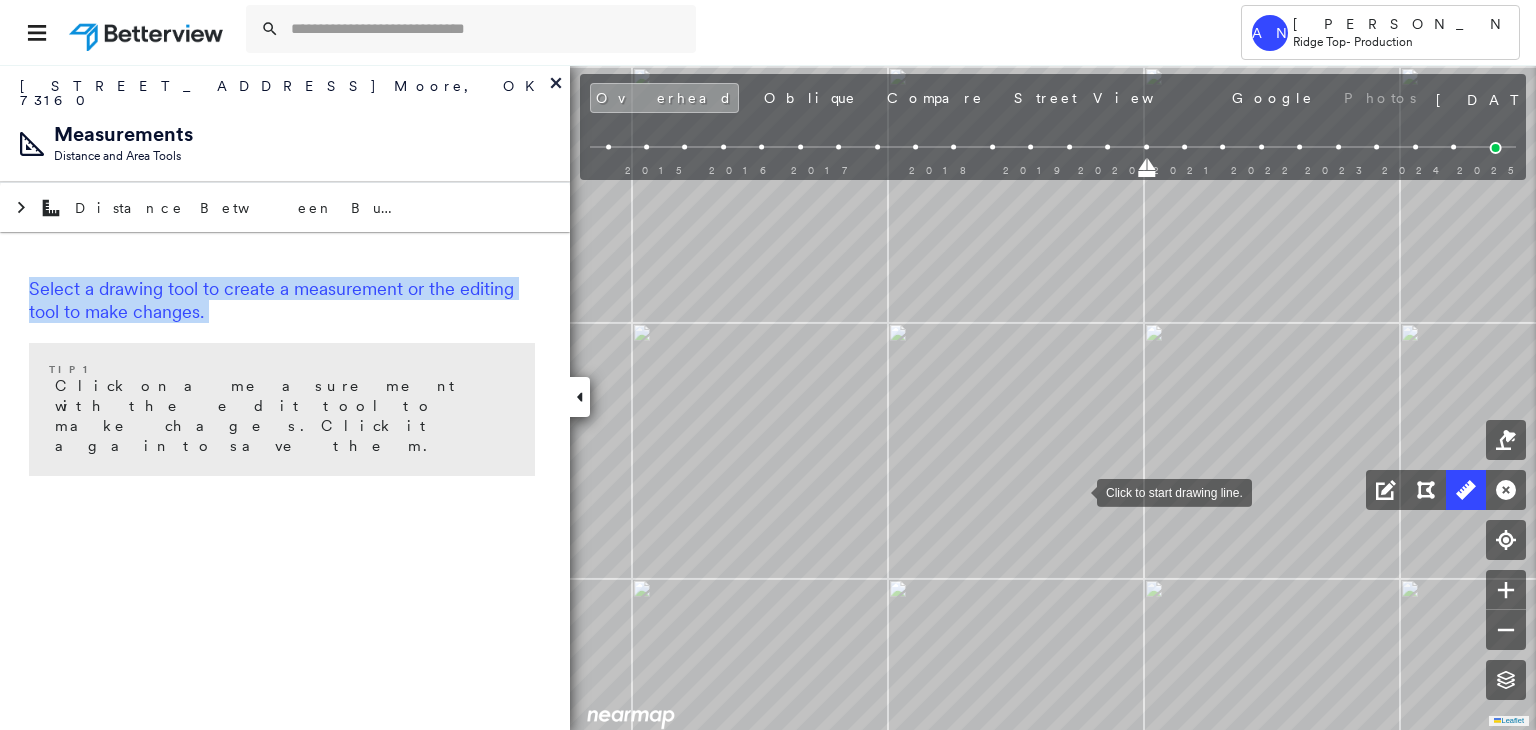 click at bounding box center (1077, 491) 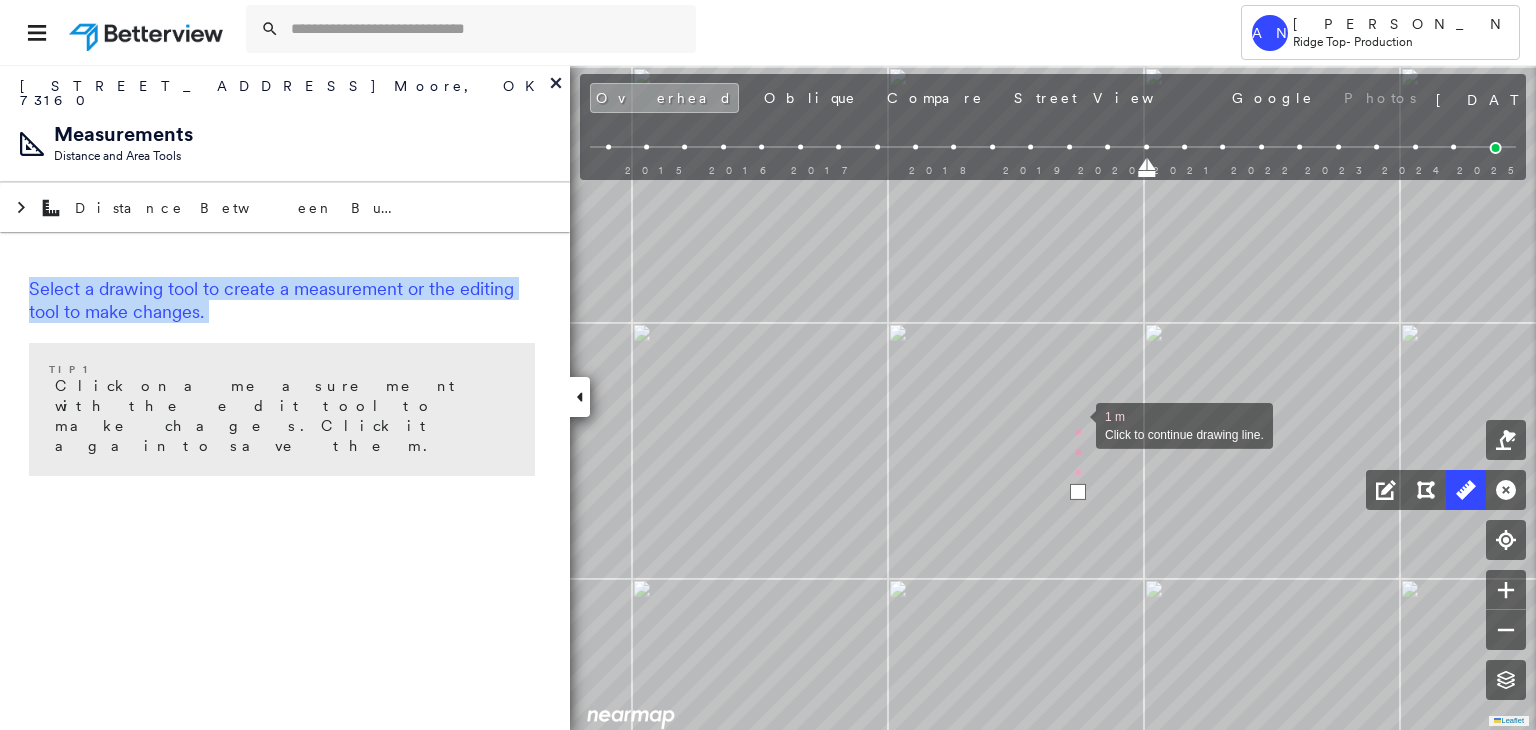 click at bounding box center [1076, 424] 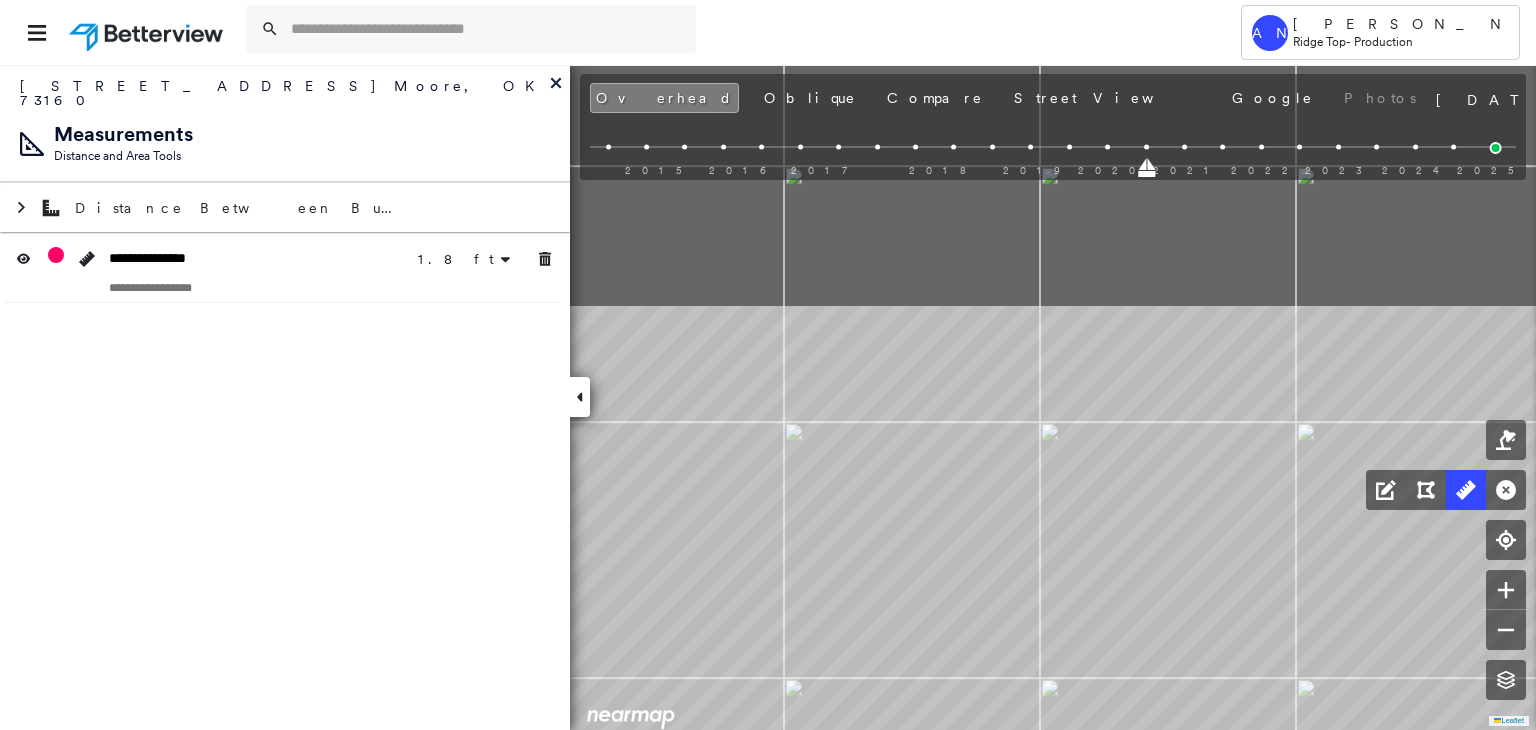 click on "1.8 ft 1.8 ft Click to start drawing line." at bounding box center [-1028, -366] 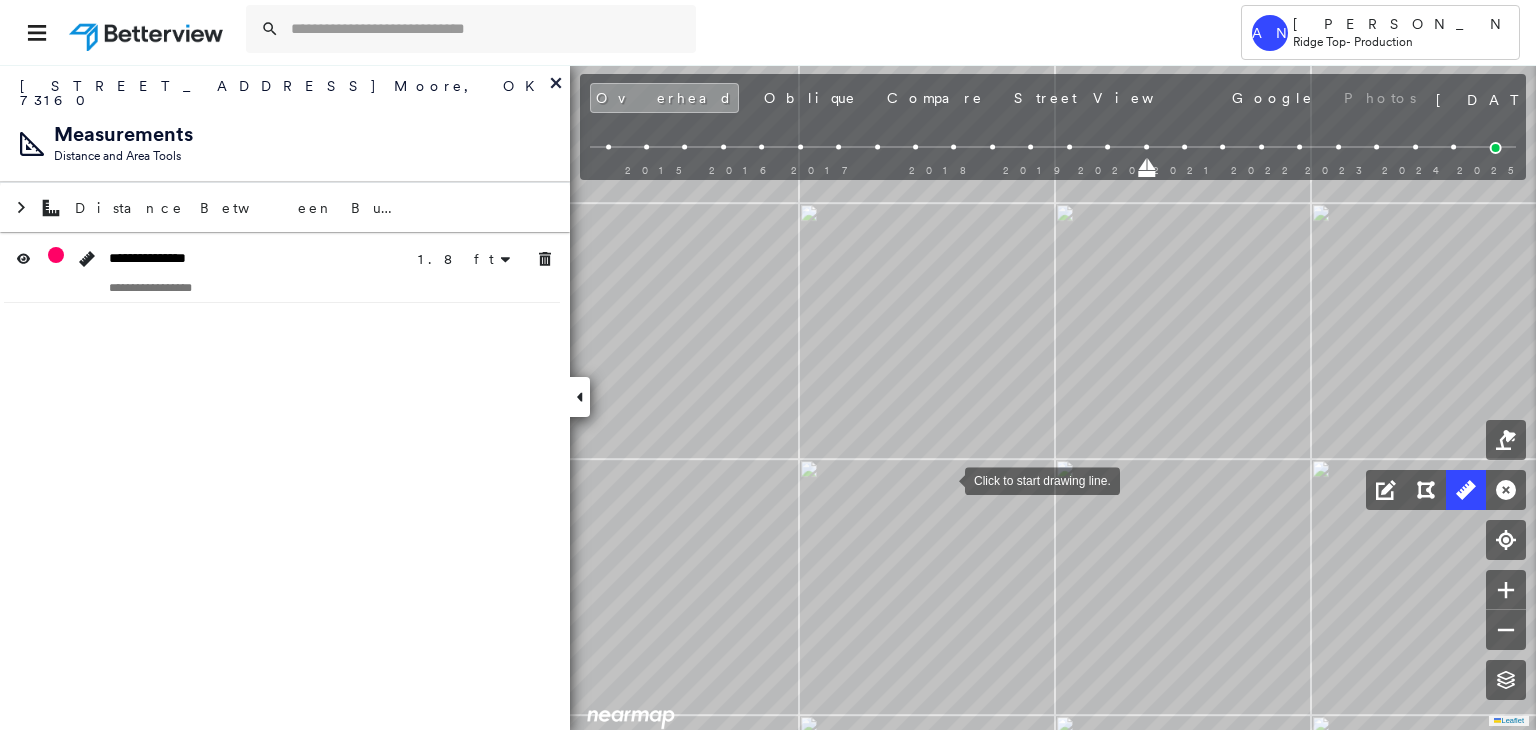 drag, startPoint x: 1276, startPoint y: 646, endPoint x: 1371, endPoint y: 729, distance: 126.1507 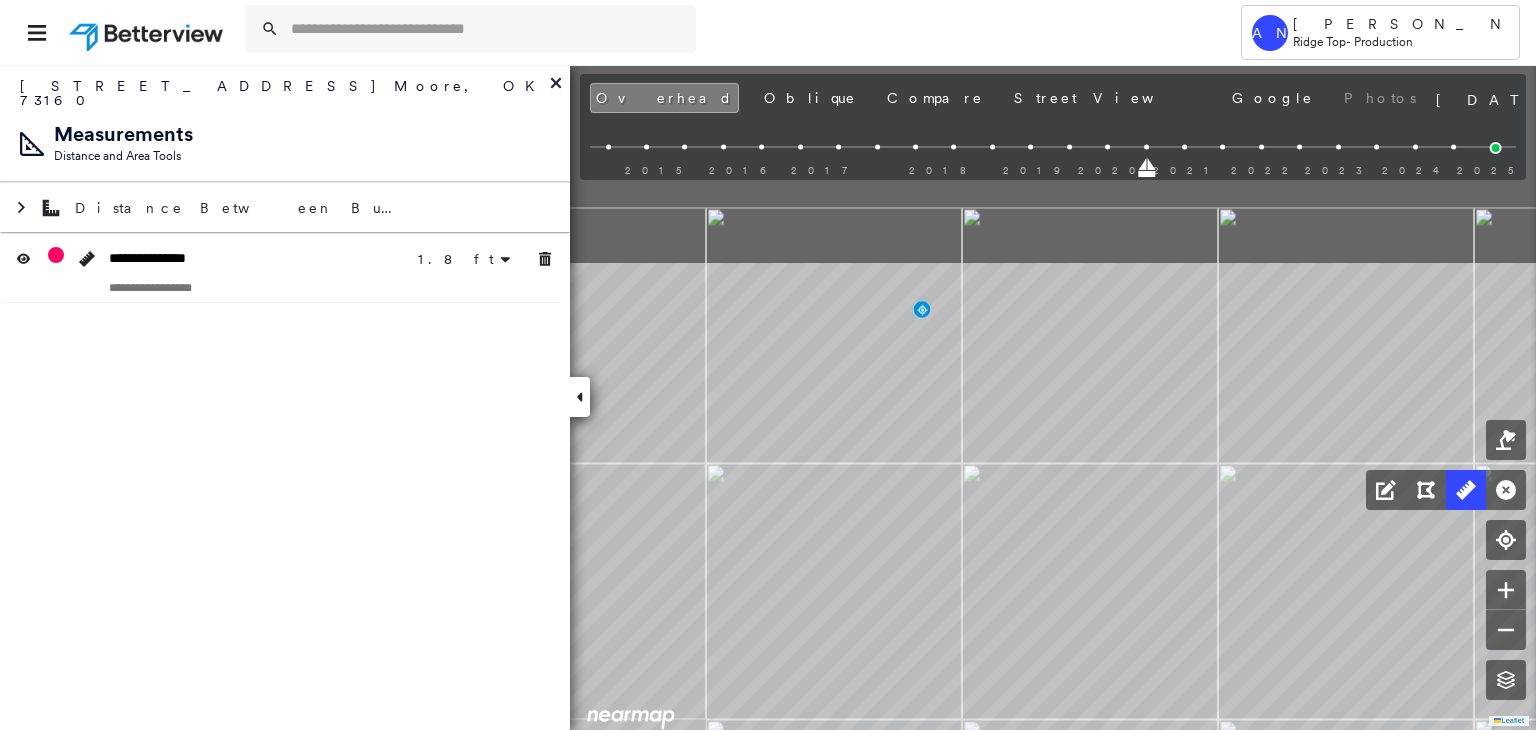 drag, startPoint x: 1268, startPoint y: 776, endPoint x: 1011, endPoint y: 481, distance: 391.24673 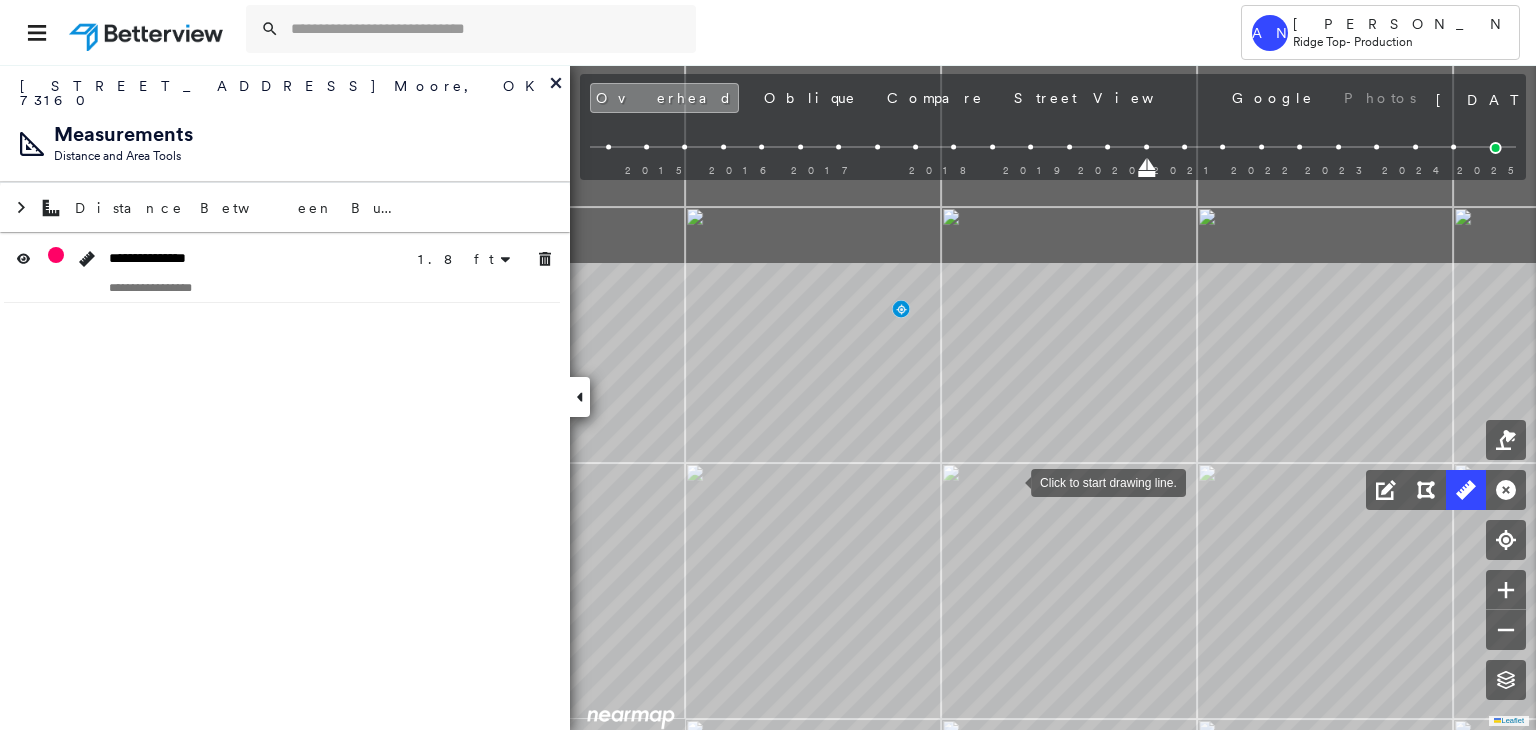 drag, startPoint x: 1011, startPoint y: 481, endPoint x: 1057, endPoint y: 672, distance: 196.4612 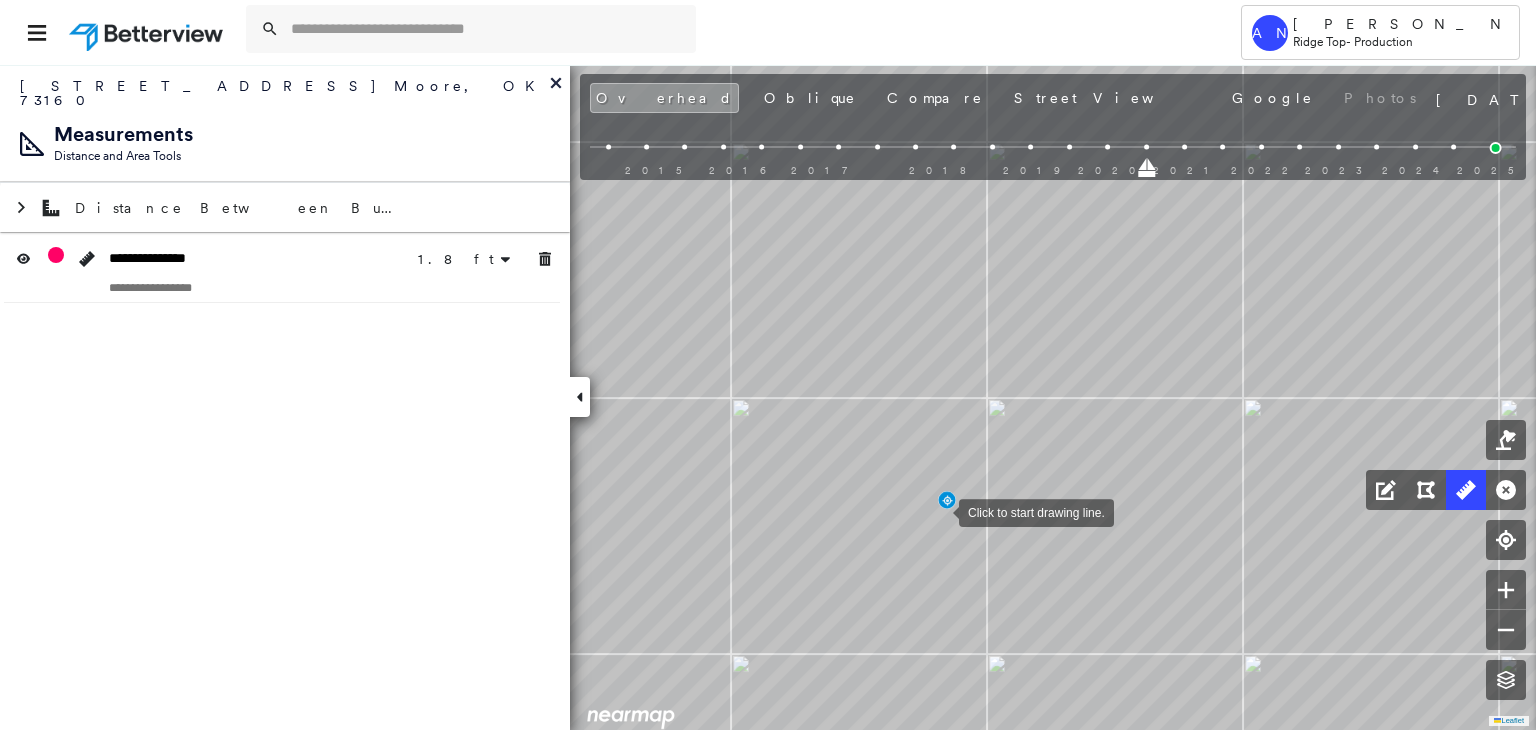 click at bounding box center (939, 511) 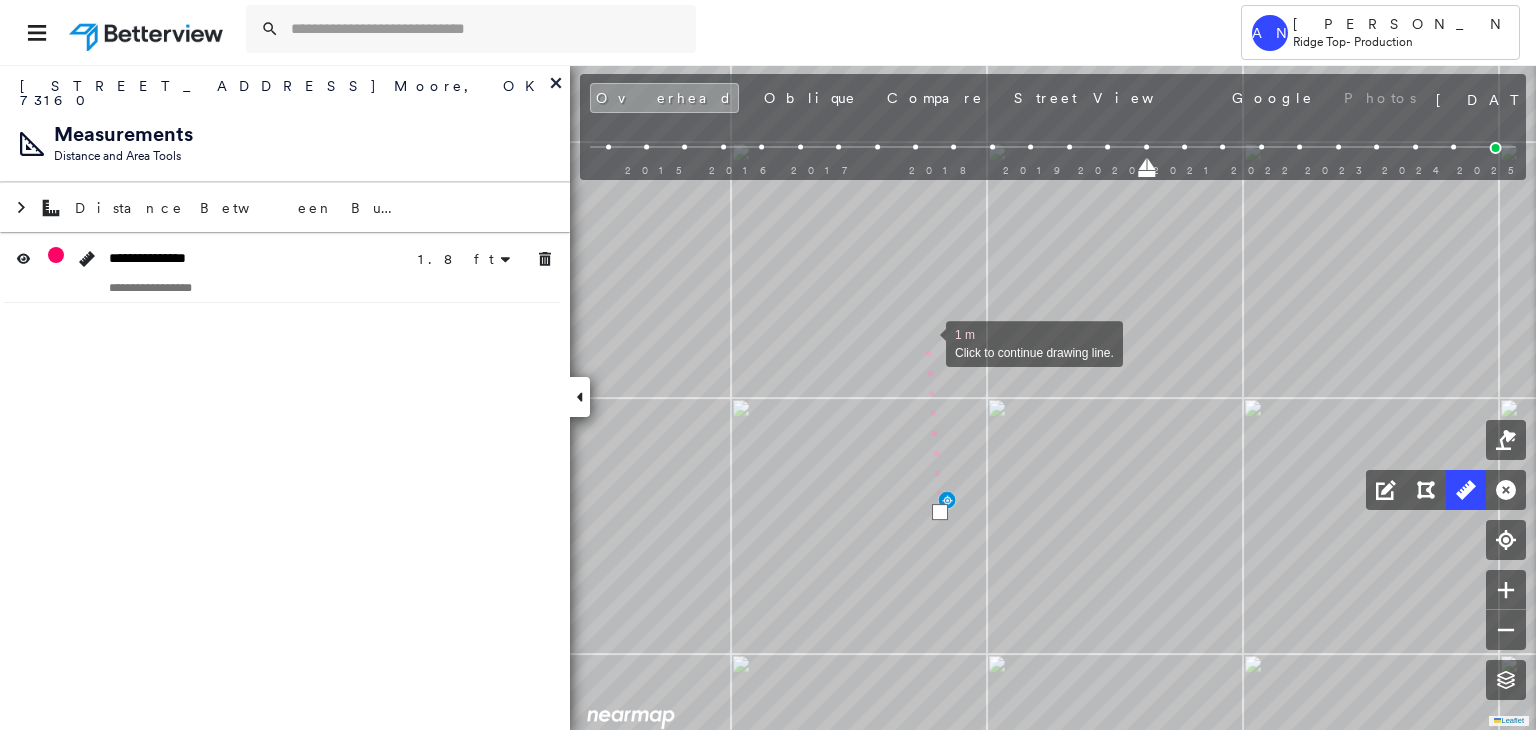 click at bounding box center (926, 342) 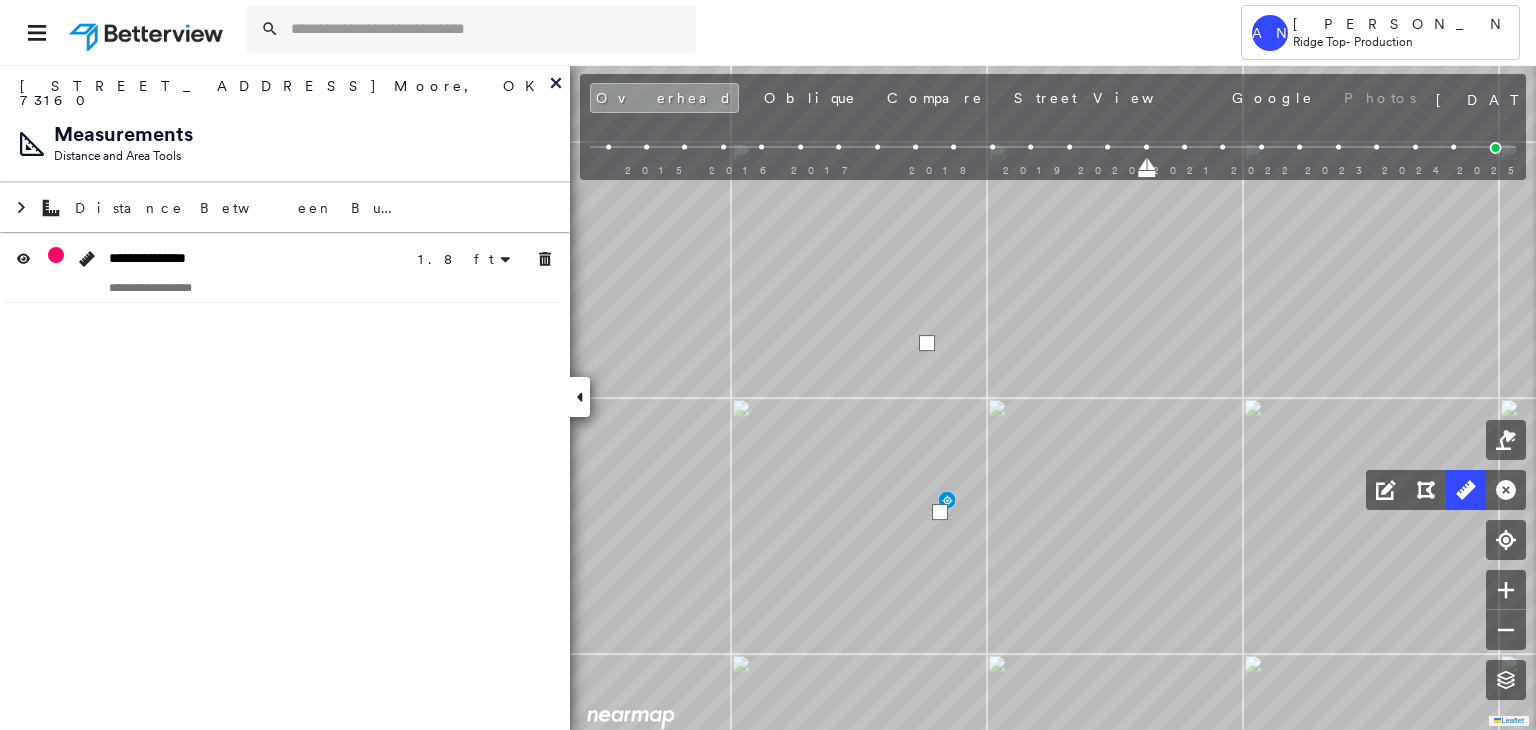 click at bounding box center (927, 343) 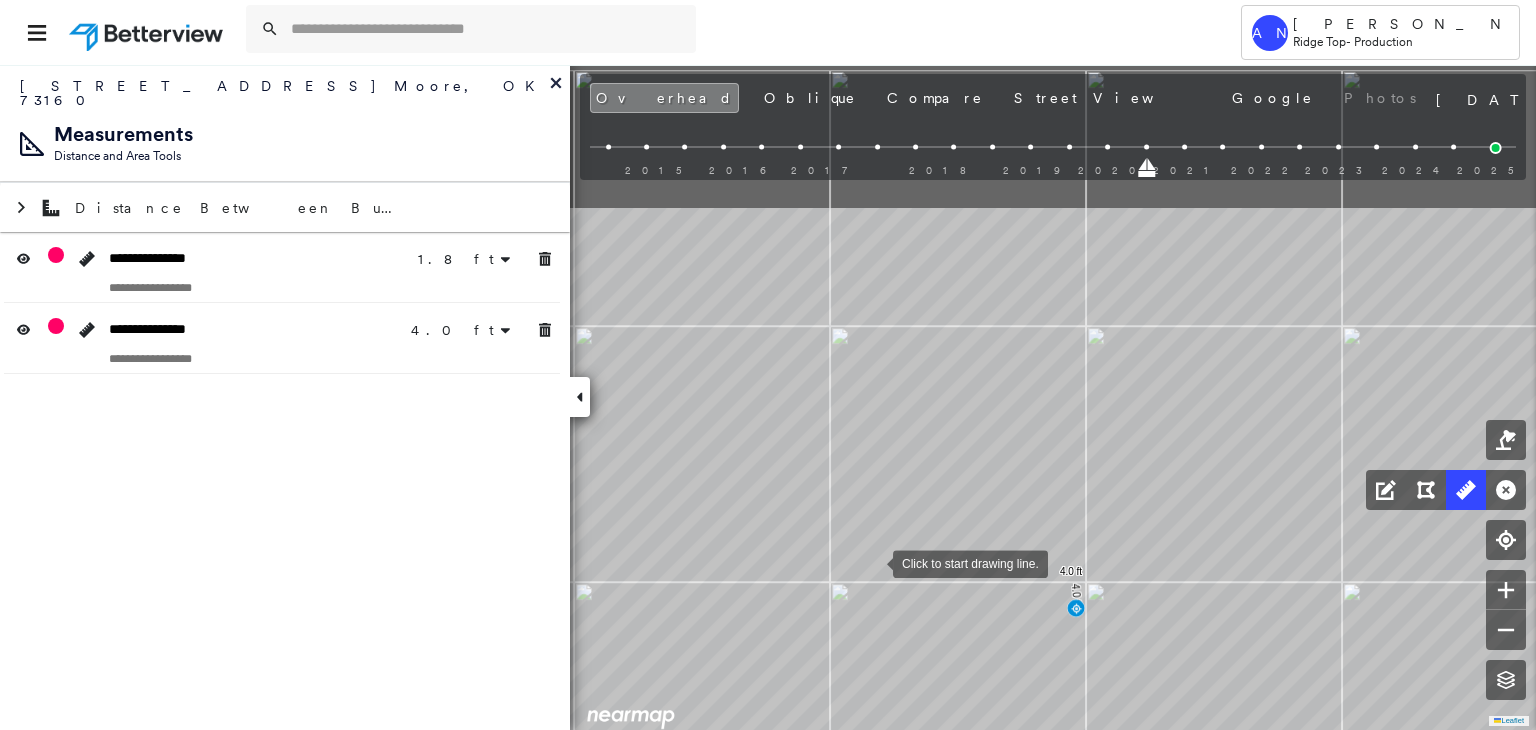 drag, startPoint x: 796, startPoint y: 350, endPoint x: 872, endPoint y: 561, distance: 224.26993 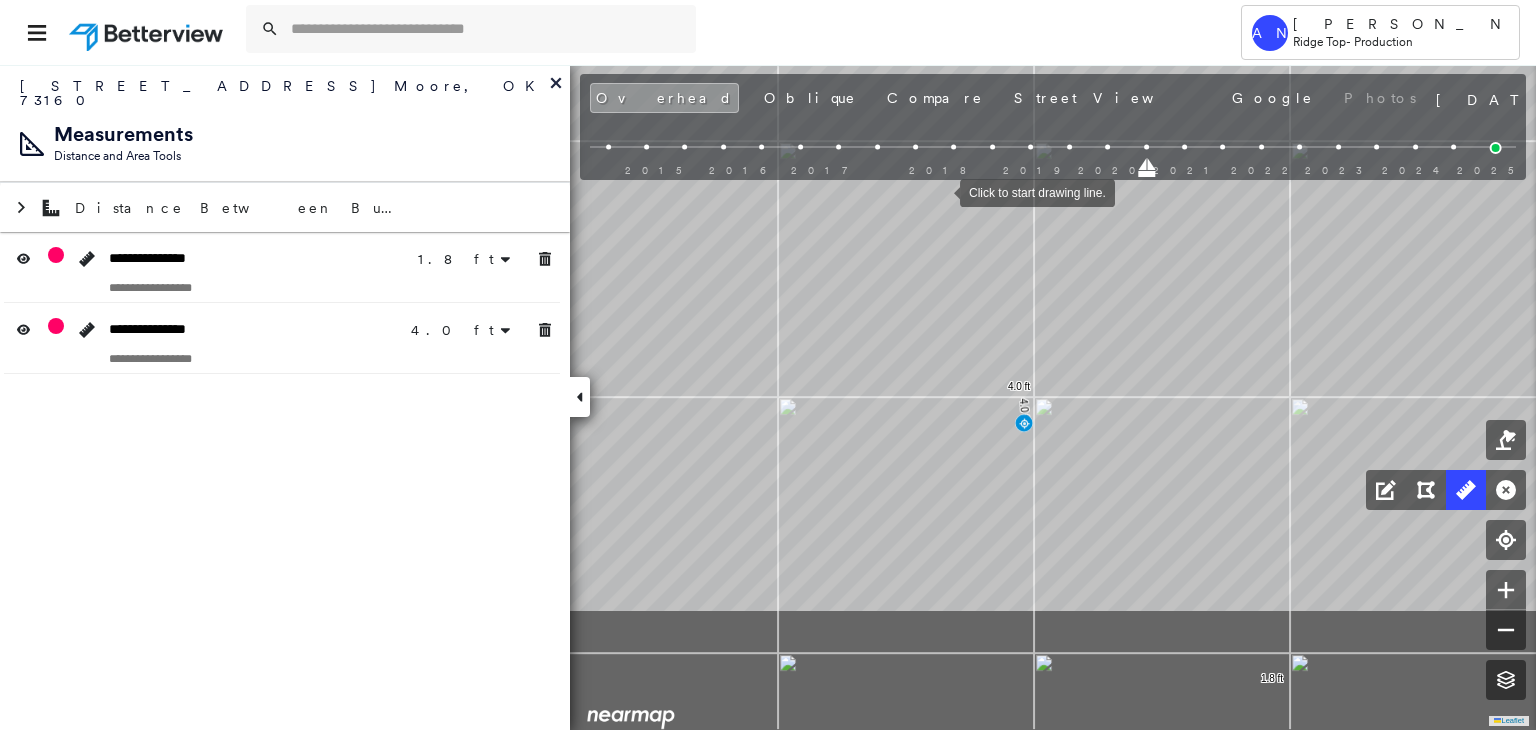 drag, startPoint x: 992, startPoint y: 379, endPoint x: 938, endPoint y: 188, distance: 198.48677 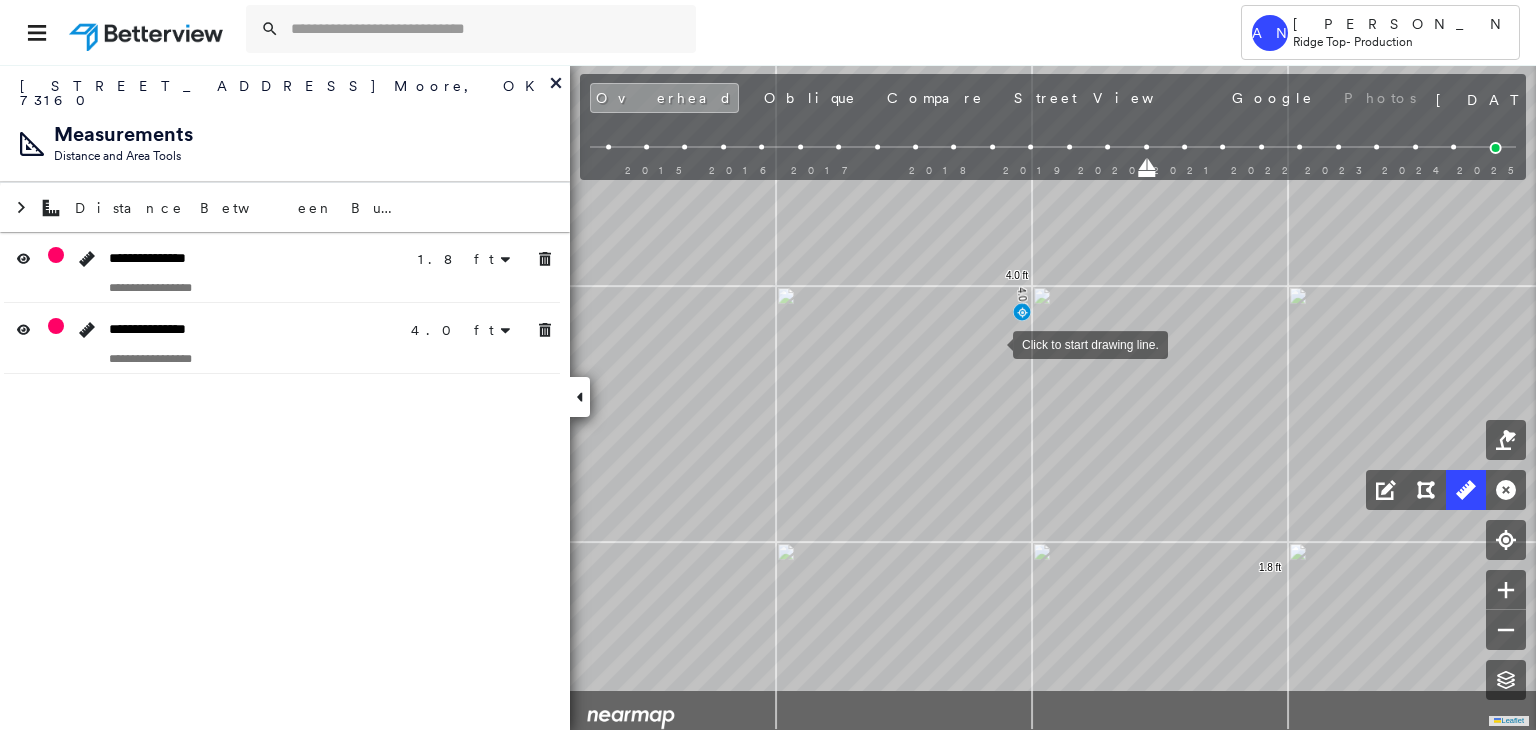 drag, startPoint x: 993, startPoint y: 369, endPoint x: 997, endPoint y: 325, distance: 44.181442 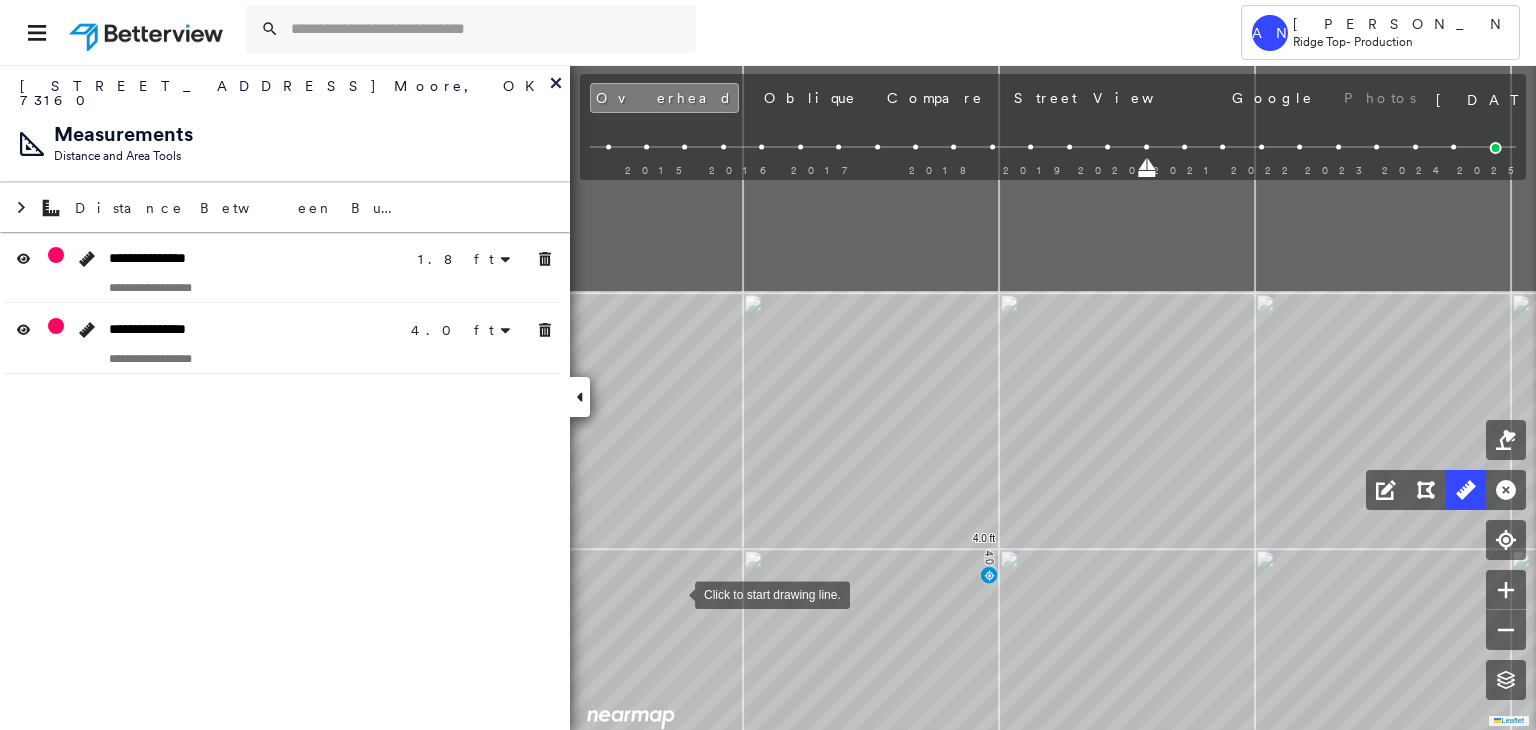 click on "1.8 ft 4.0 ft 4.0 ft Click to start drawing line." at bounding box center [-324, 556] 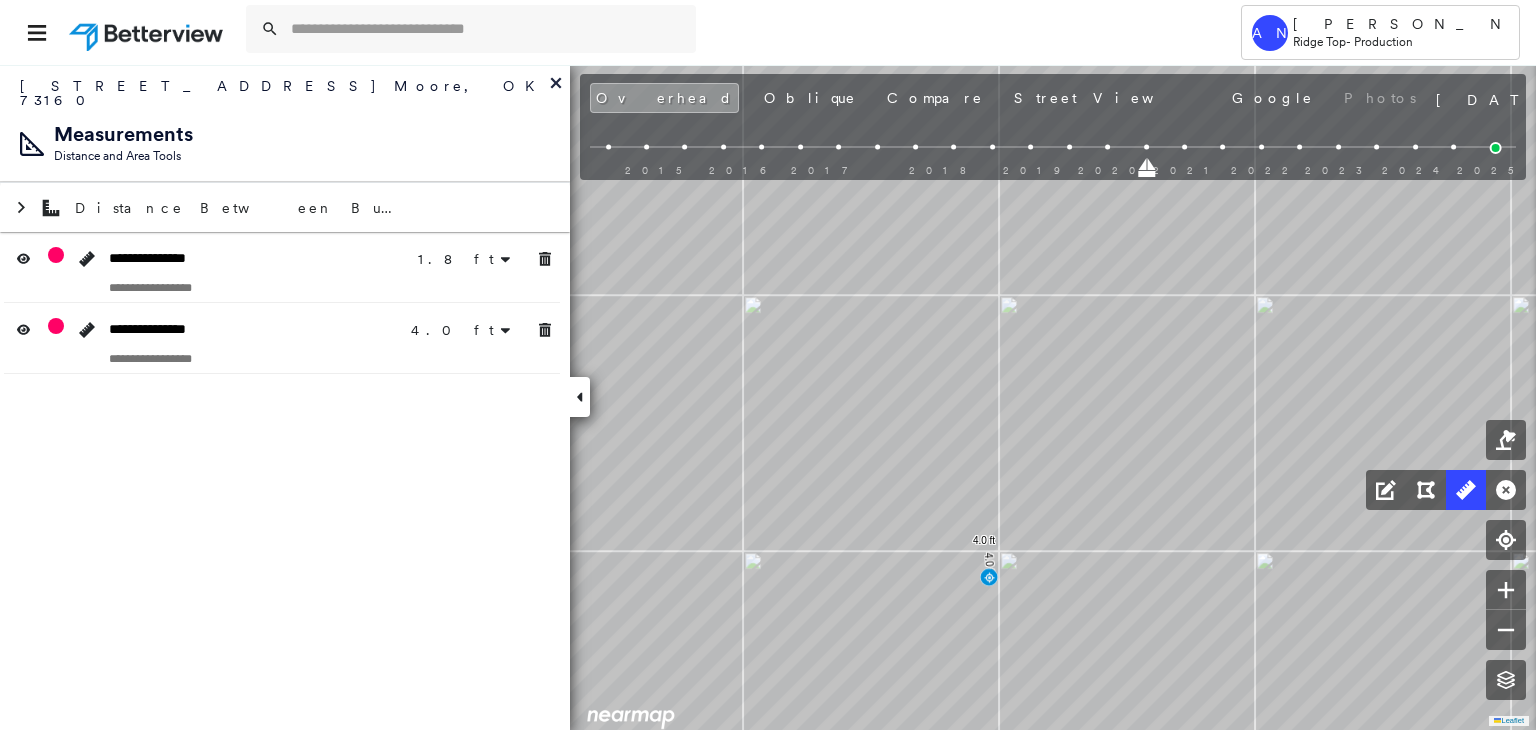 click at bounding box center [1466, 490] 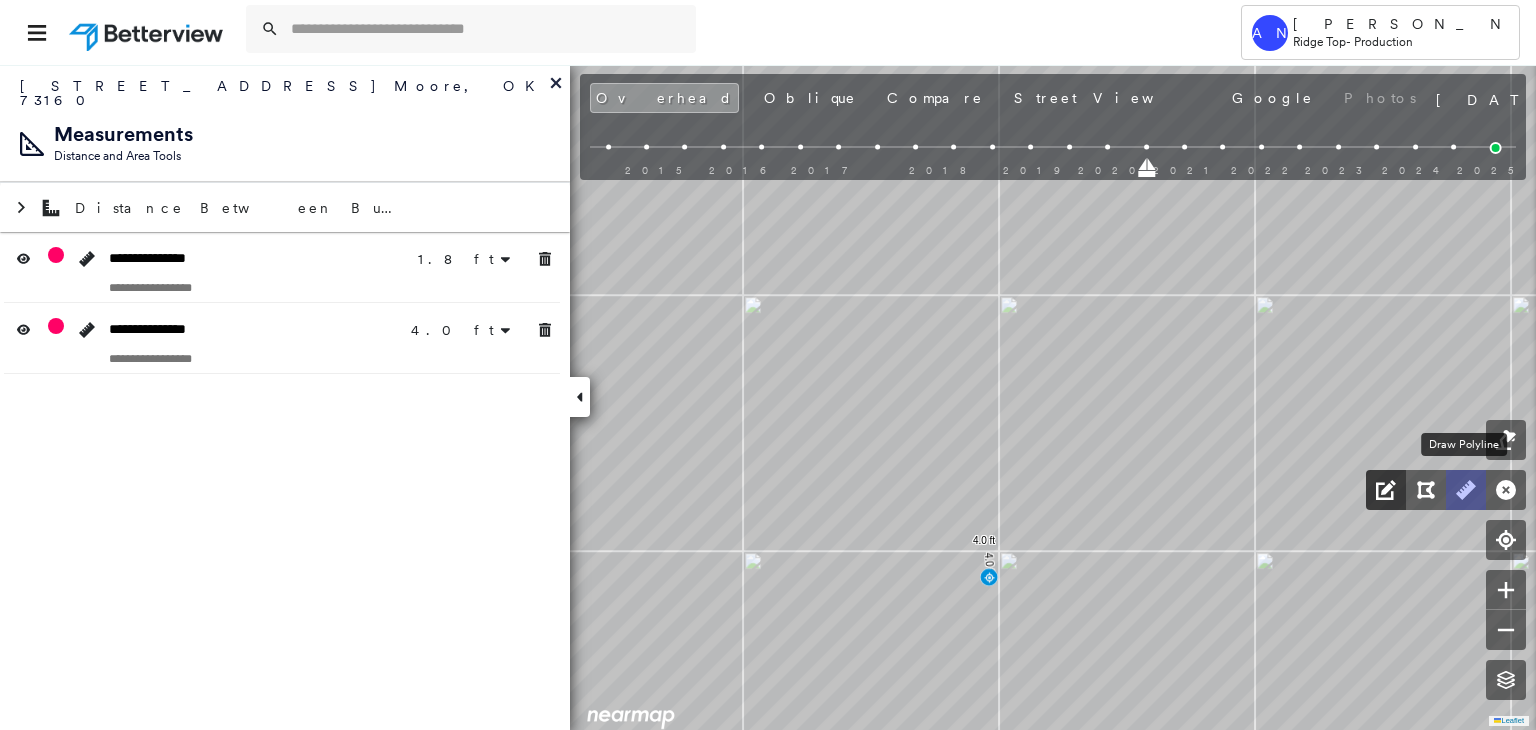 drag, startPoint x: 1468, startPoint y: 489, endPoint x: 1397, endPoint y: 493, distance: 71.11259 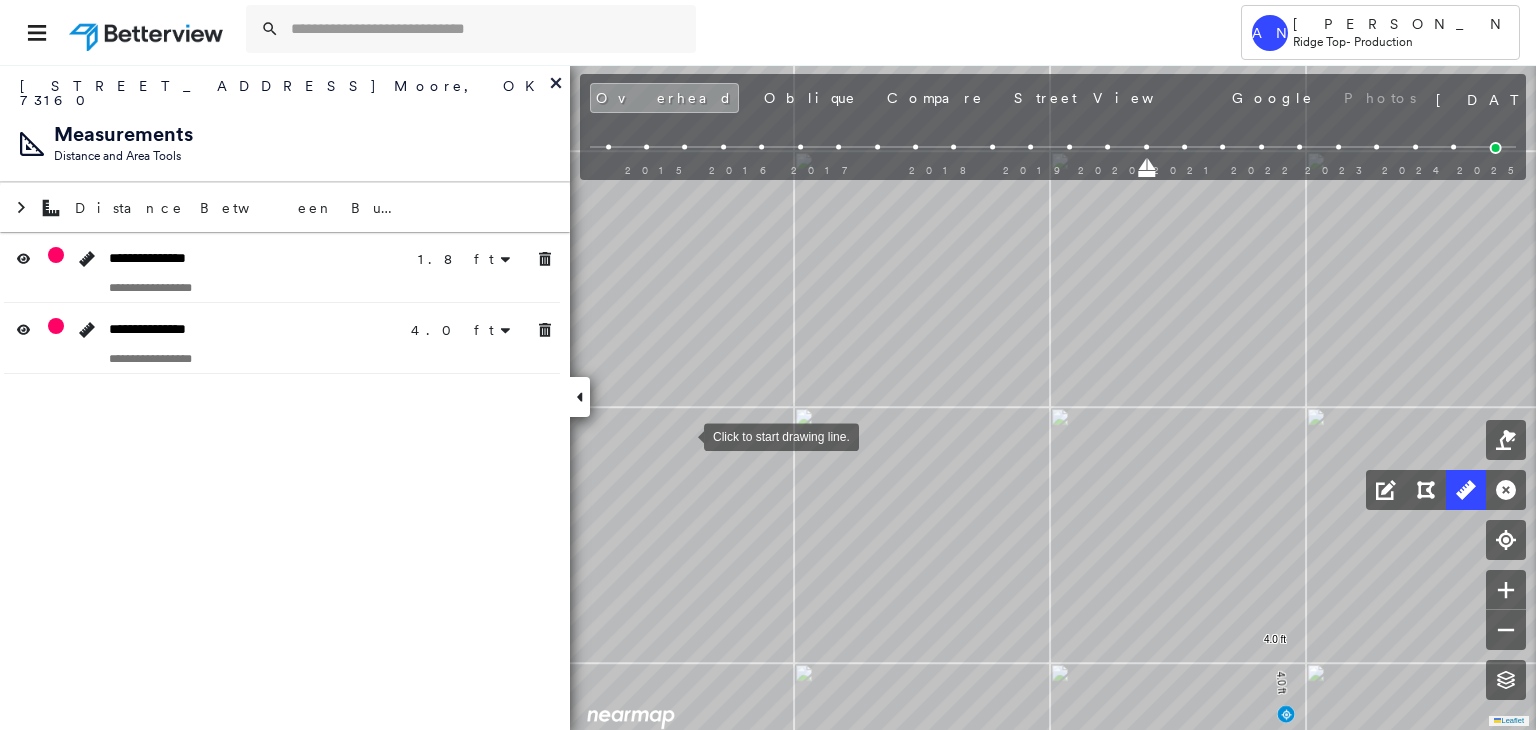 click at bounding box center (684, 435) 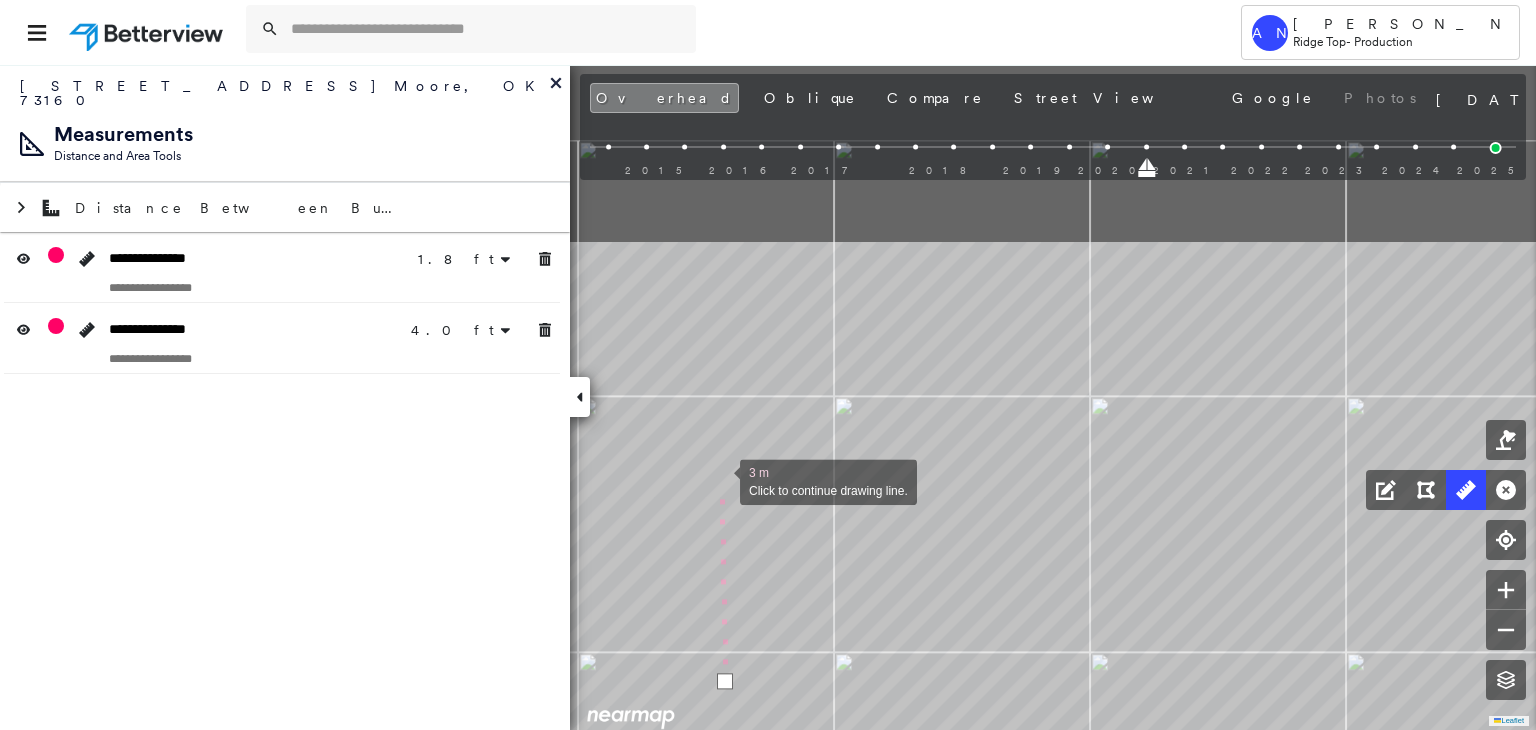 drag, startPoint x: 680, startPoint y: 234, endPoint x: 720, endPoint y: 479, distance: 248.24384 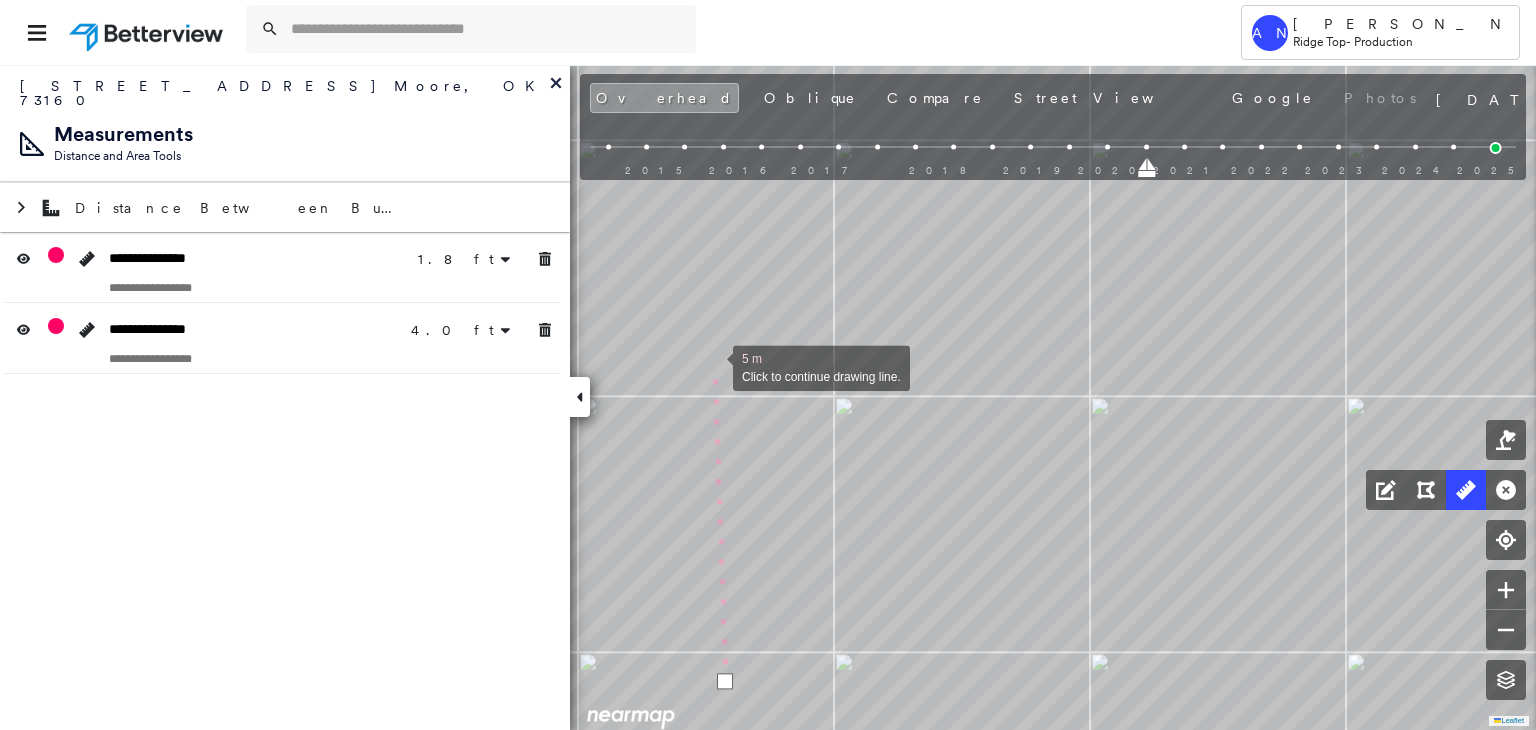 click at bounding box center [713, 366] 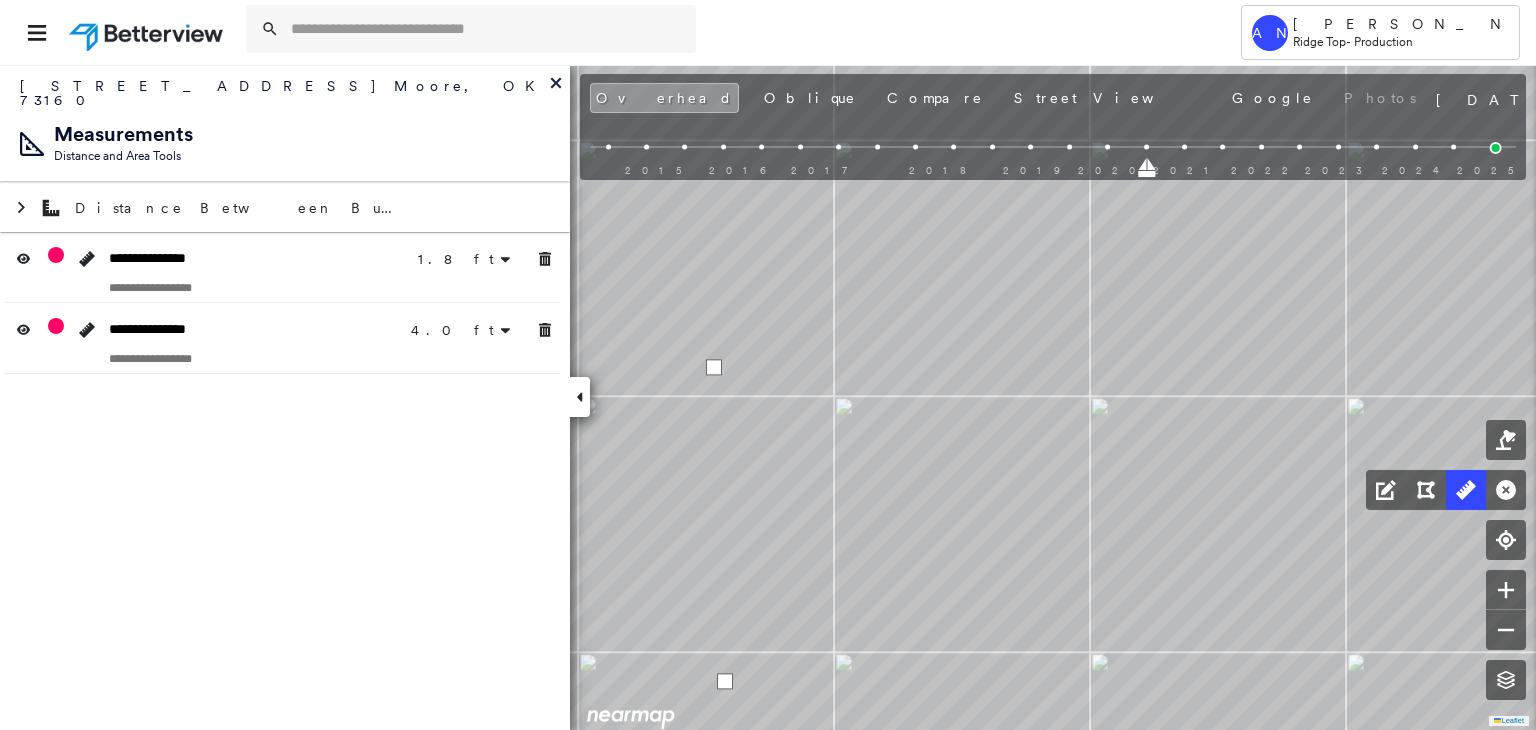 click at bounding box center (714, 367) 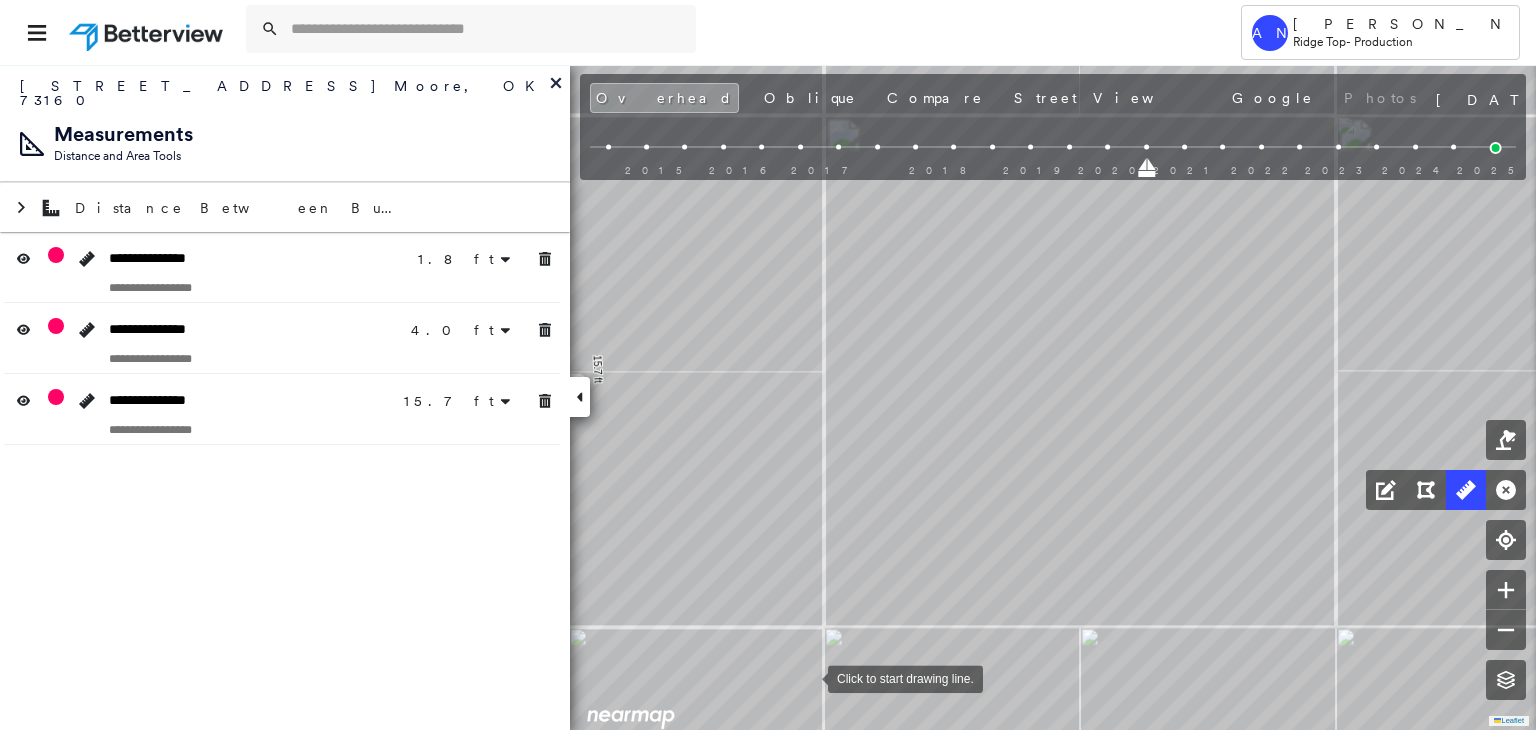 drag, startPoint x: 808, startPoint y: 677, endPoint x: 766, endPoint y: 677, distance: 42 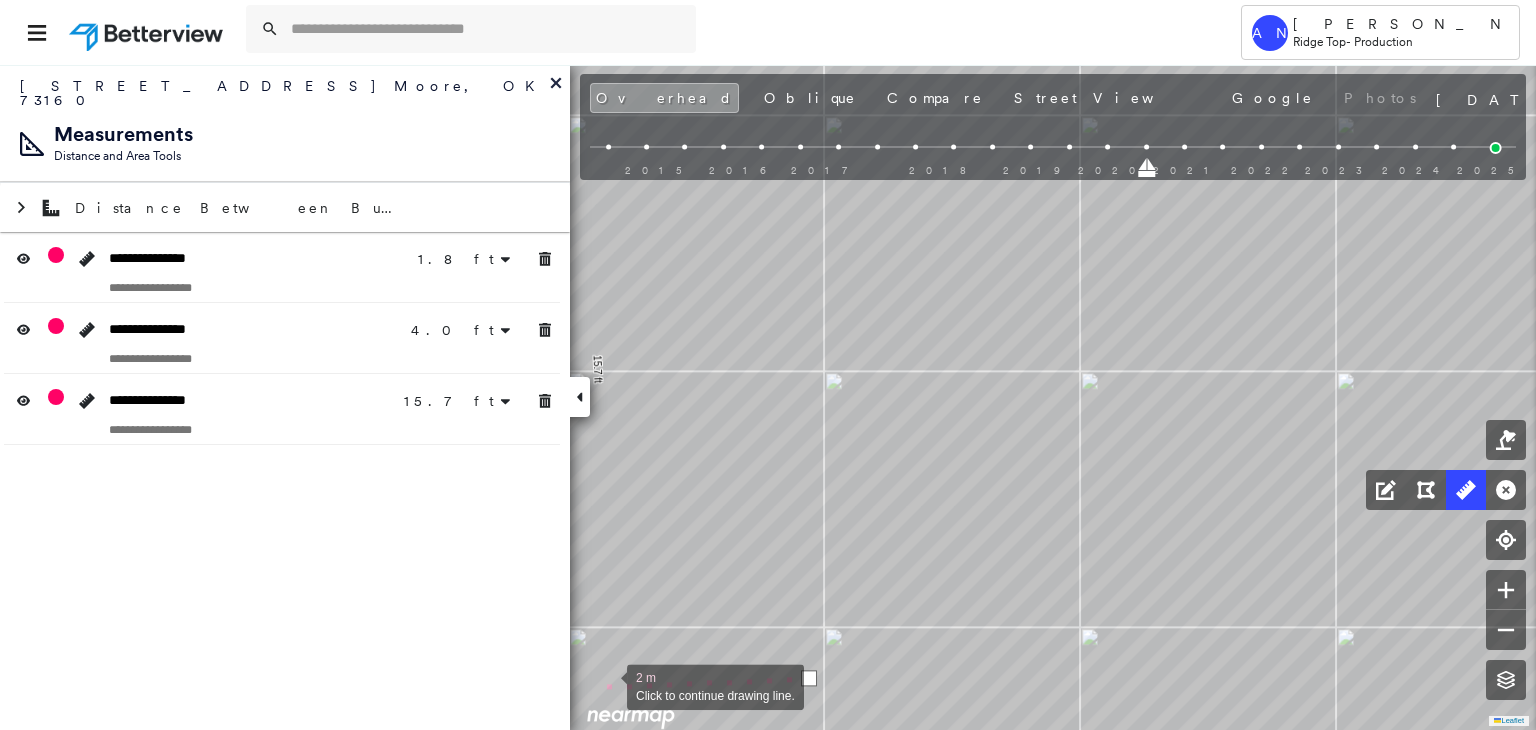 click at bounding box center (607, 685) 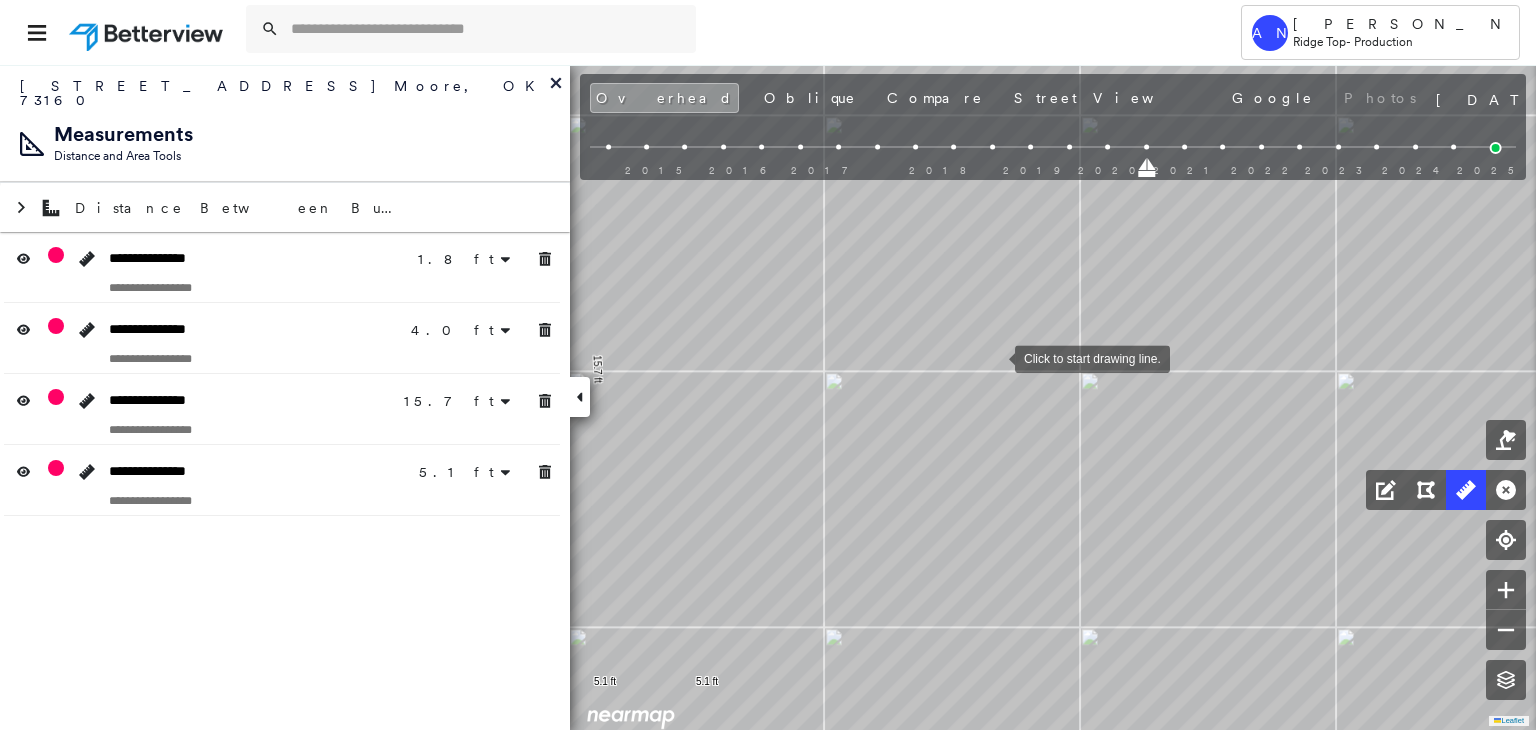 drag, startPoint x: 995, startPoint y: 357, endPoint x: 768, endPoint y: 365, distance: 227.14093 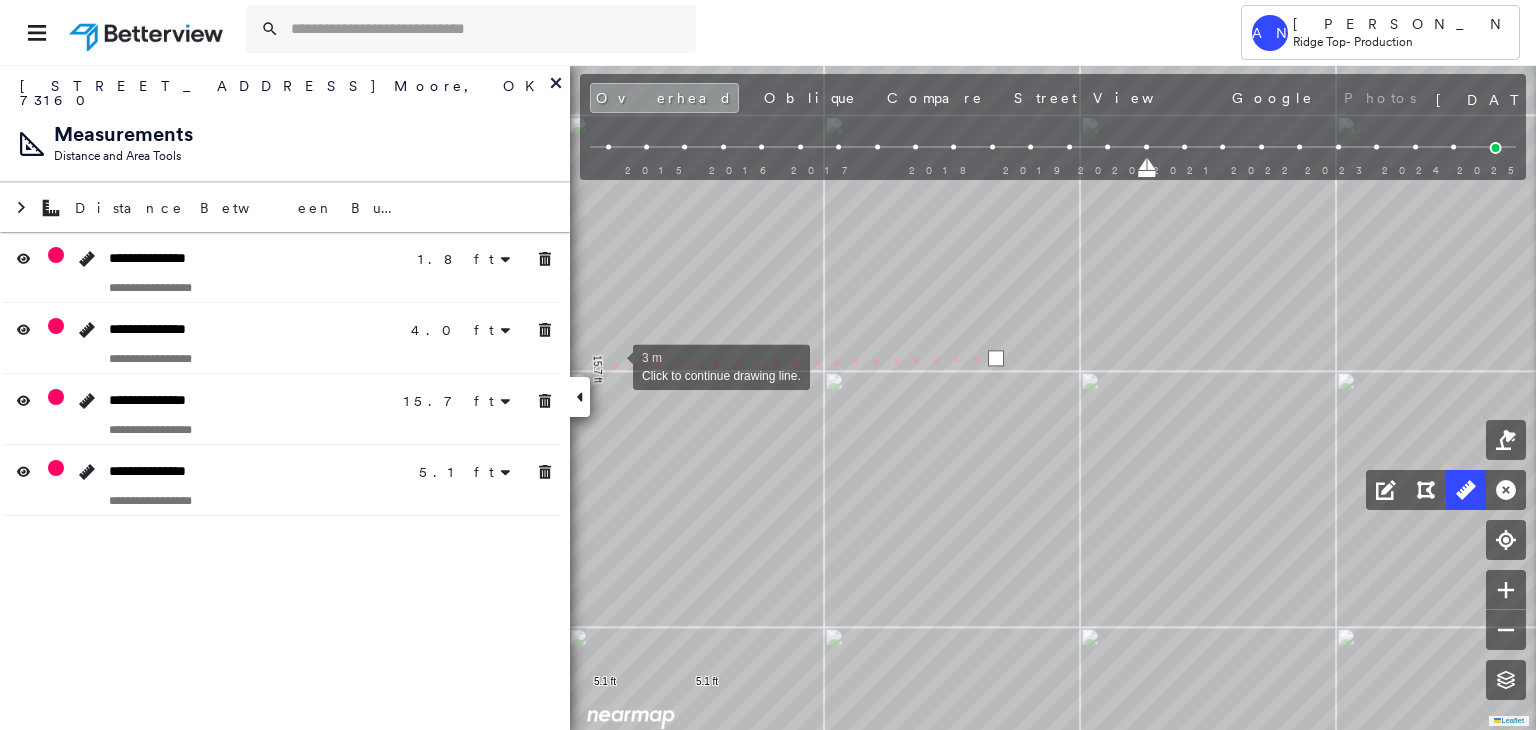 click at bounding box center (613, 365) 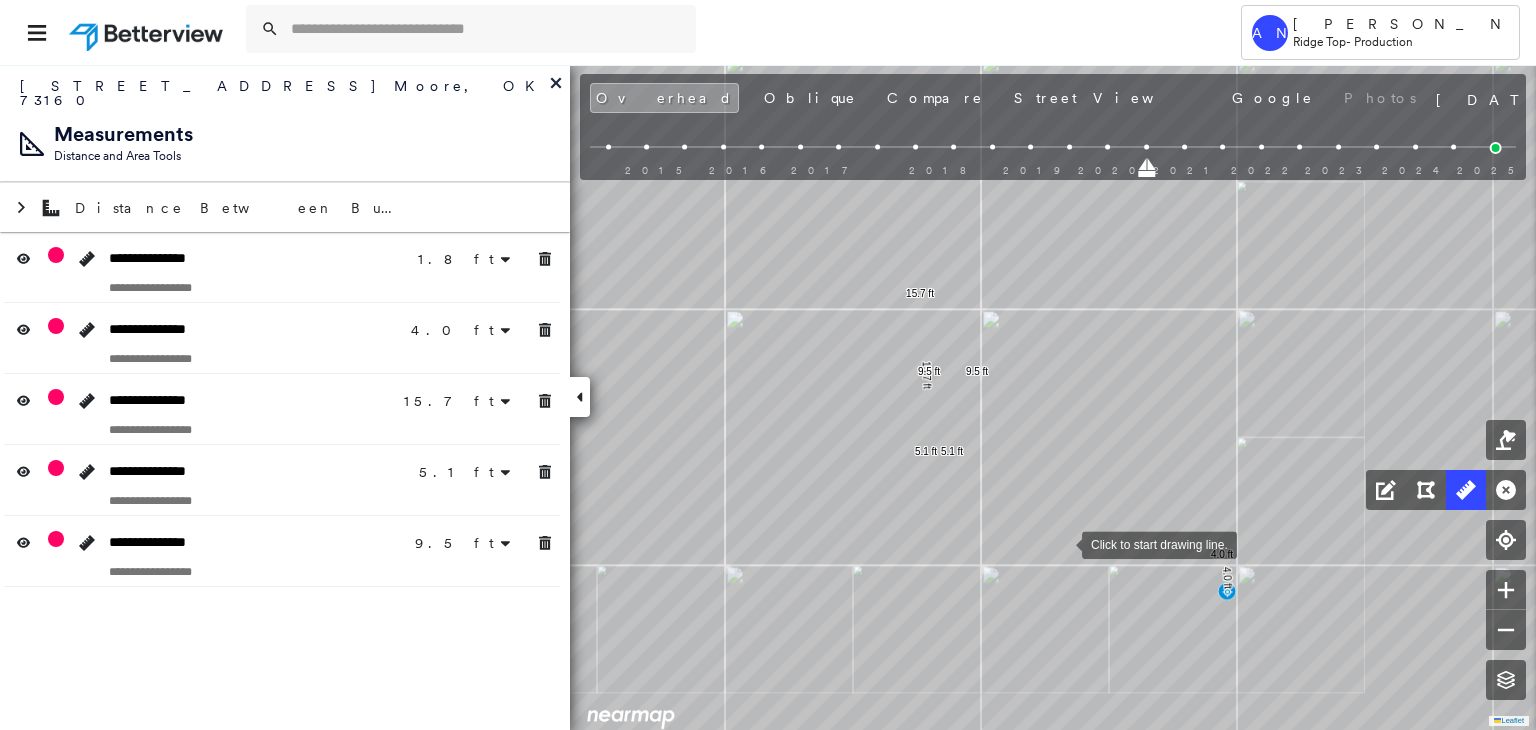 click on "1.8 ft 4.0 ft 4.0 ft 15.7 ft 15.7 ft 5.1 ft 5.1 ft 9.5 ft 9.5 ft Click to start drawing line." at bounding box center (-284, 803) 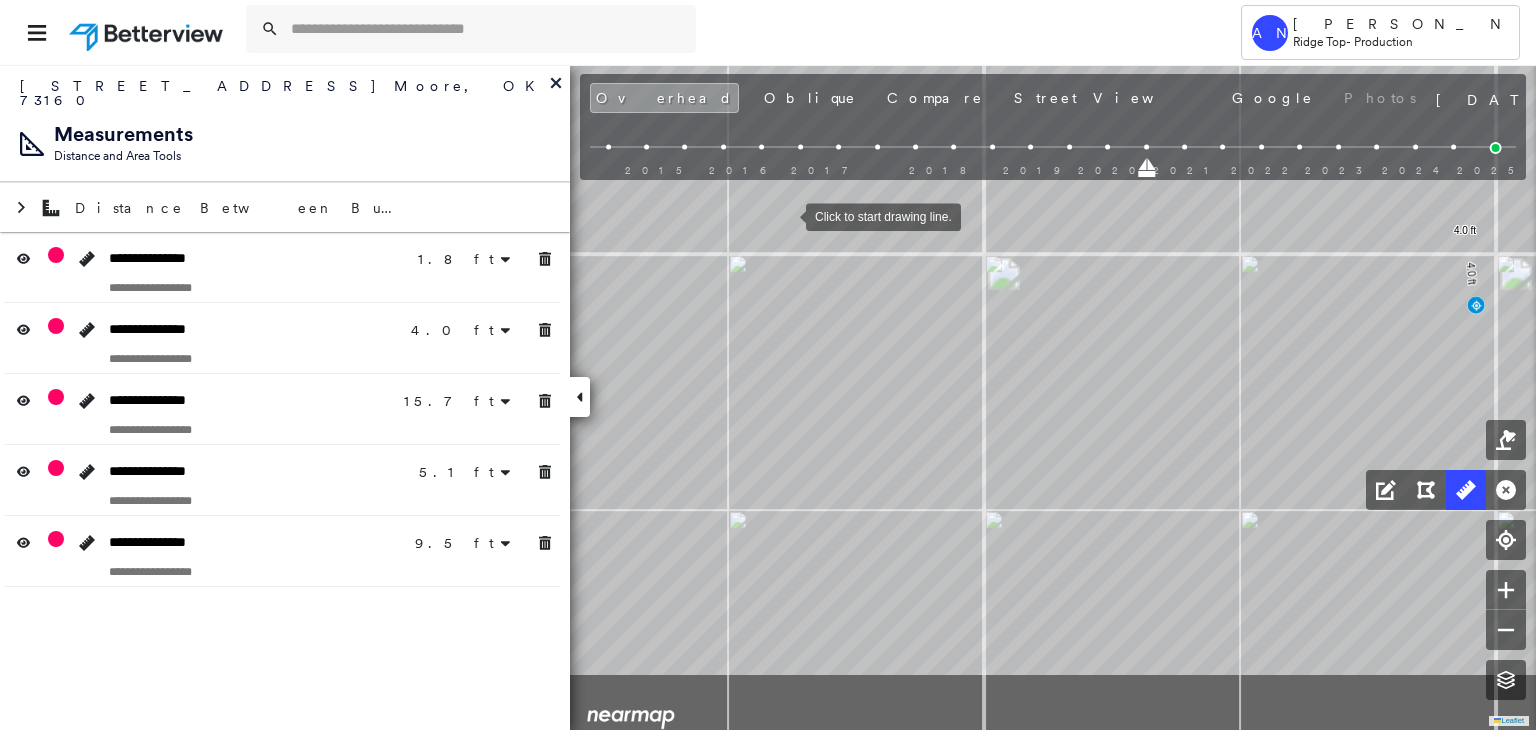 drag, startPoint x: 789, startPoint y: 337, endPoint x: 787, endPoint y: 216, distance: 121.016525 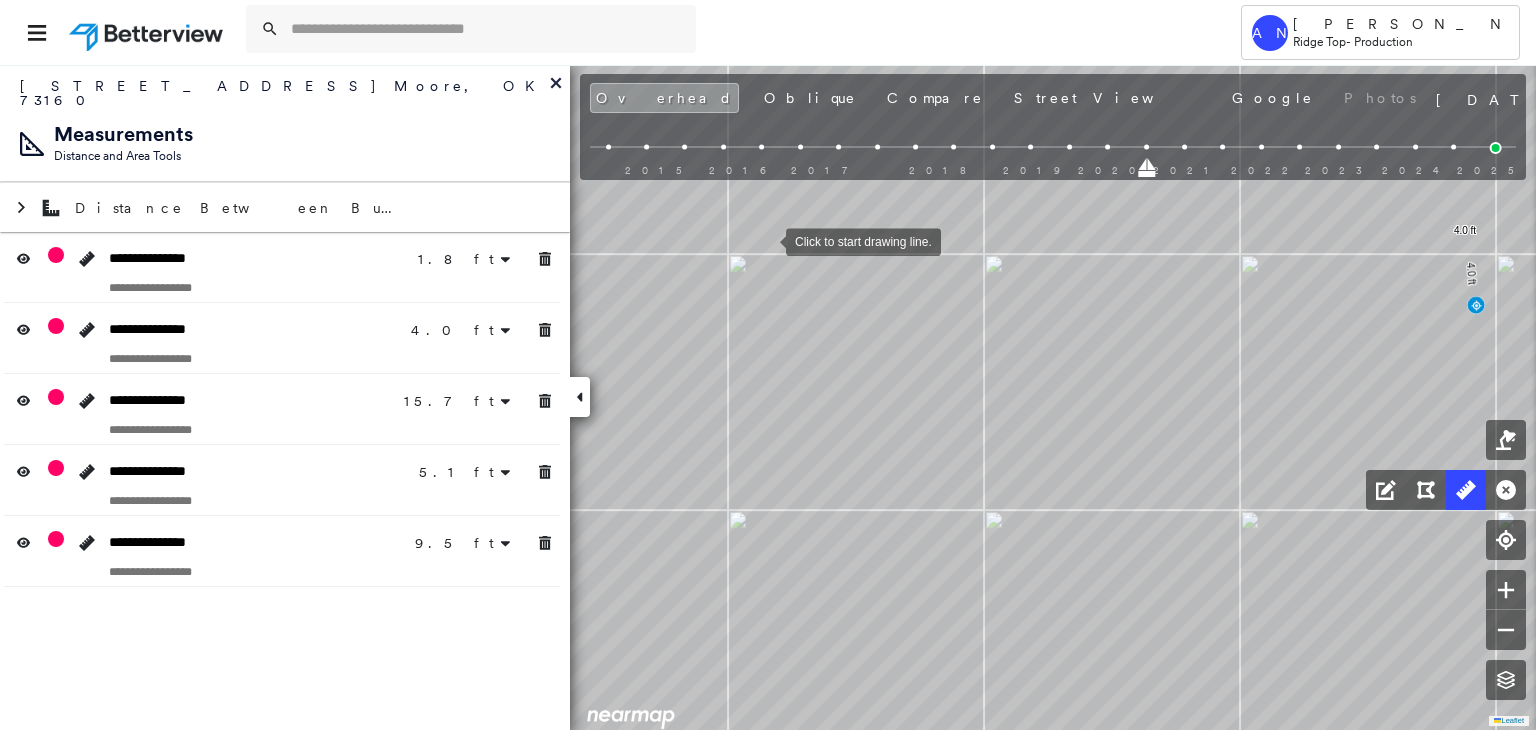 click at bounding box center (766, 240) 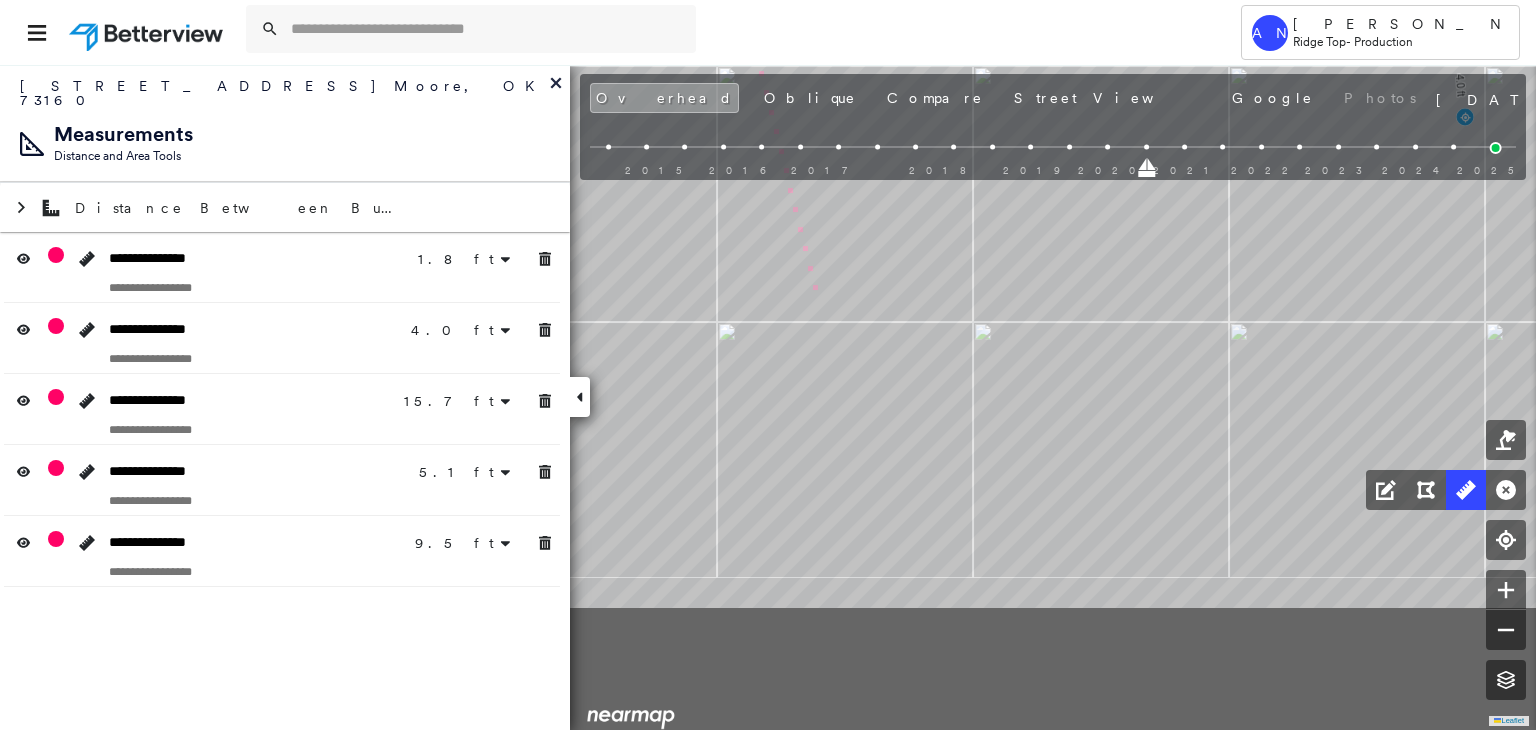 drag, startPoint x: 822, startPoint y: 484, endPoint x: 823, endPoint y: 182, distance: 302.00165 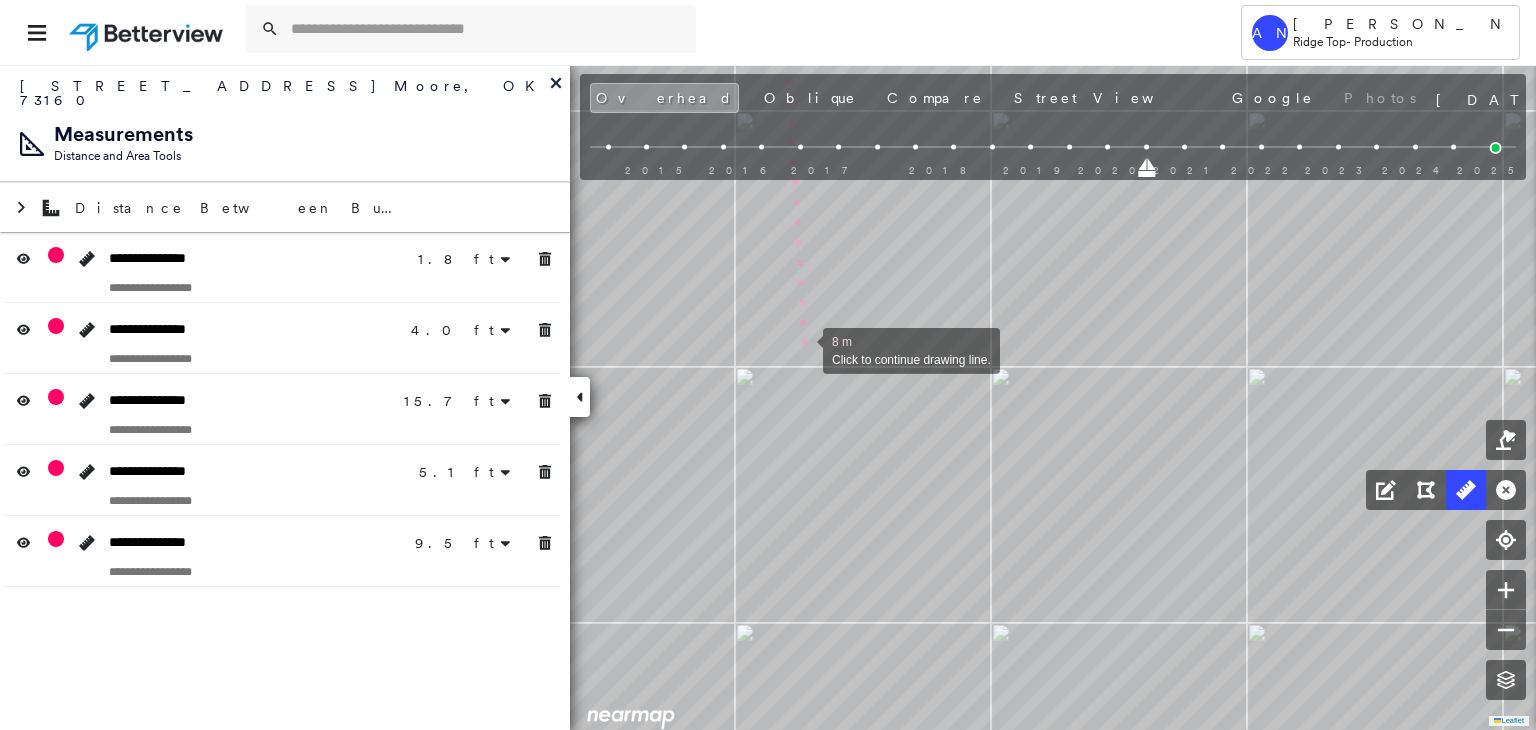 drag, startPoint x: 790, startPoint y: 408, endPoint x: 803, endPoint y: 349, distance: 60.41523 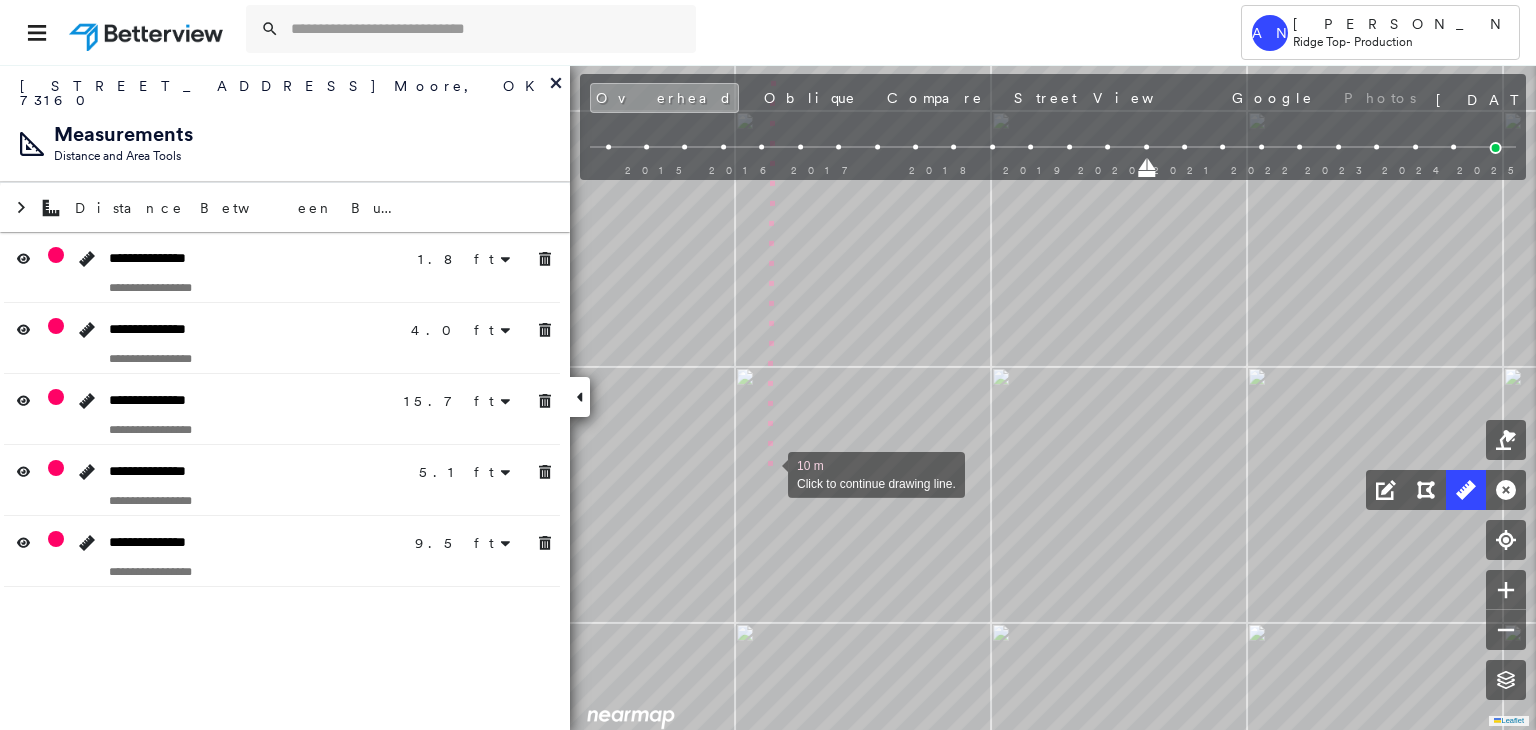 click at bounding box center [768, 473] 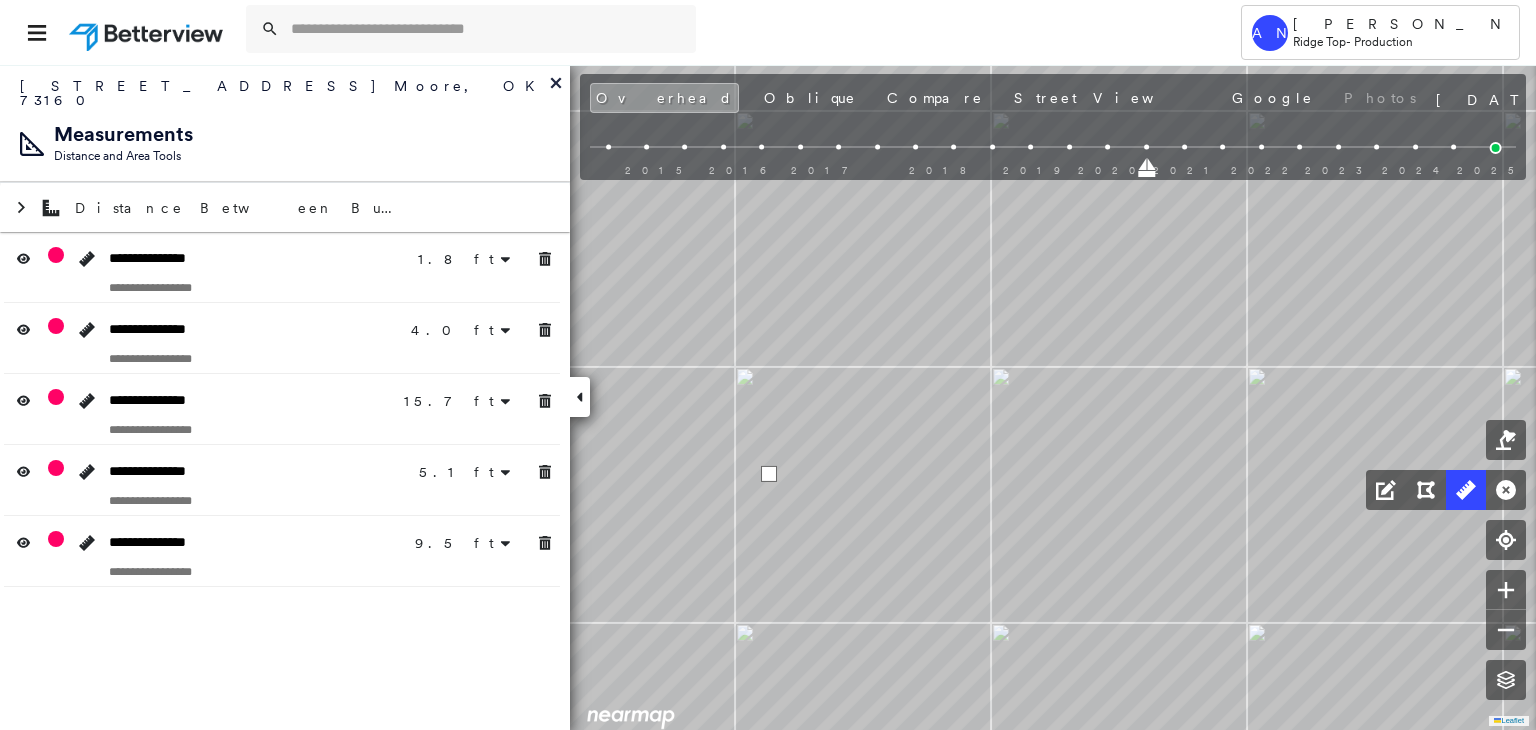 click at bounding box center (769, 474) 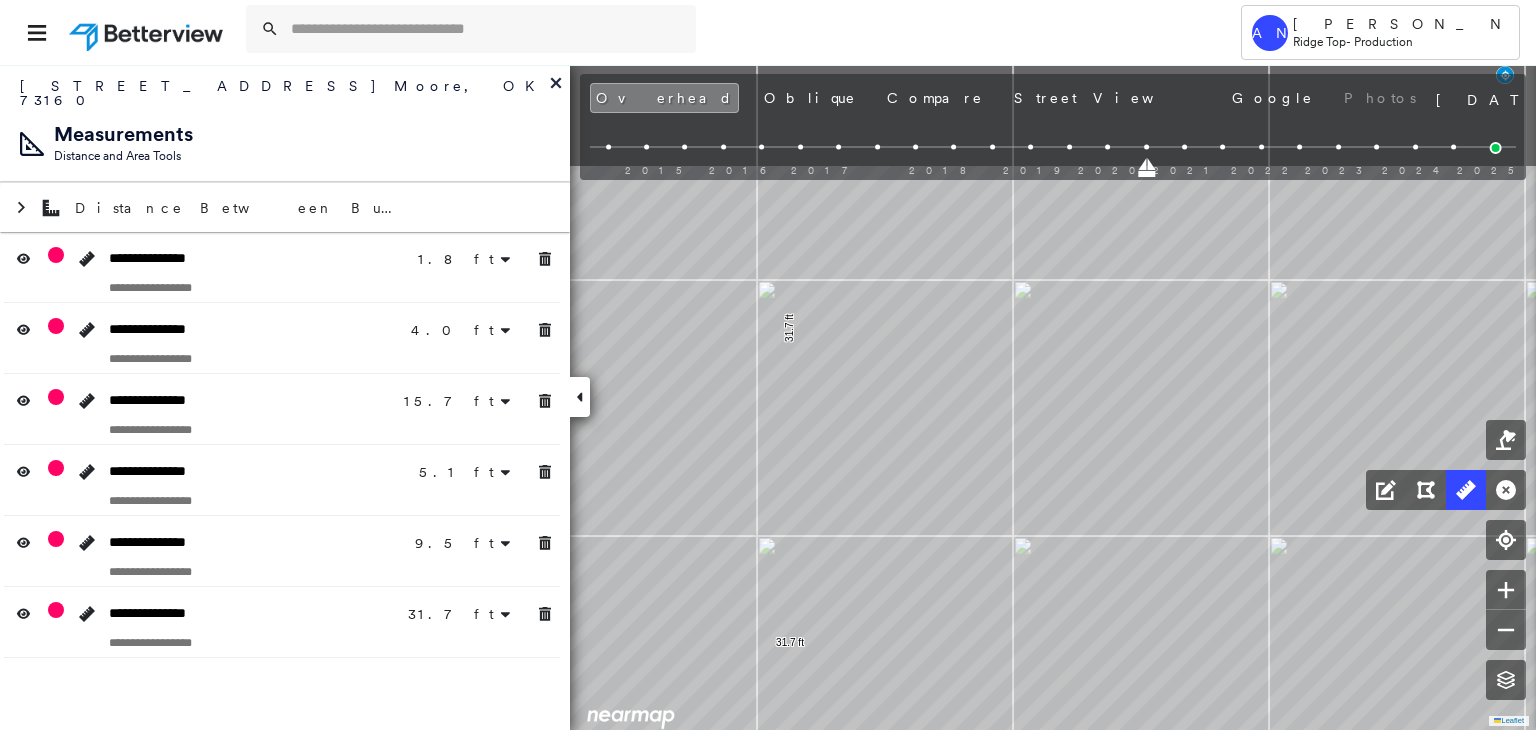 click on "1.8 ft 1.8 ft 4.0 ft 4.0 ft 15.7 ft 15.7 ft 5.1 ft 5.1 ft 9.5 ft 9.5 ft 31.7 ft 31.7 ft Click to start drawing line." at bounding box center [-303, 239] 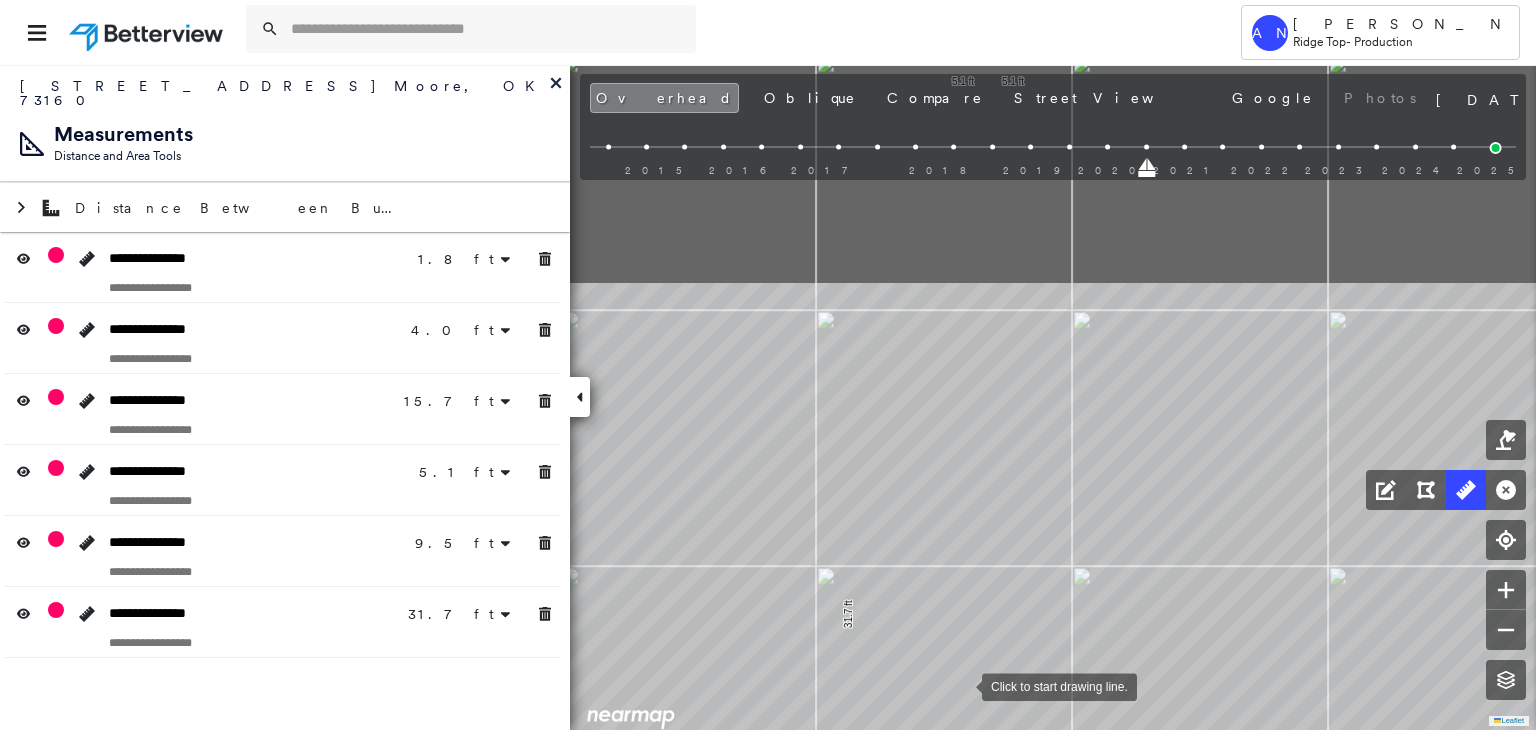 drag, startPoint x: 902, startPoint y: 395, endPoint x: 961, endPoint y: 681, distance: 292.02225 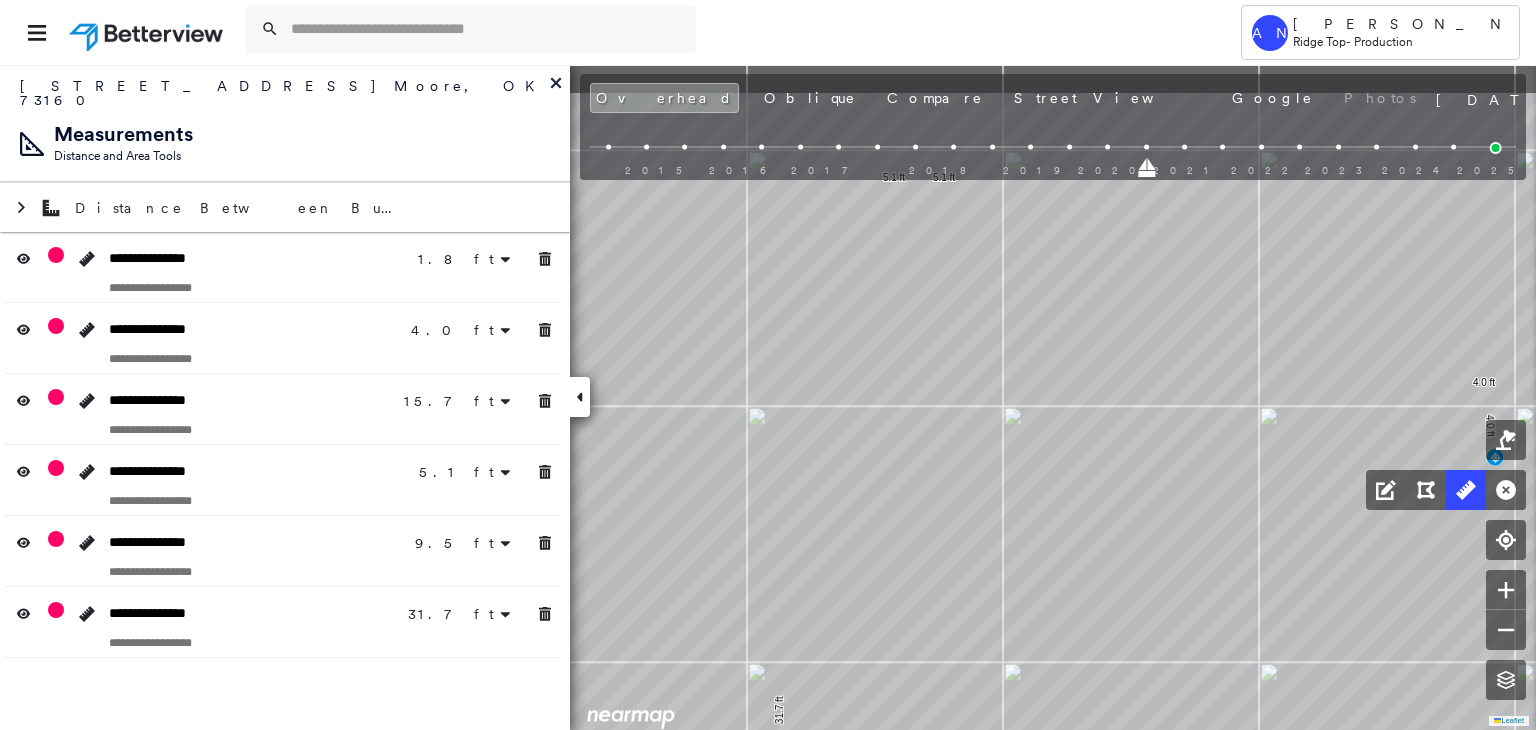 drag, startPoint x: 920, startPoint y: 565, endPoint x: 920, endPoint y: 591, distance: 26 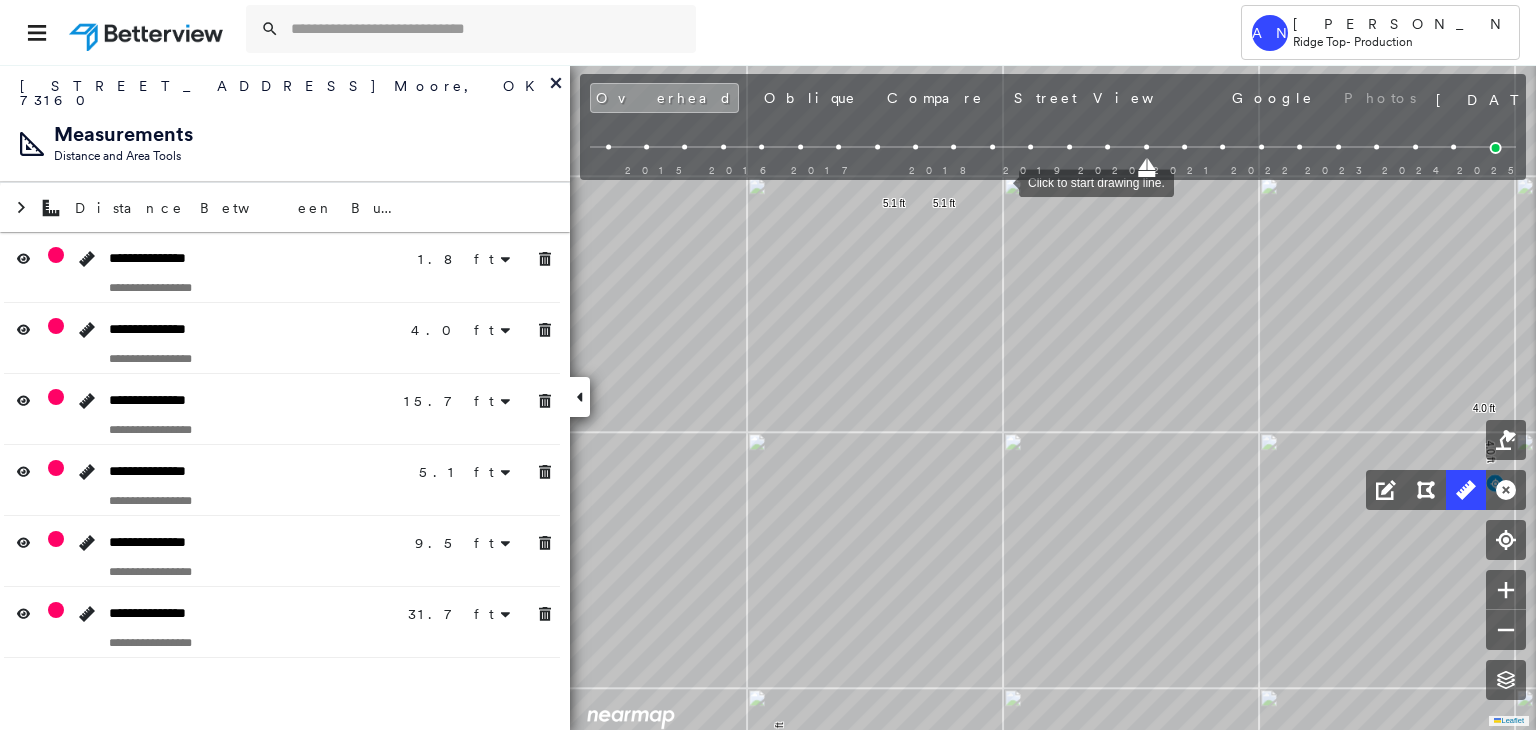 click at bounding box center (999, 181) 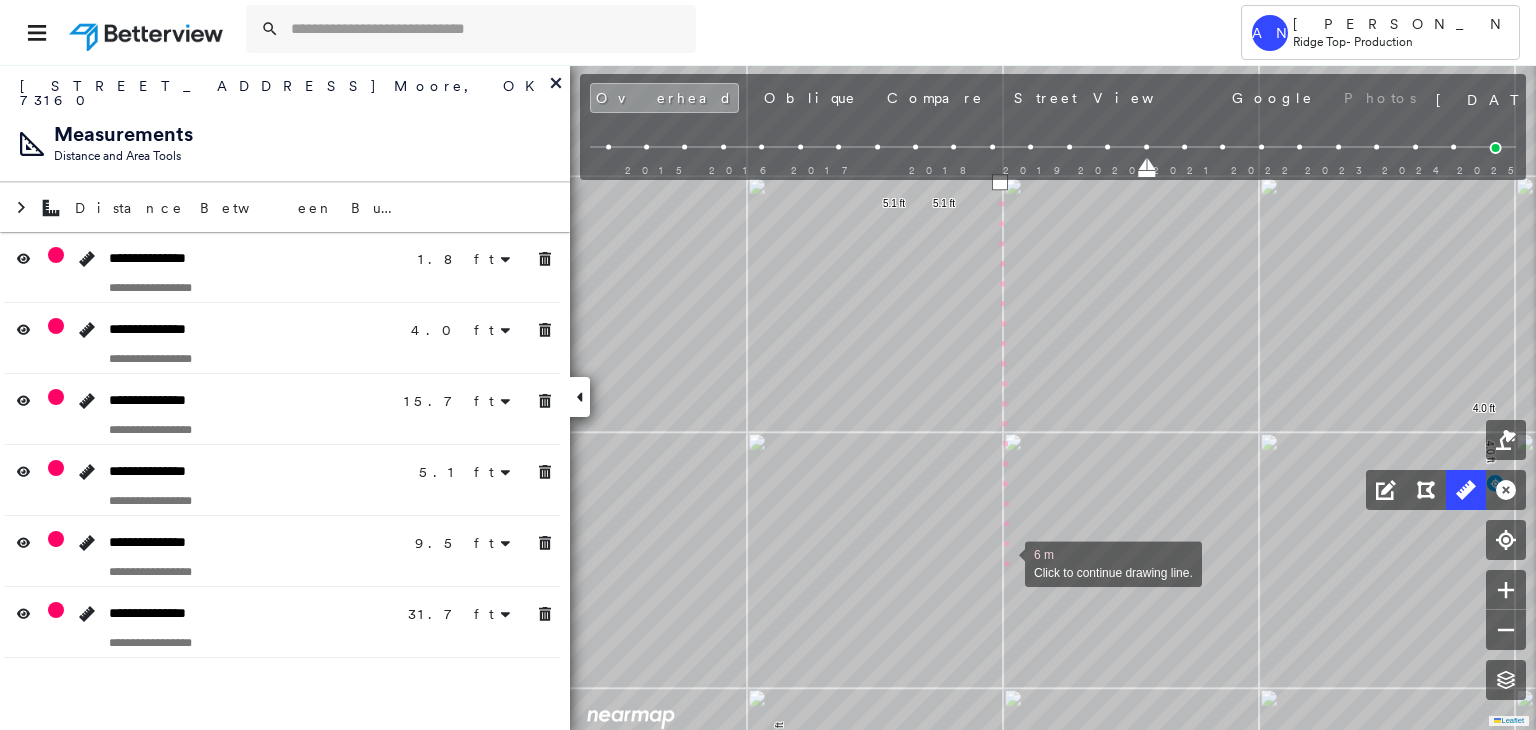 click at bounding box center [1005, 562] 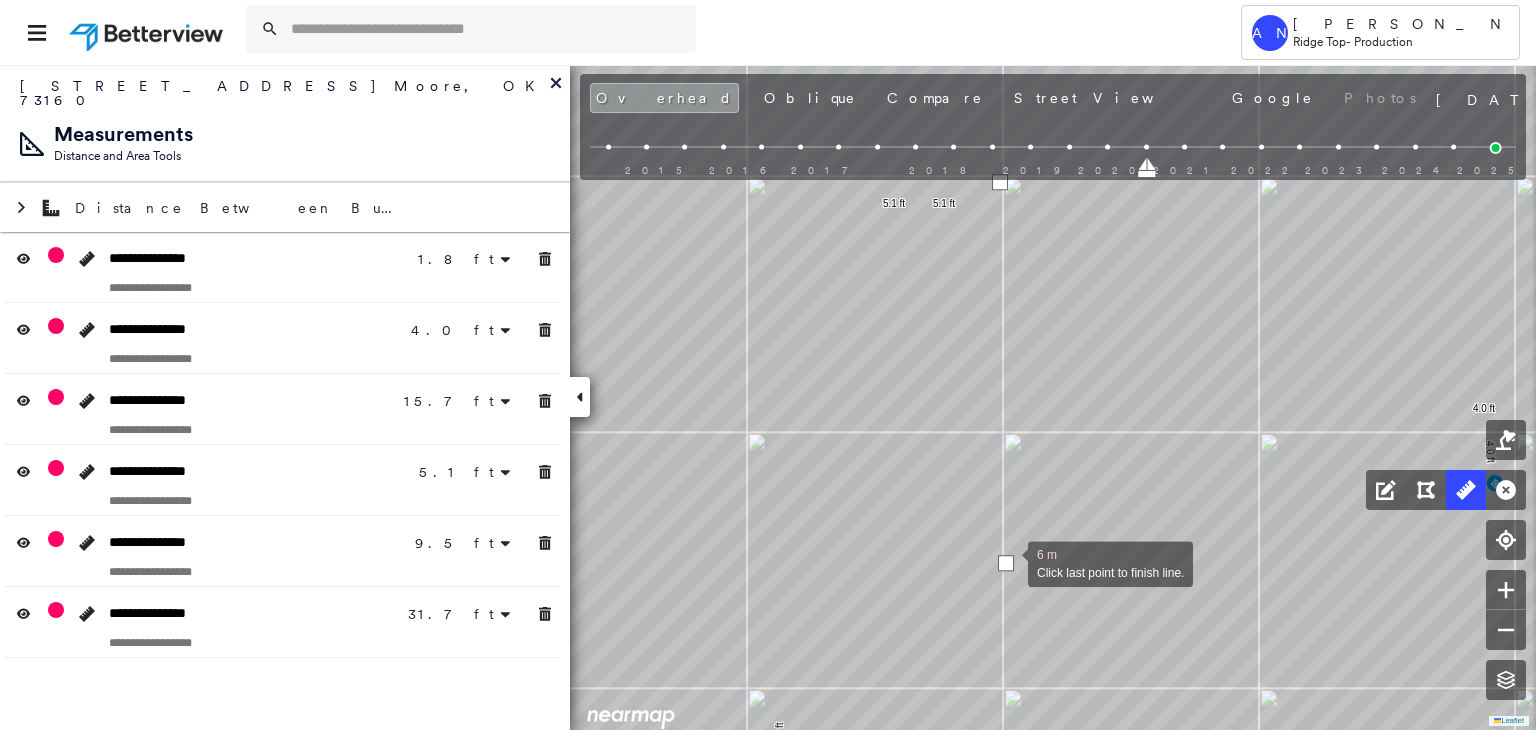 click at bounding box center [1006, 563] 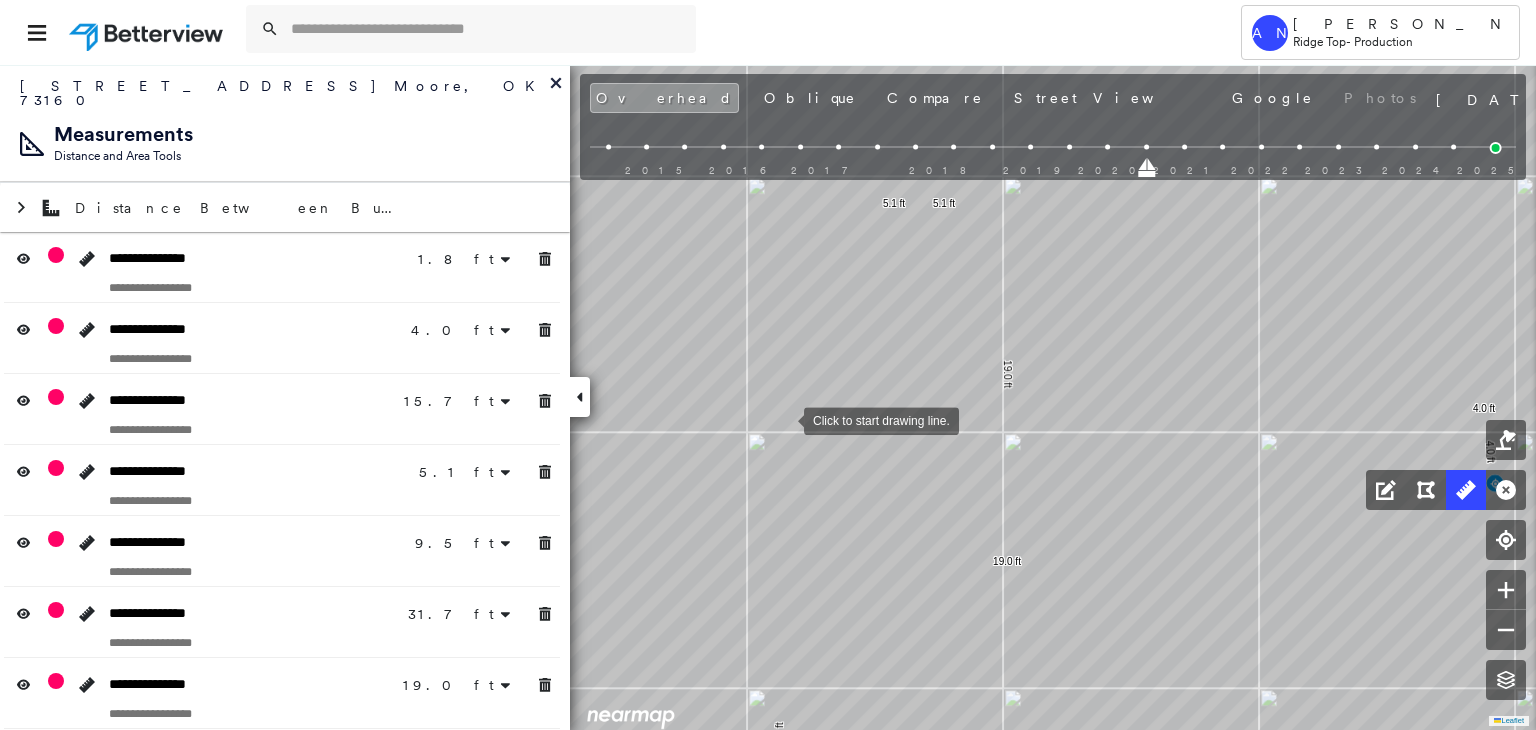 click at bounding box center [784, 419] 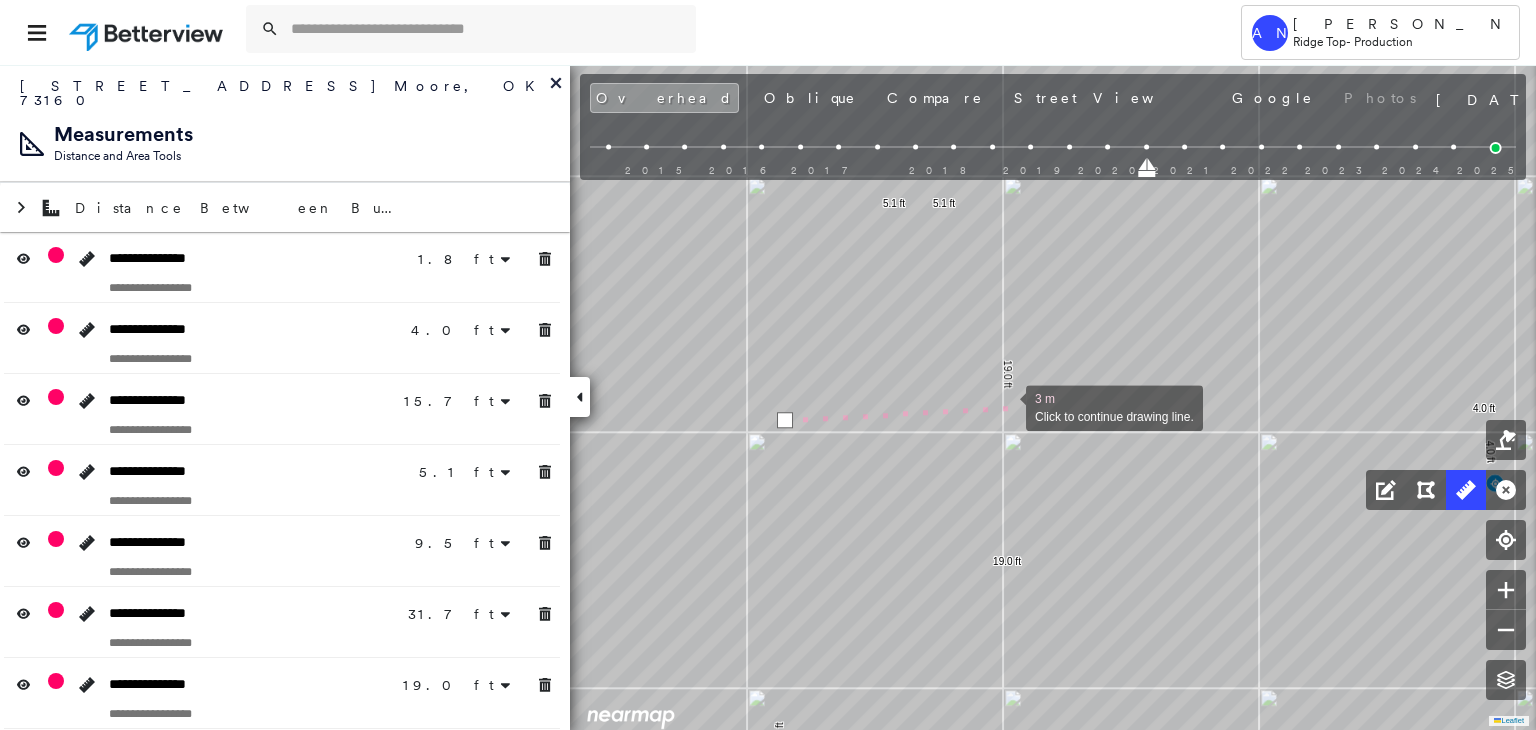 click at bounding box center (1006, 406) 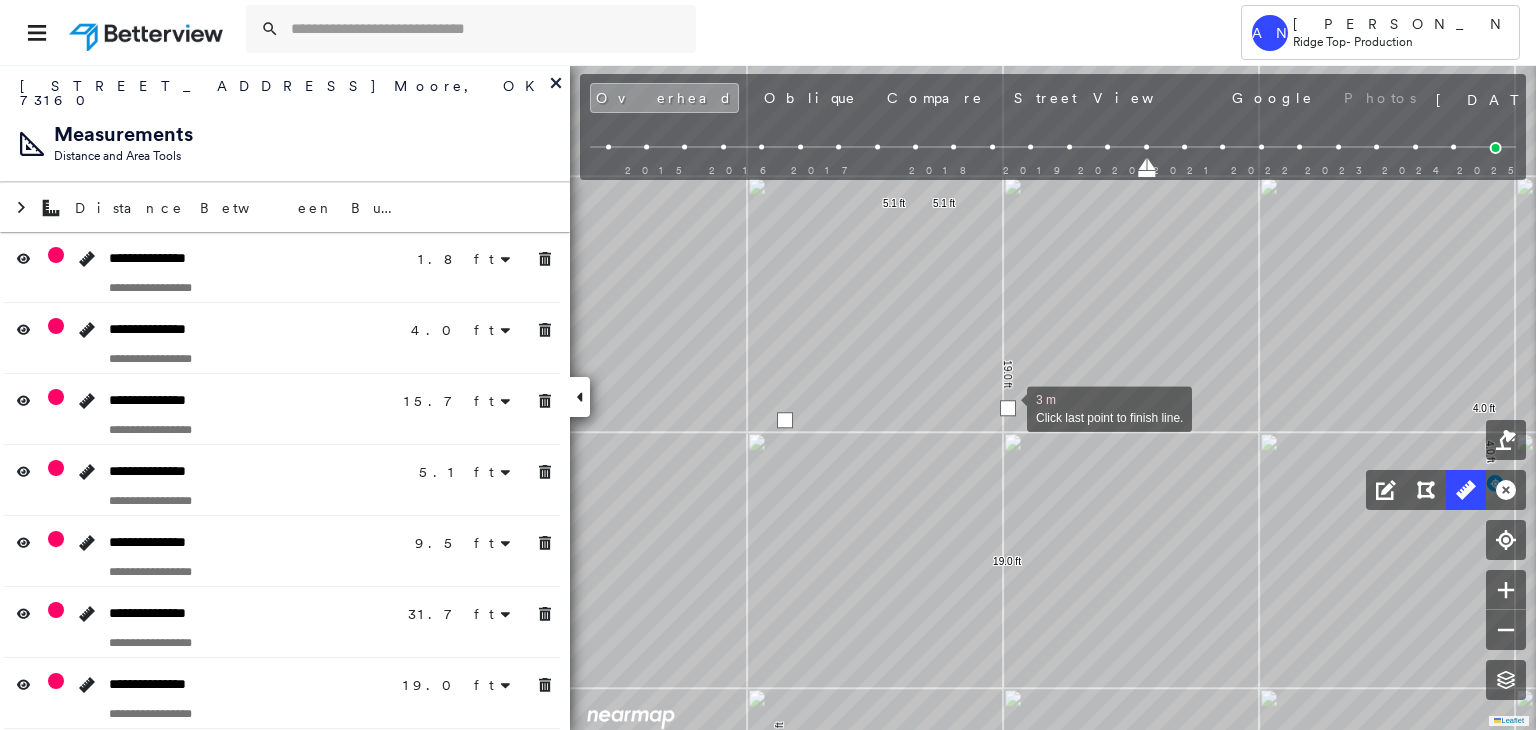 click at bounding box center (1008, 408) 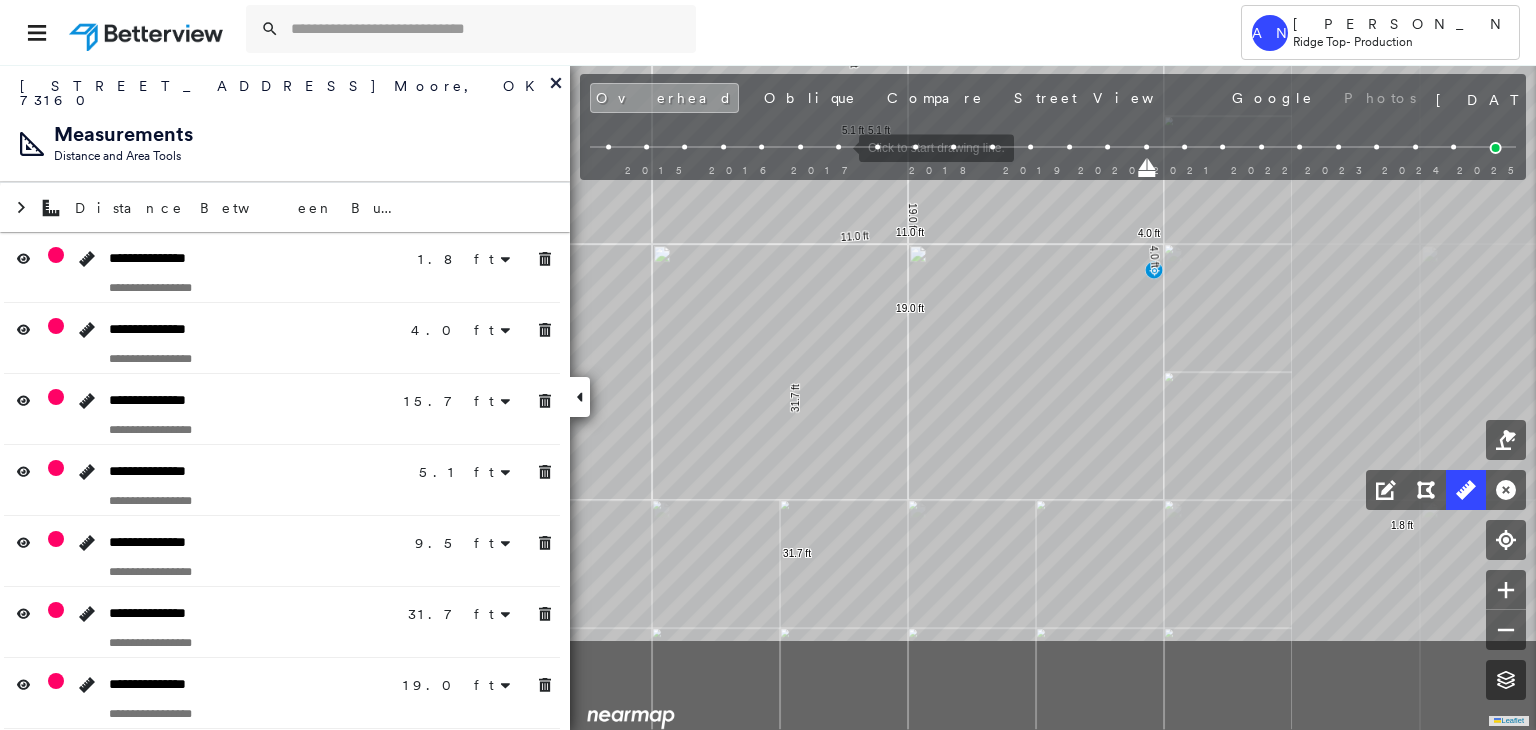 click on "1.8 ft 4.0 ft 4.0 ft 15.7 ft 15.7 ft 5.1 ft 5.1 ft 9.5 ft 9.5 ft 31.7 ft 31.7 ft 19.0 ft 19.0 ft 11.0 ft 11.0 ft Click to start drawing line." at bounding box center (-362, 492) 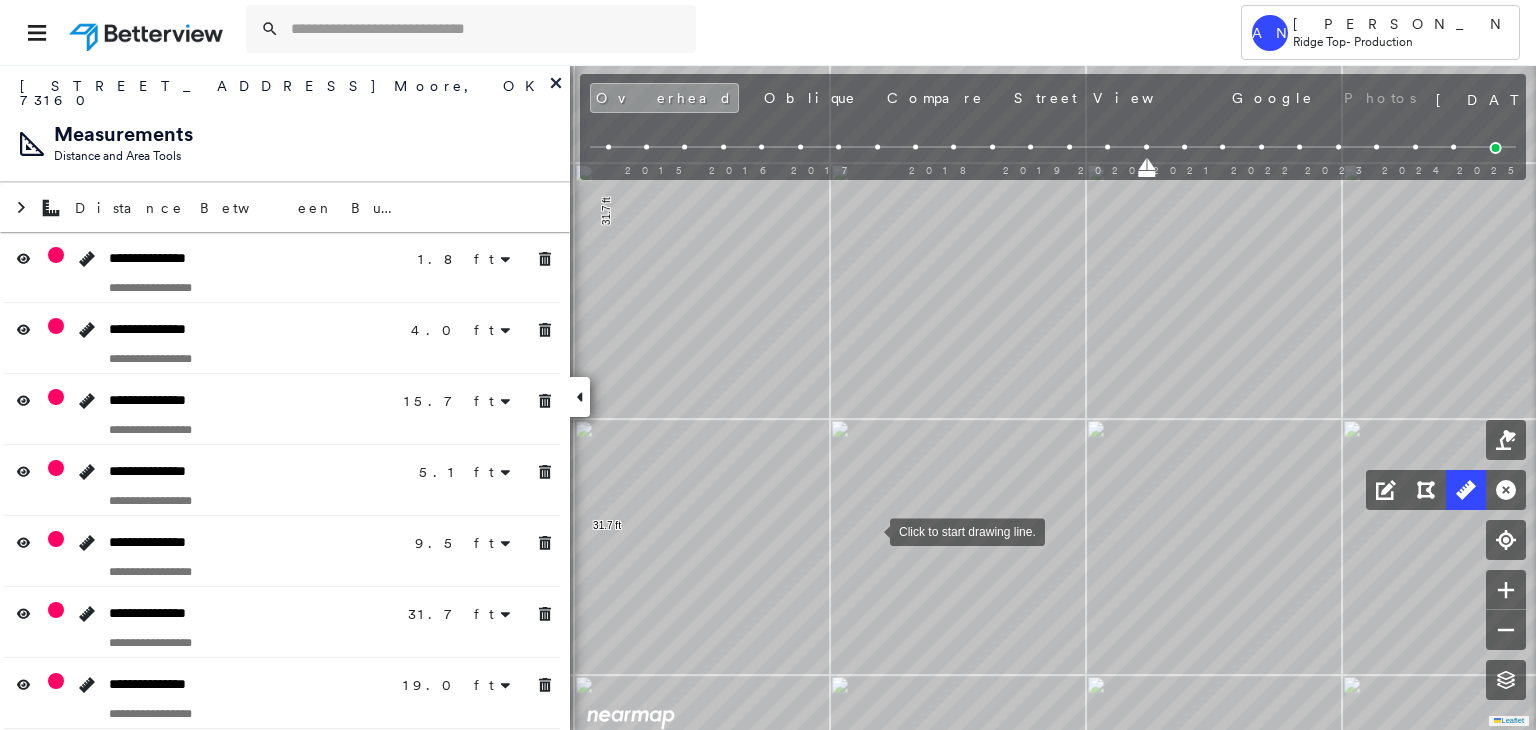 drag, startPoint x: 921, startPoint y: 401, endPoint x: 700, endPoint y: 505, distance: 244.24782 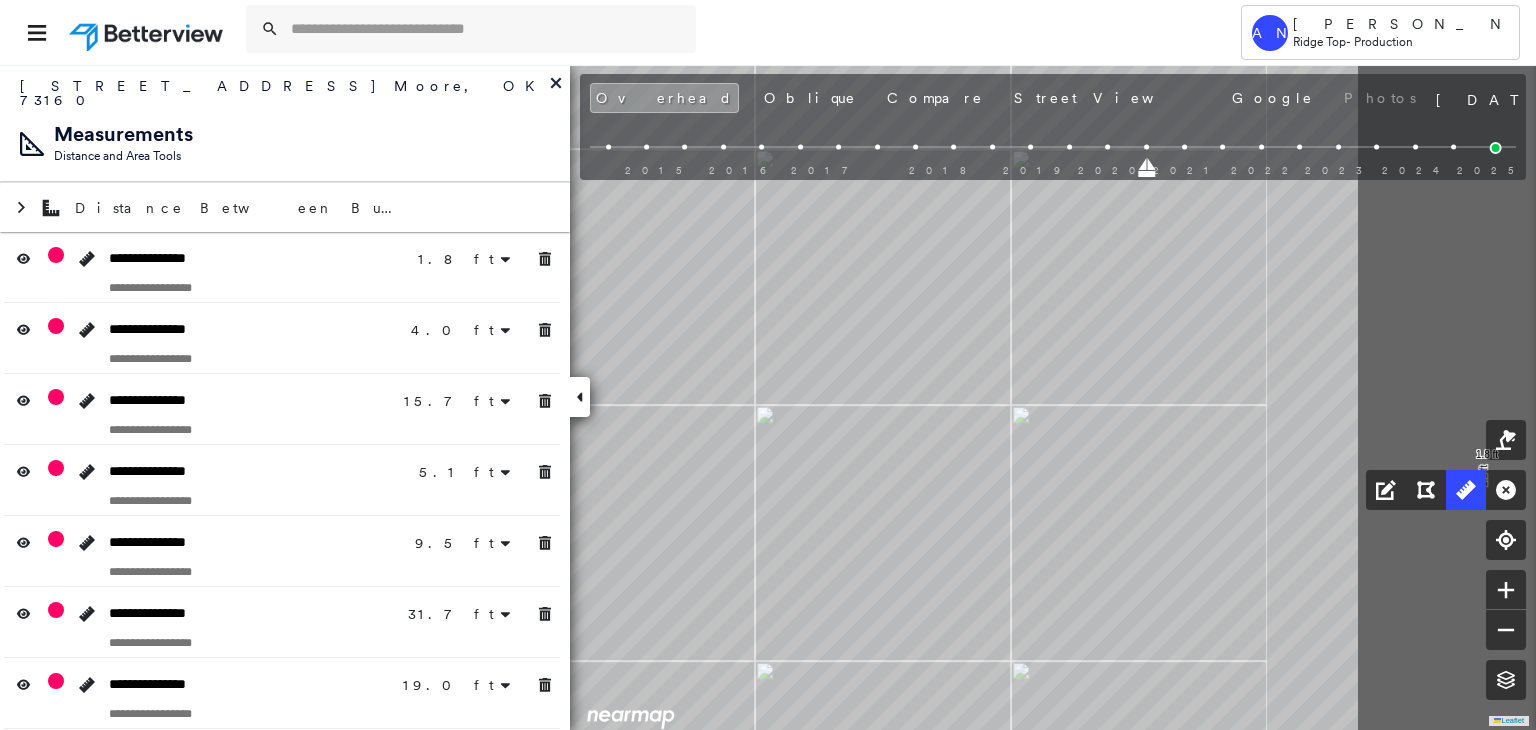click on "1.8 ft 1.8 ft 4.0 ft 4.0 ft 15.7 ft 15.7 ft 5.1 ft 5.1 ft 9.5 ft 9.5 ft 31.7 ft 31.7 ft 19.0 ft 19.0 ft 11.0 ft 11.0 ft Click to start drawing line." at bounding box center (-699, 468) 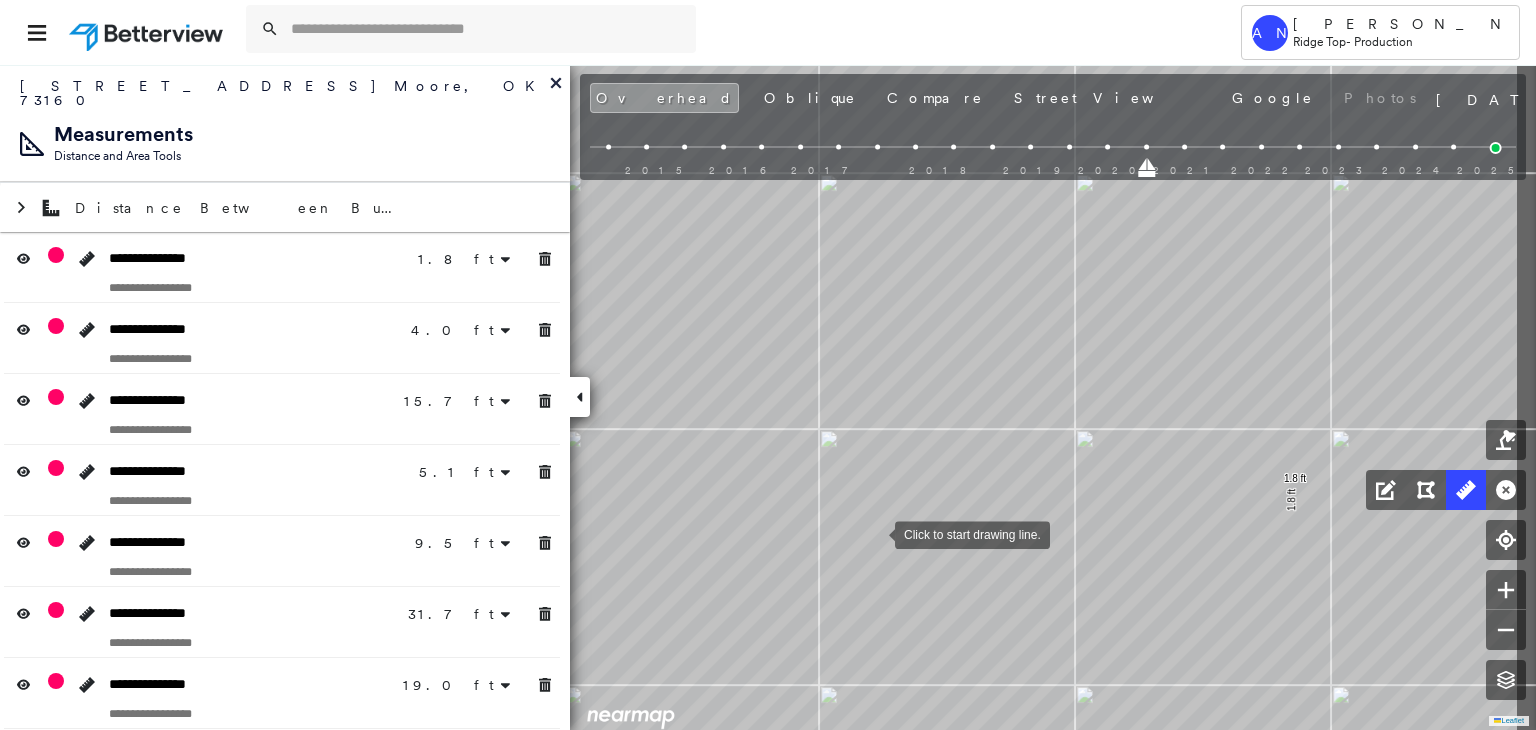 drag, startPoint x: 894, startPoint y: 529, endPoint x: 877, endPoint y: 533, distance: 17.464249 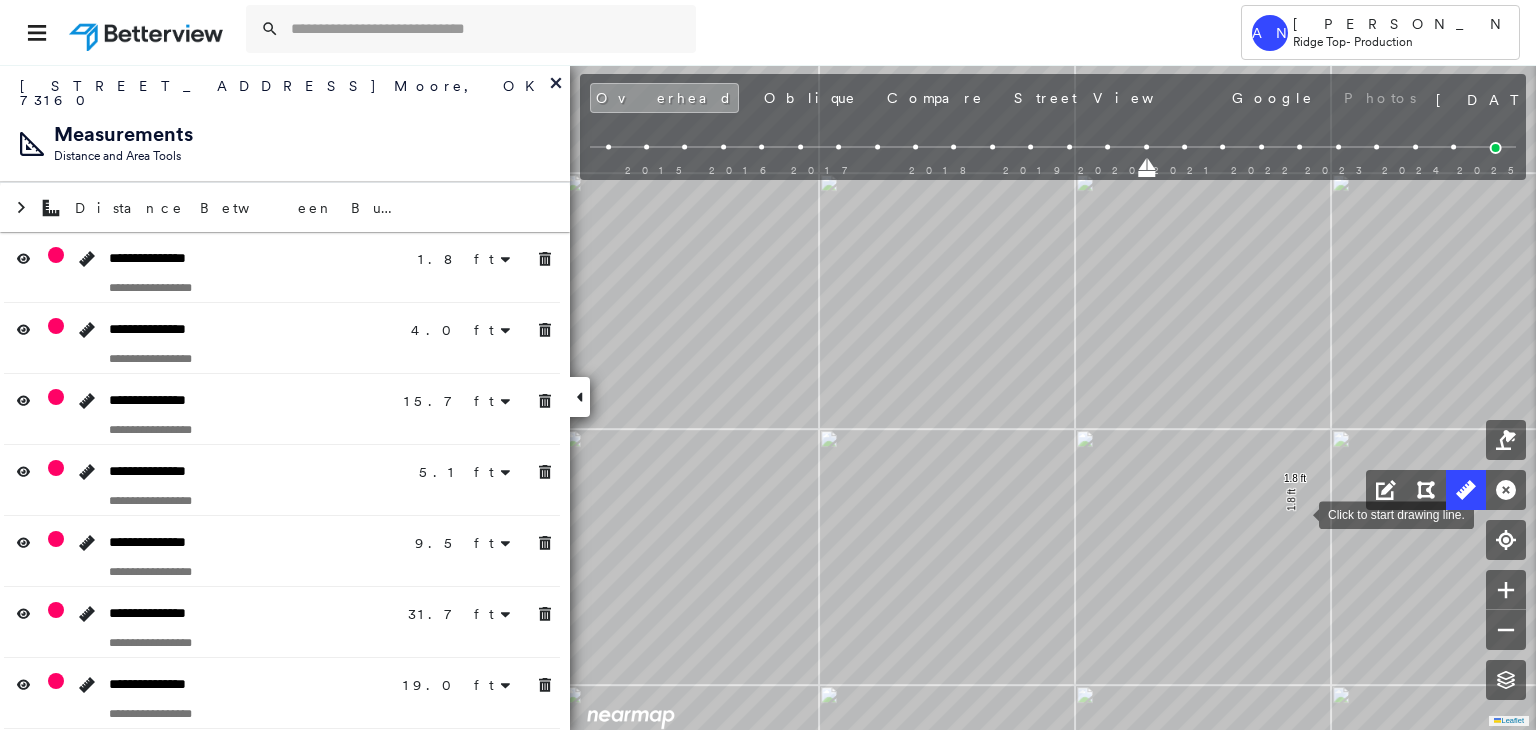 click at bounding box center [1299, 513] 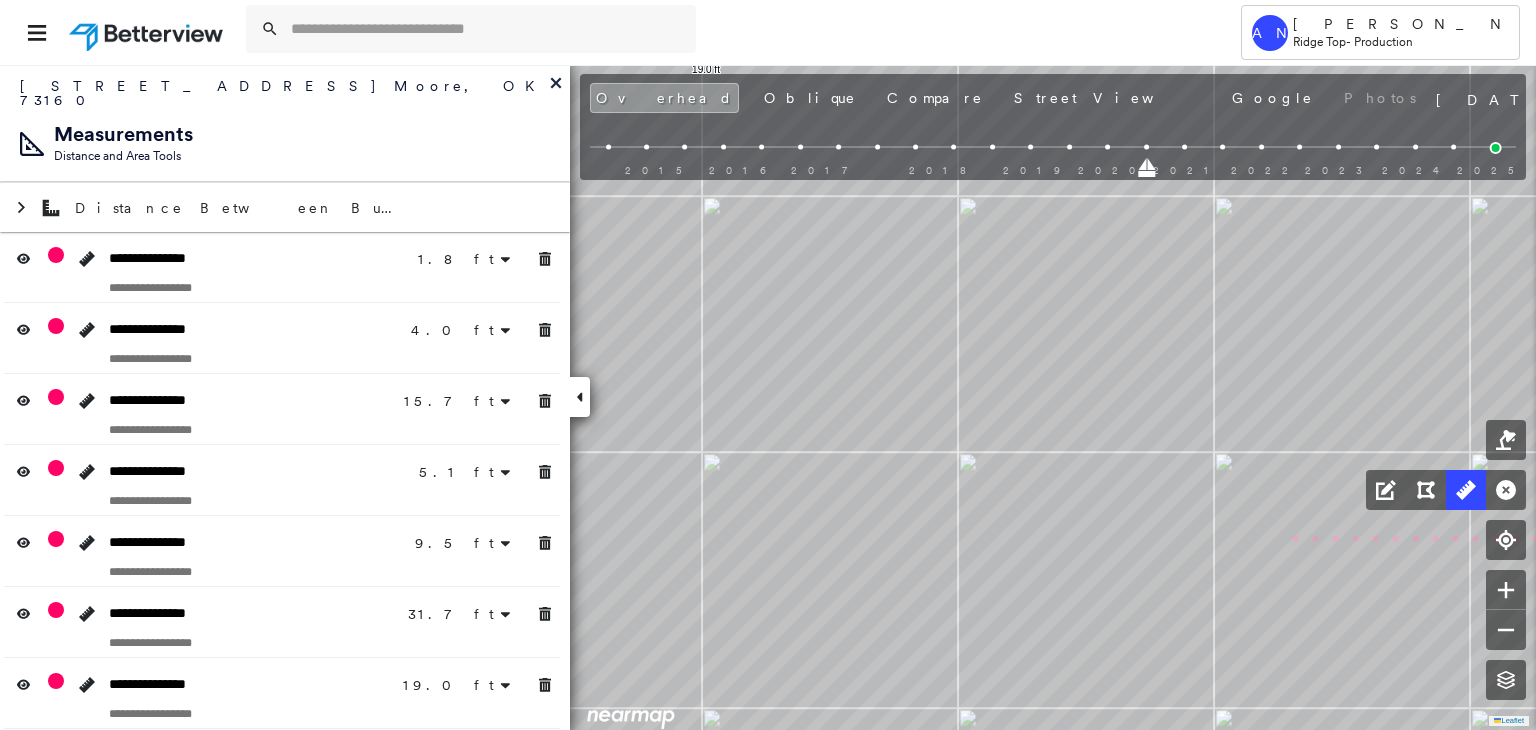click on "1.8 ft 1.8 ft 4.0 ft 4.0 ft 15.7 ft 15.7 ft 5.1 ft 5.1 ft 9.5 ft 9.5 ft 31.7 ft 31.7 ft 19.0 ft 19.0 ft 11.0 ft 11.0 ft 6 m Click to continue drawing line." at bounding box center (-496, 515) 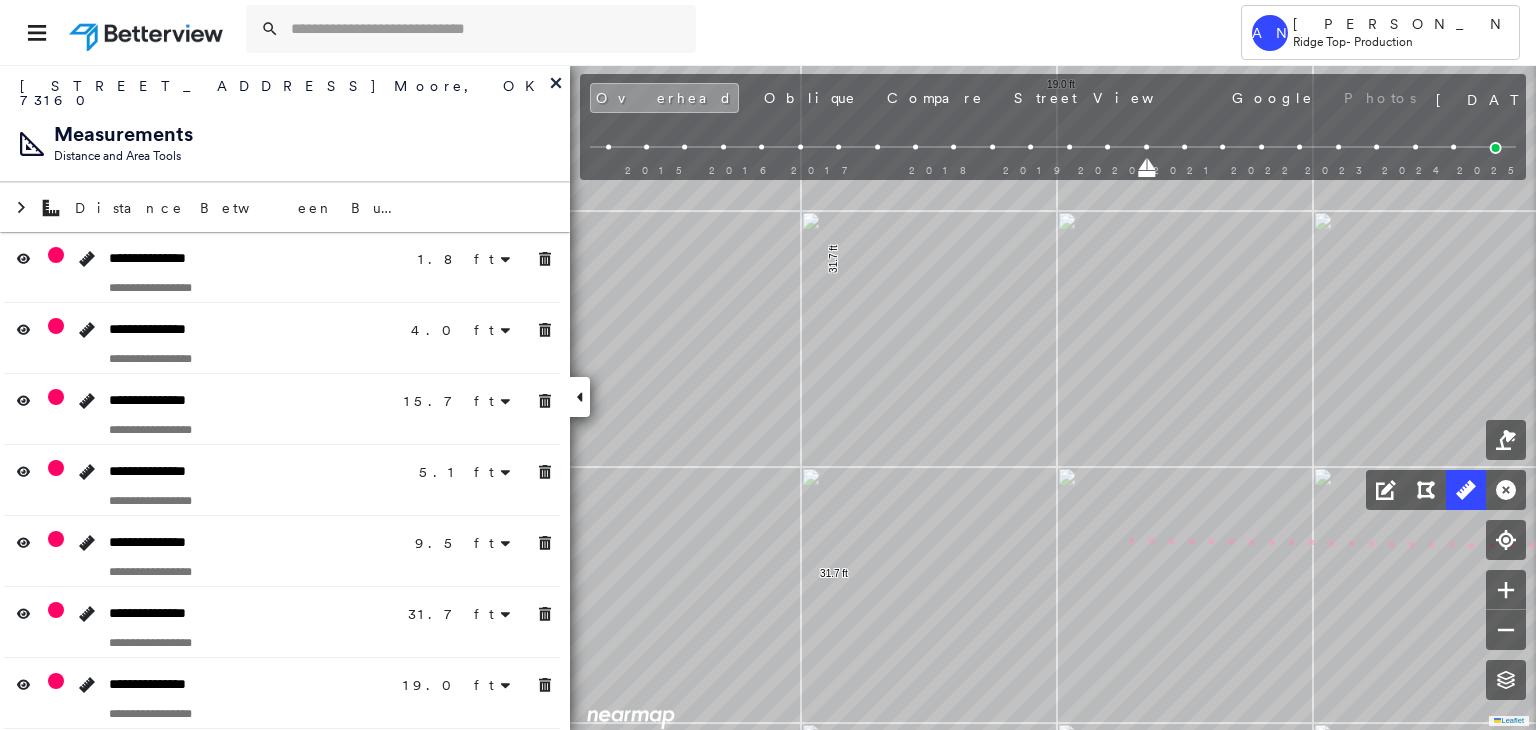 click on "1.8 ft 1.8 ft 4.0 ft 4.0 ft 15.7 ft 15.7 ft 5.1 ft 5.1 ft 9.5 ft 9.5 ft 31.7 ft 31.7 ft 19.0 ft 19.0 ft 11.0 ft 11.0 ft 14 m Click to continue drawing line." at bounding box center [-141, 530] 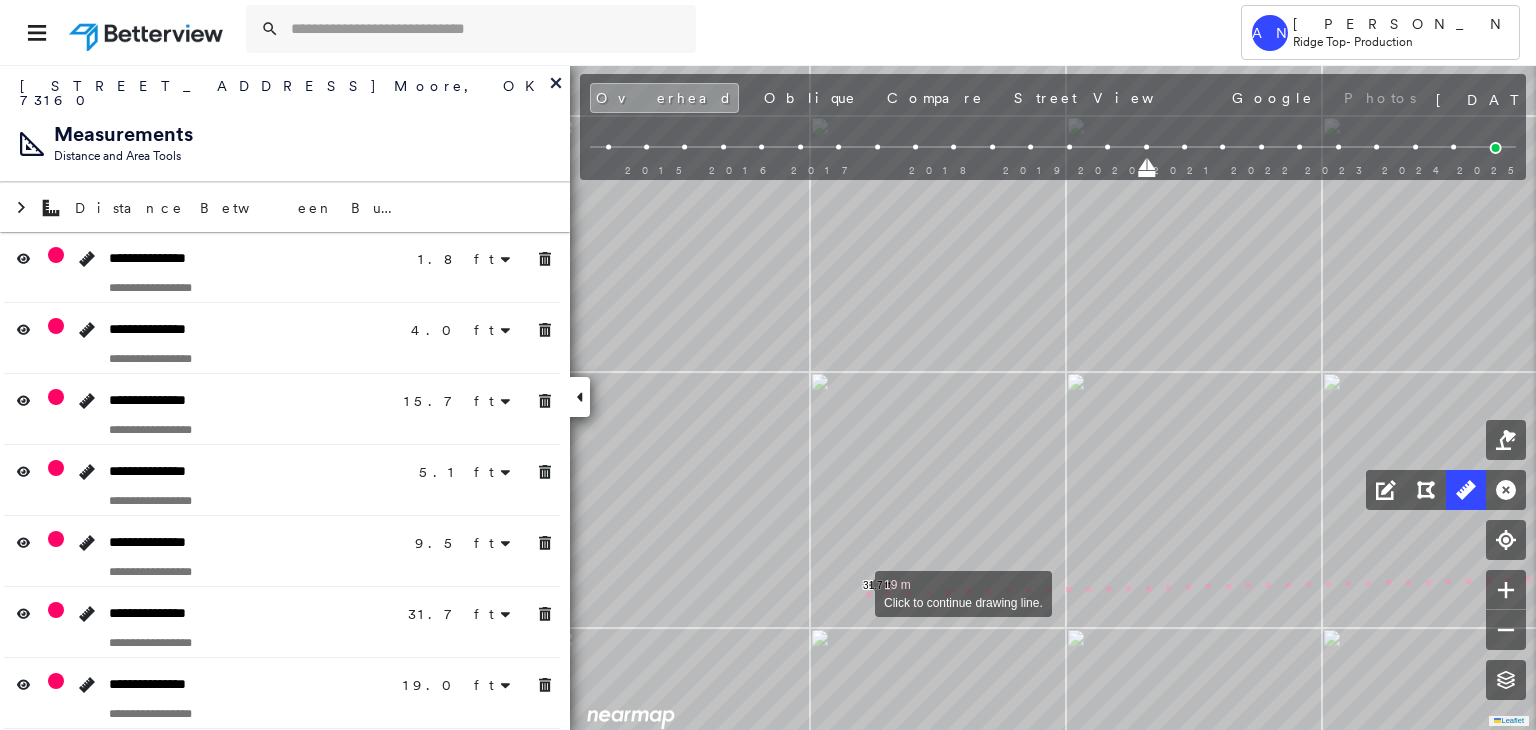 click at bounding box center (855, 592) 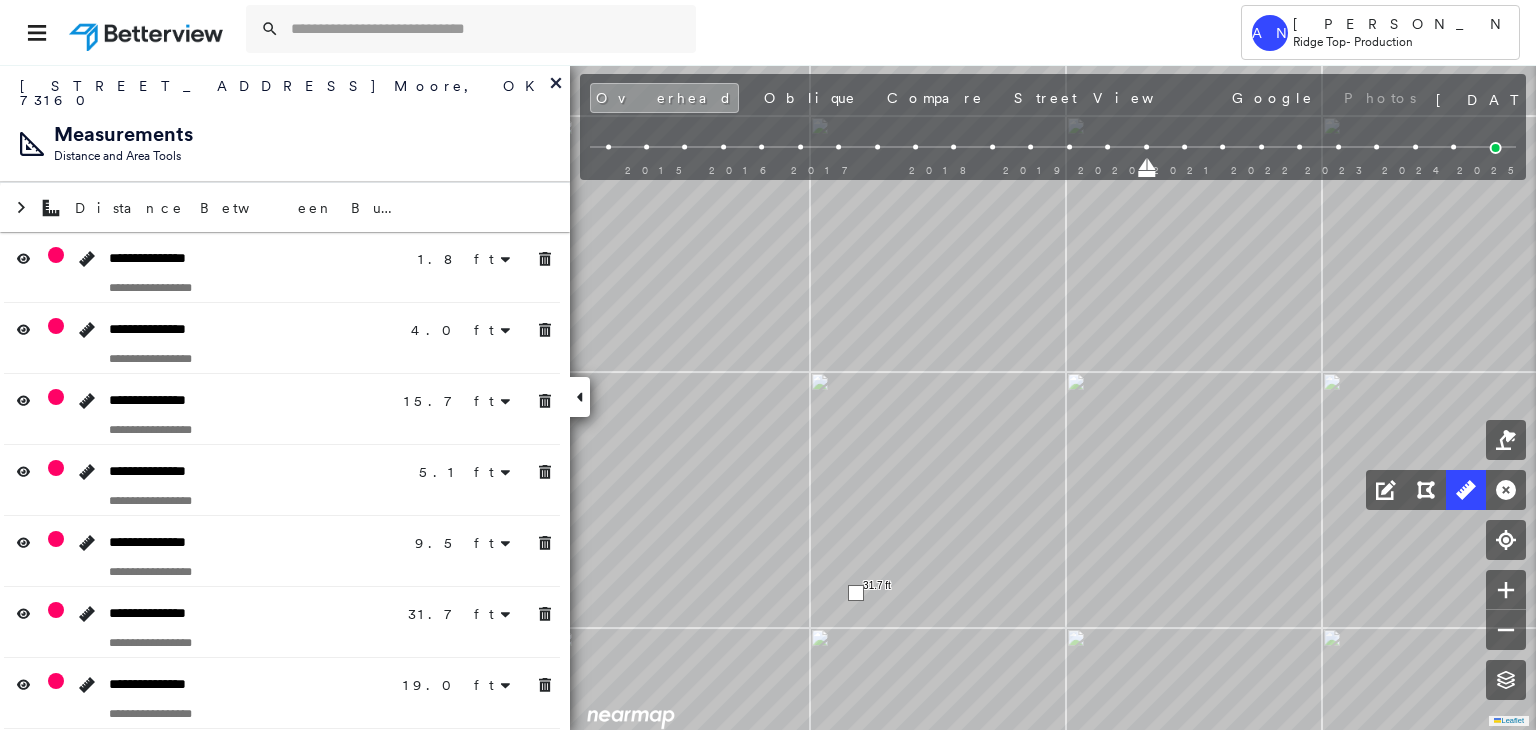 click at bounding box center (856, 593) 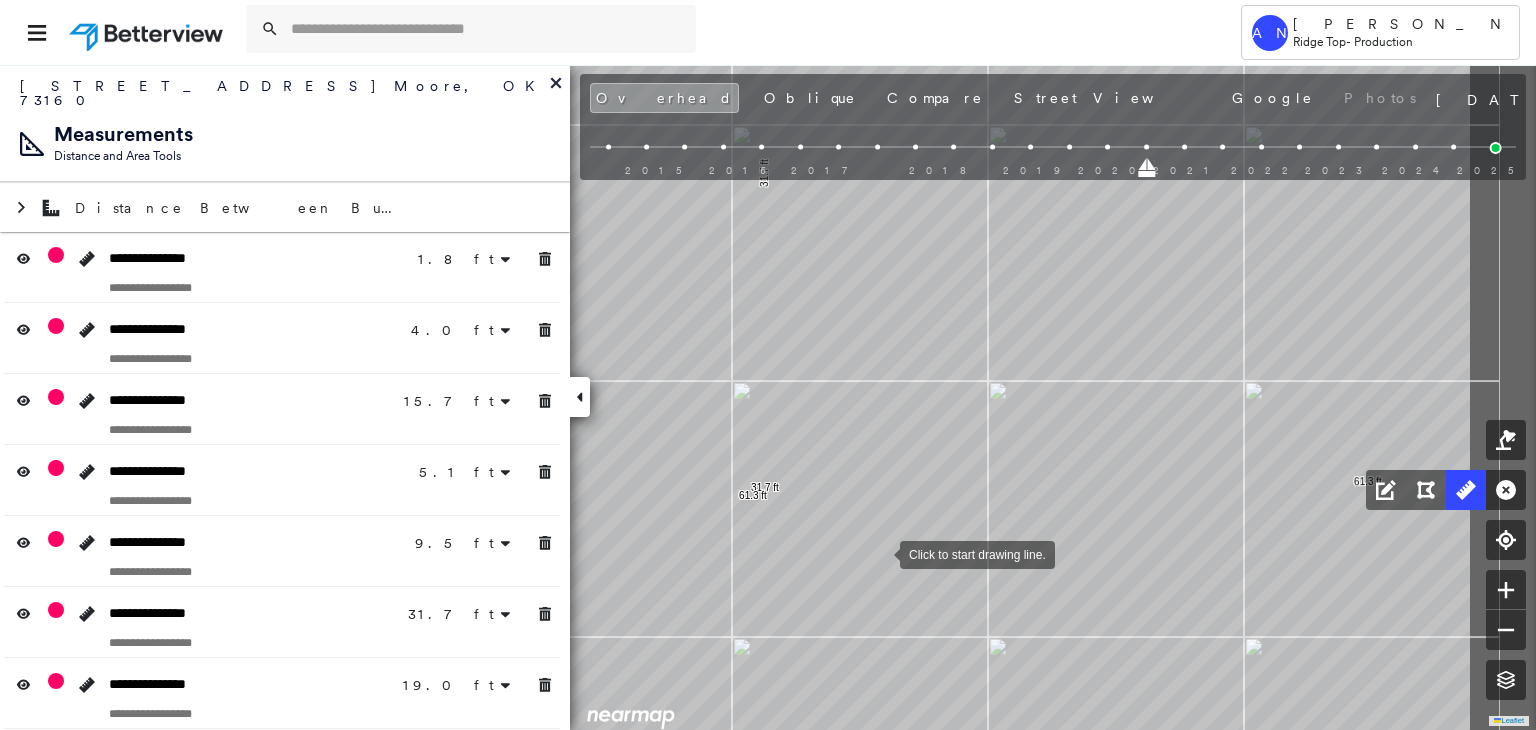 drag, startPoint x: 948, startPoint y: 553, endPoint x: 844, endPoint y: 547, distance: 104.172935 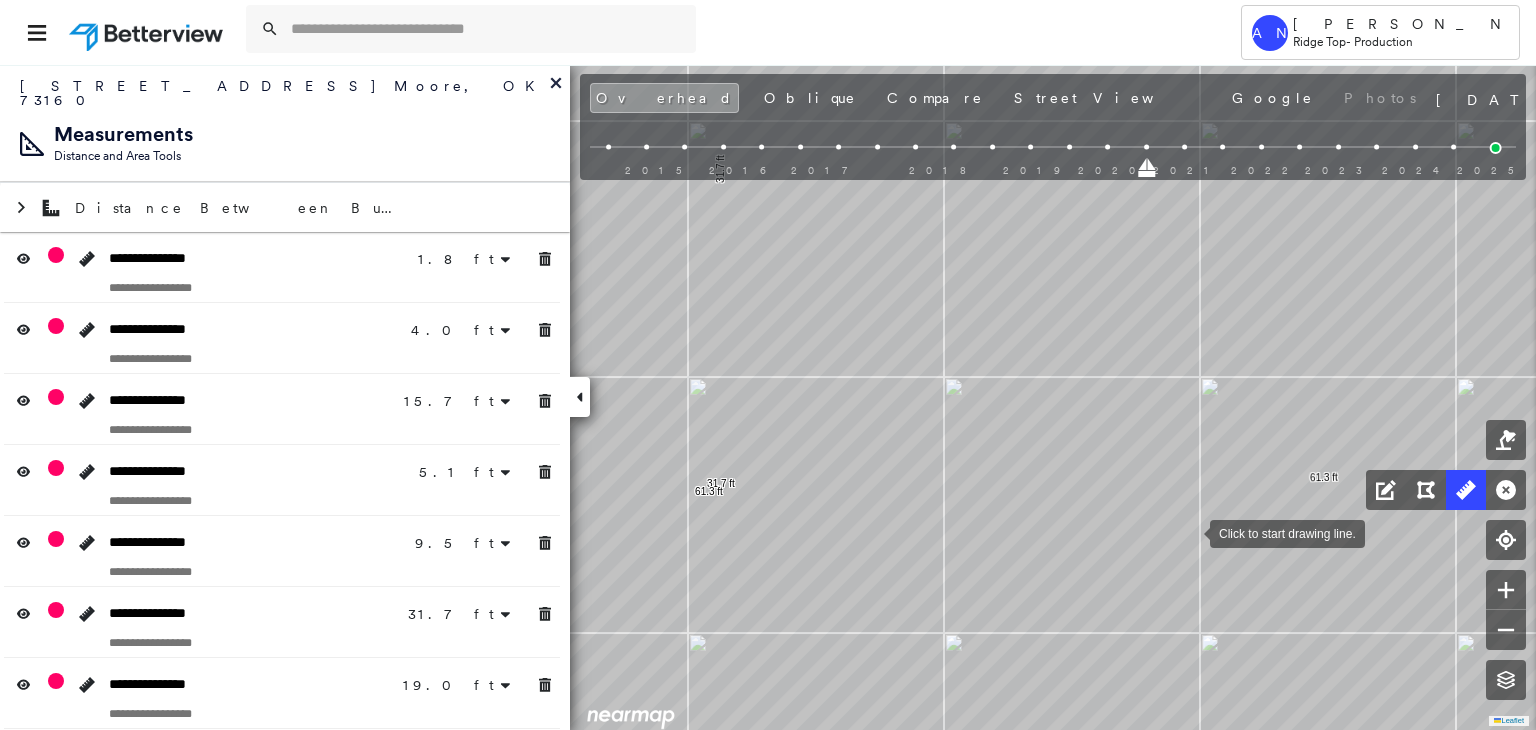 click at bounding box center [1190, 532] 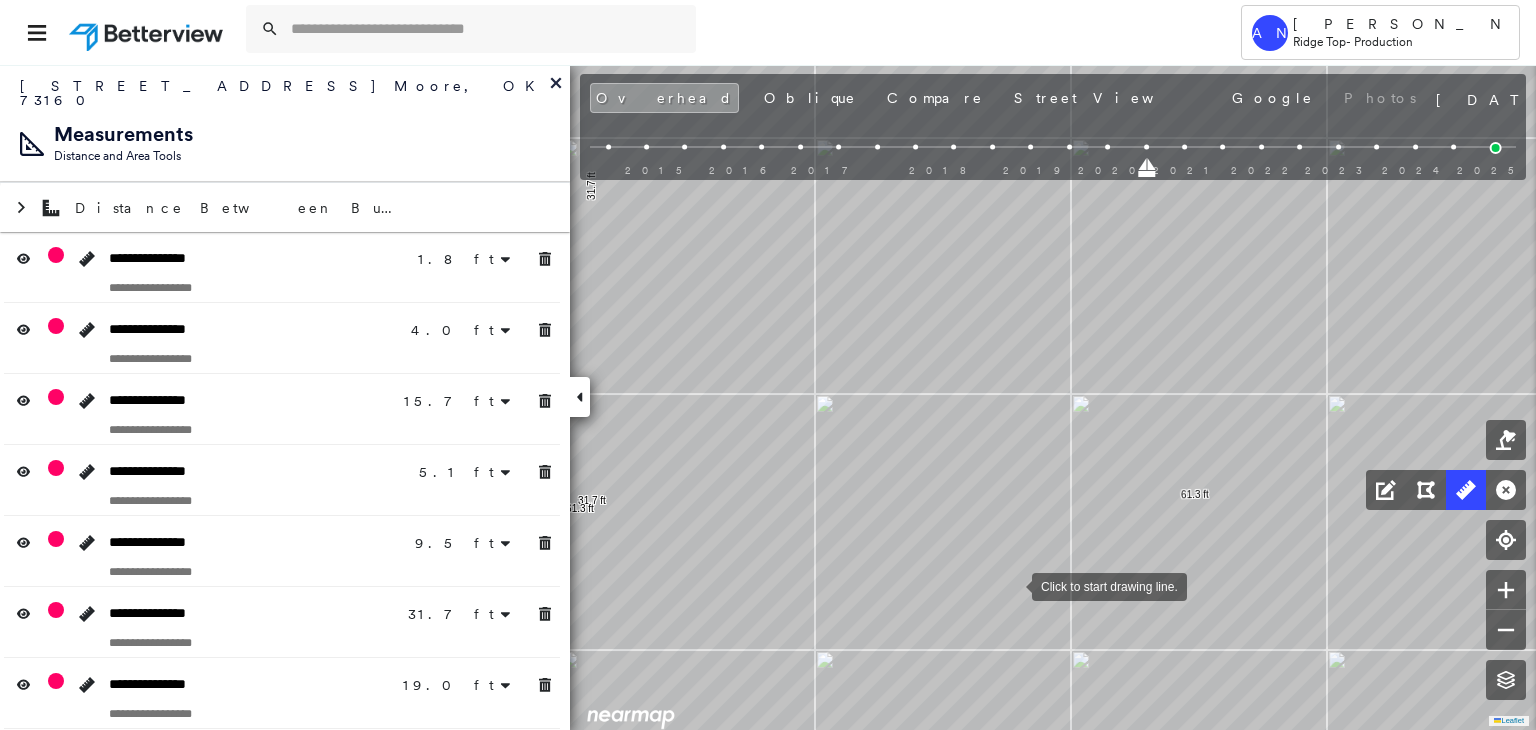 drag, startPoint x: 970, startPoint y: 569, endPoint x: 950, endPoint y: 561, distance: 21.540659 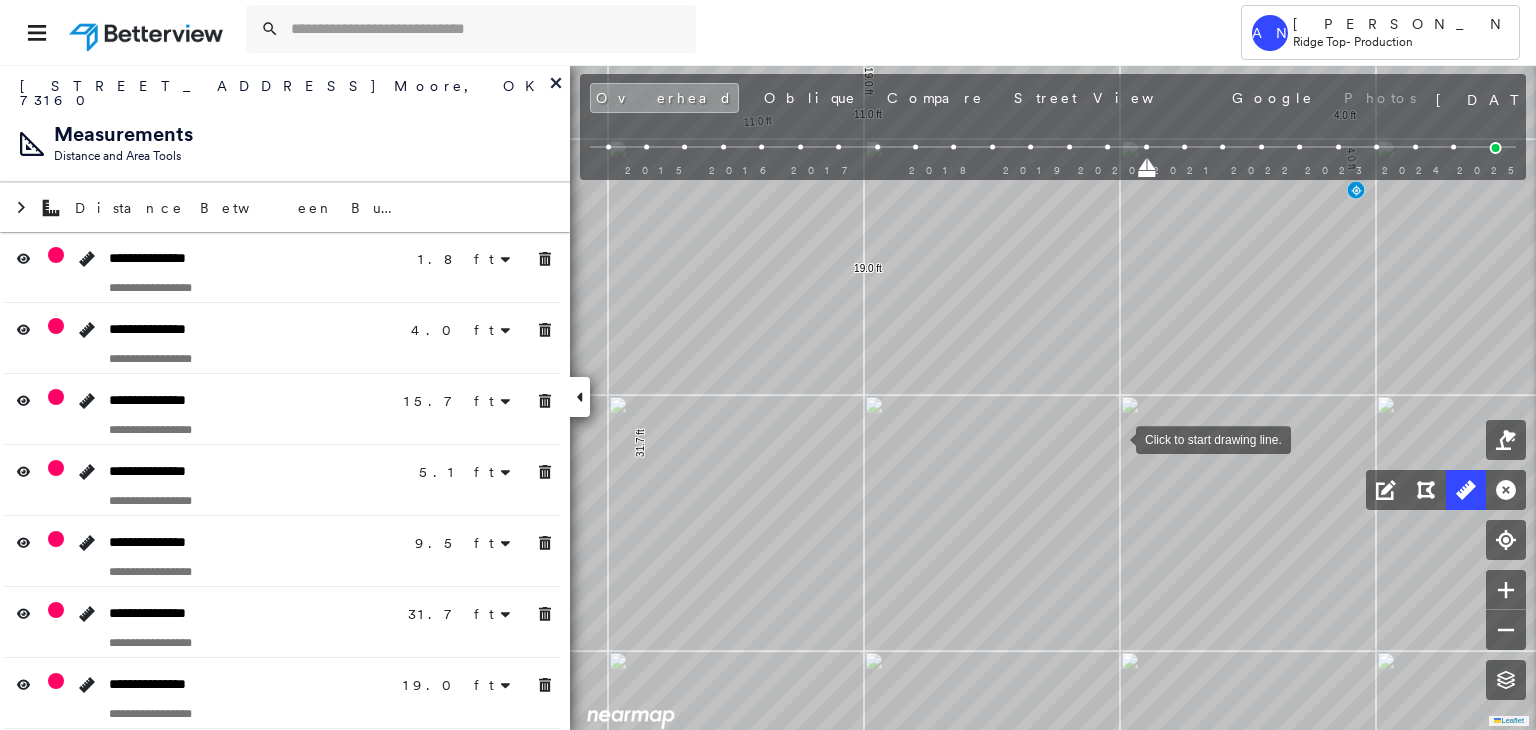 click at bounding box center [1116, 438] 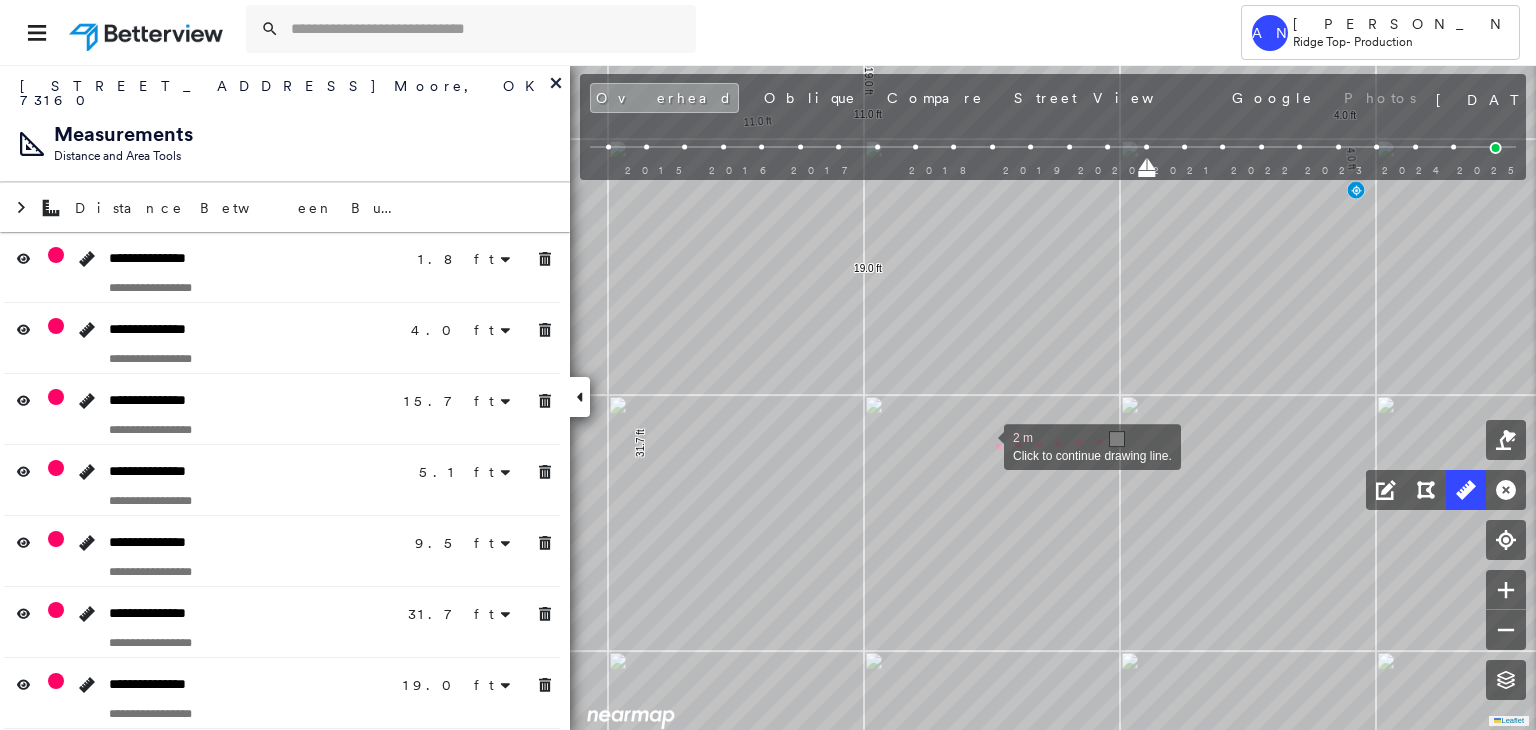 click at bounding box center (984, 445) 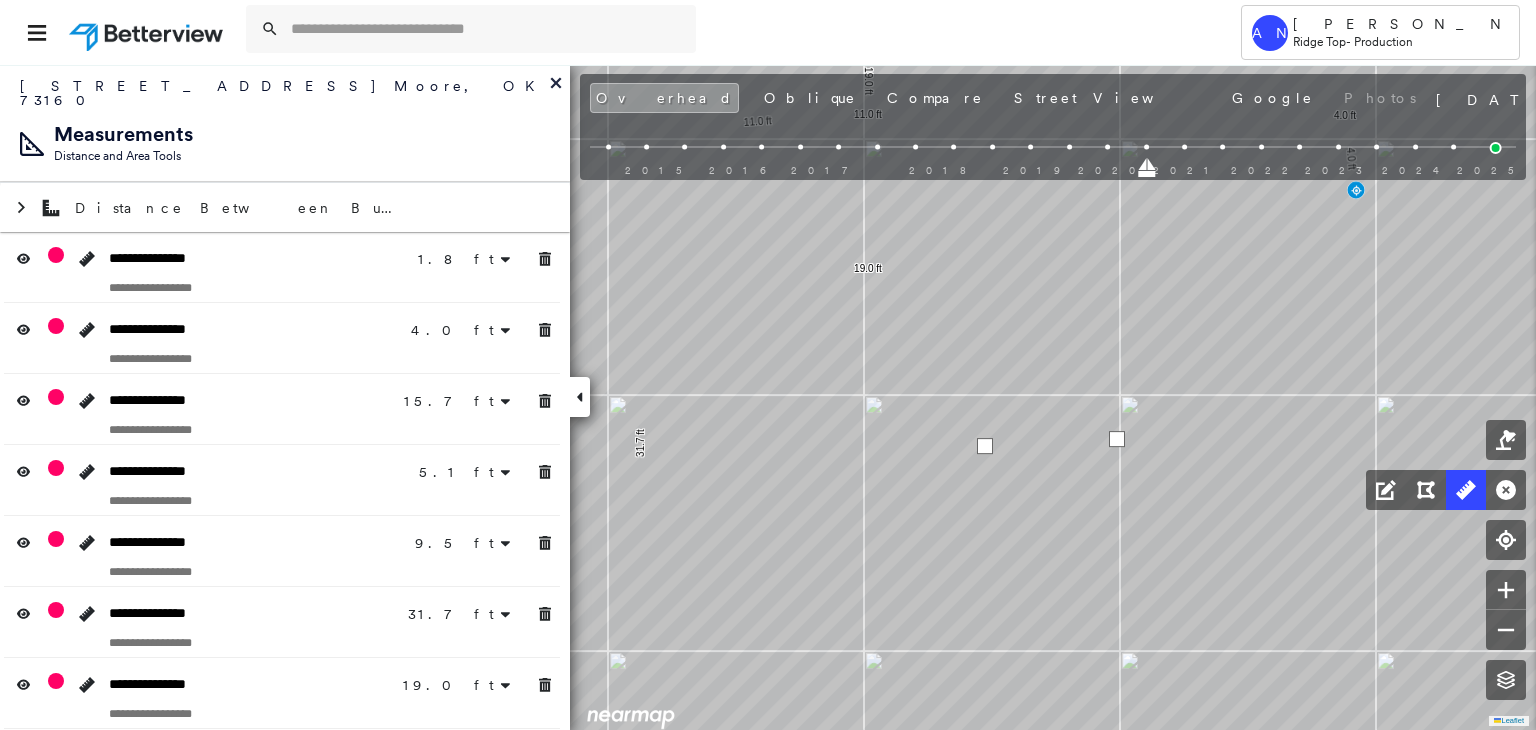 click at bounding box center (985, 446) 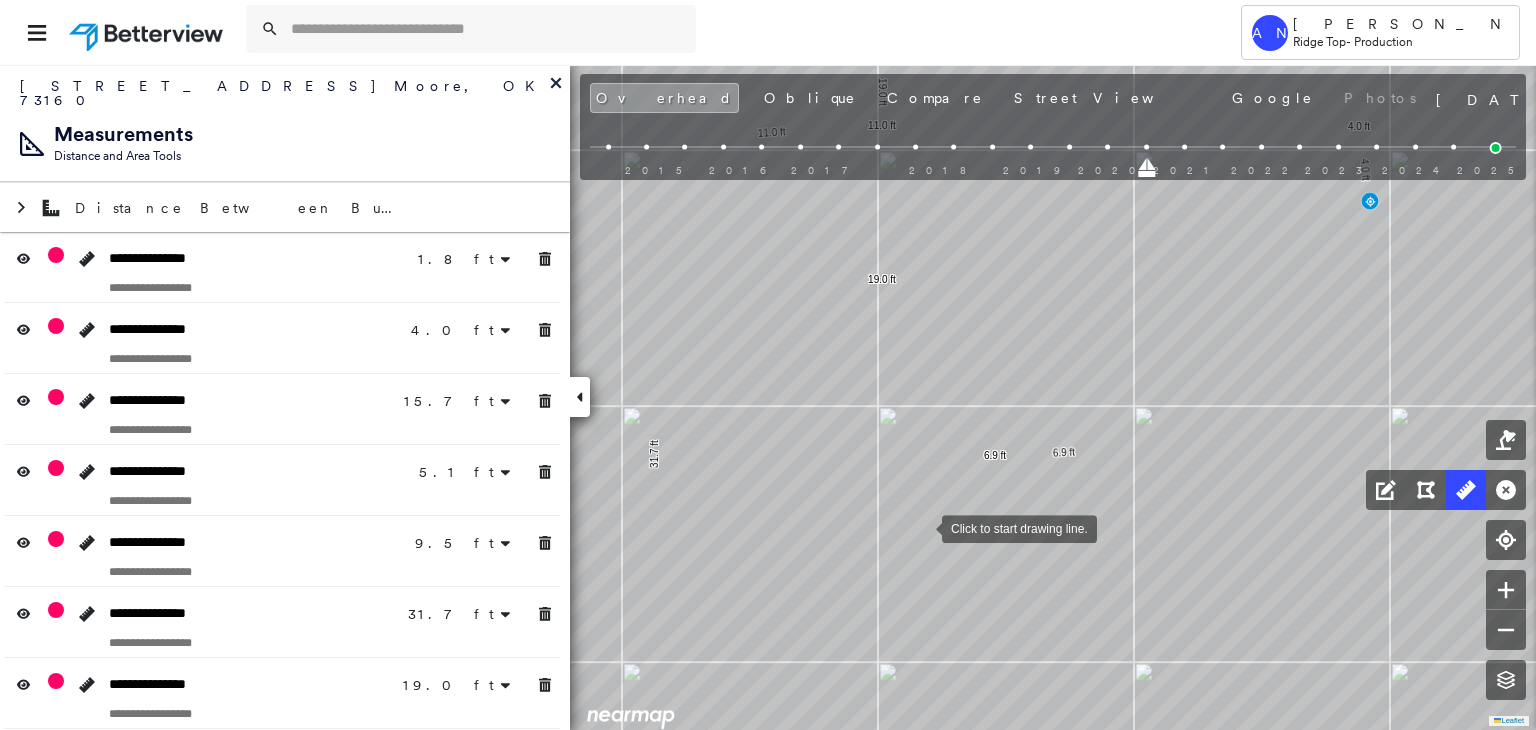 click on "1.8 ft 1.8 ft 4.0 ft 4.0 ft 15.7 ft 15.7 ft 5.1 ft 5.1 ft 9.5 ft 9.5 ft 31.7 ft 31.7 ft 19.0 ft 19.0 ft 11.0 ft 11.0 ft 61.3 ft 61.3 ft 6.9 ft 6.9 ft Click to start drawing line." at bounding box center (-451, 725) 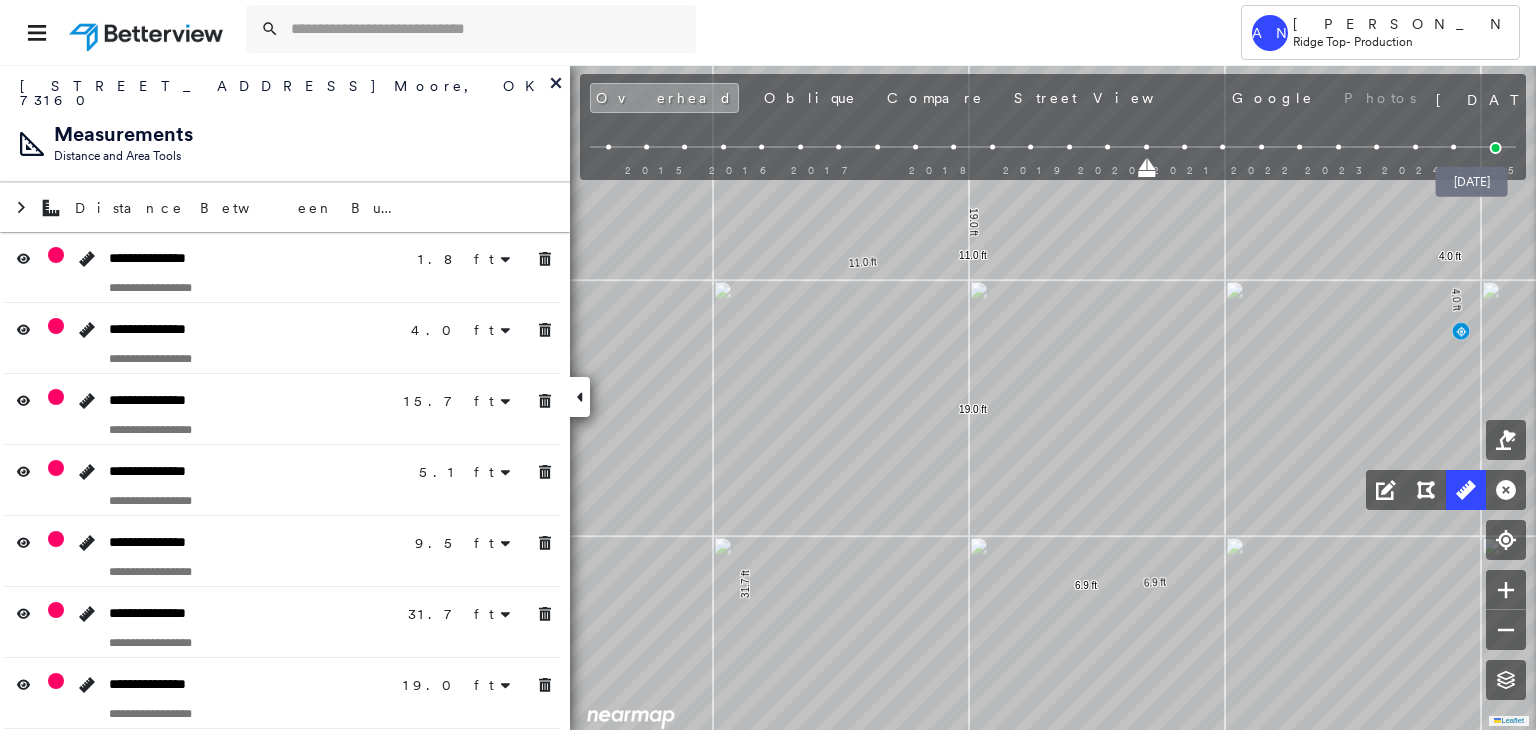 click at bounding box center (1496, 148) 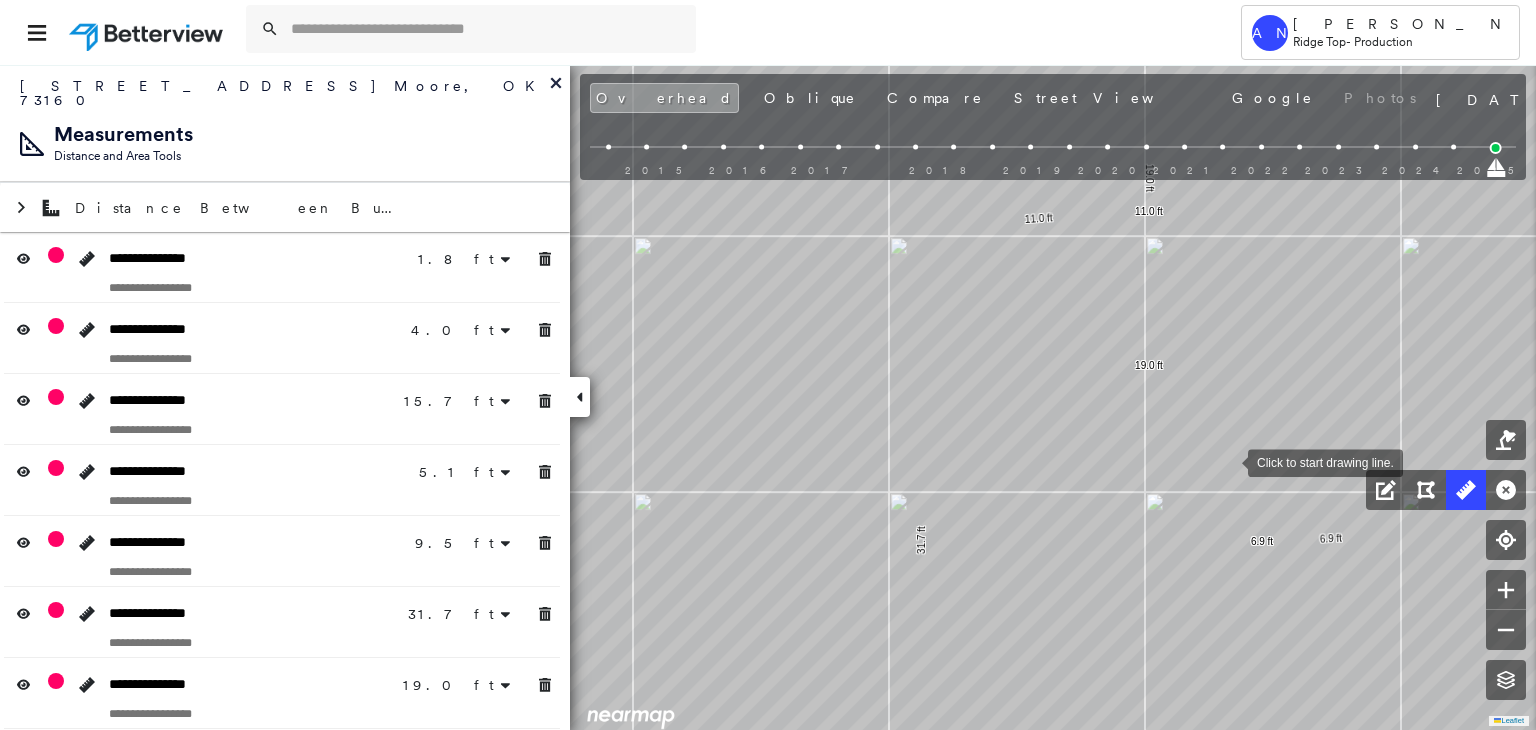 click on "1.8 ft 1.8 ft 4.0 ft 4.0 ft 15.7 ft 15.7 ft 5.1 ft 5.1 ft 9.5 ft 9.5 ft 31.7 ft 31.7 ft 19.0 ft 19.0 ft 11.0 ft 11.0 ft 61.3 ft 61.3 ft 6.9 ft 6.9 ft Click to start drawing line." at bounding box center (-184, 811) 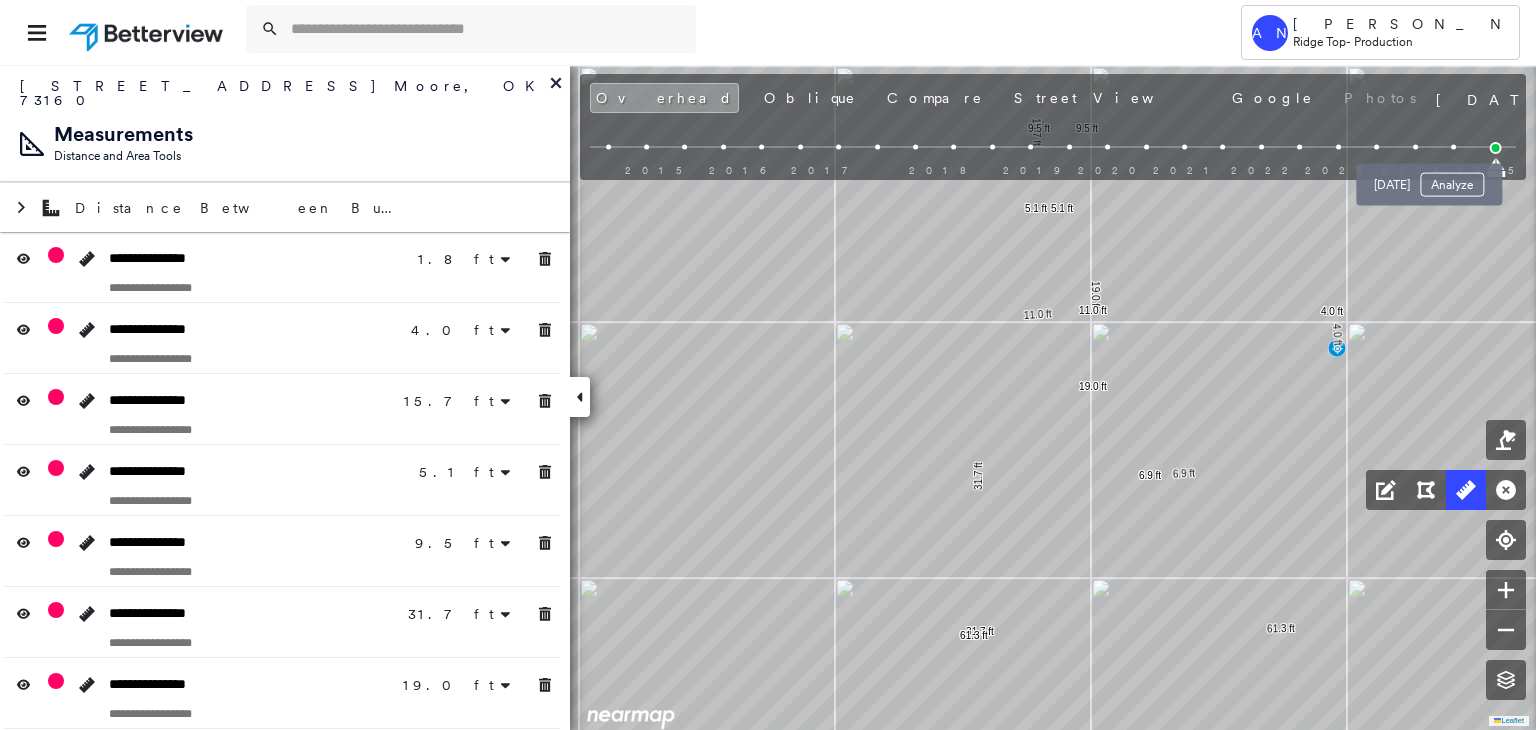 click at bounding box center (1453, 147) 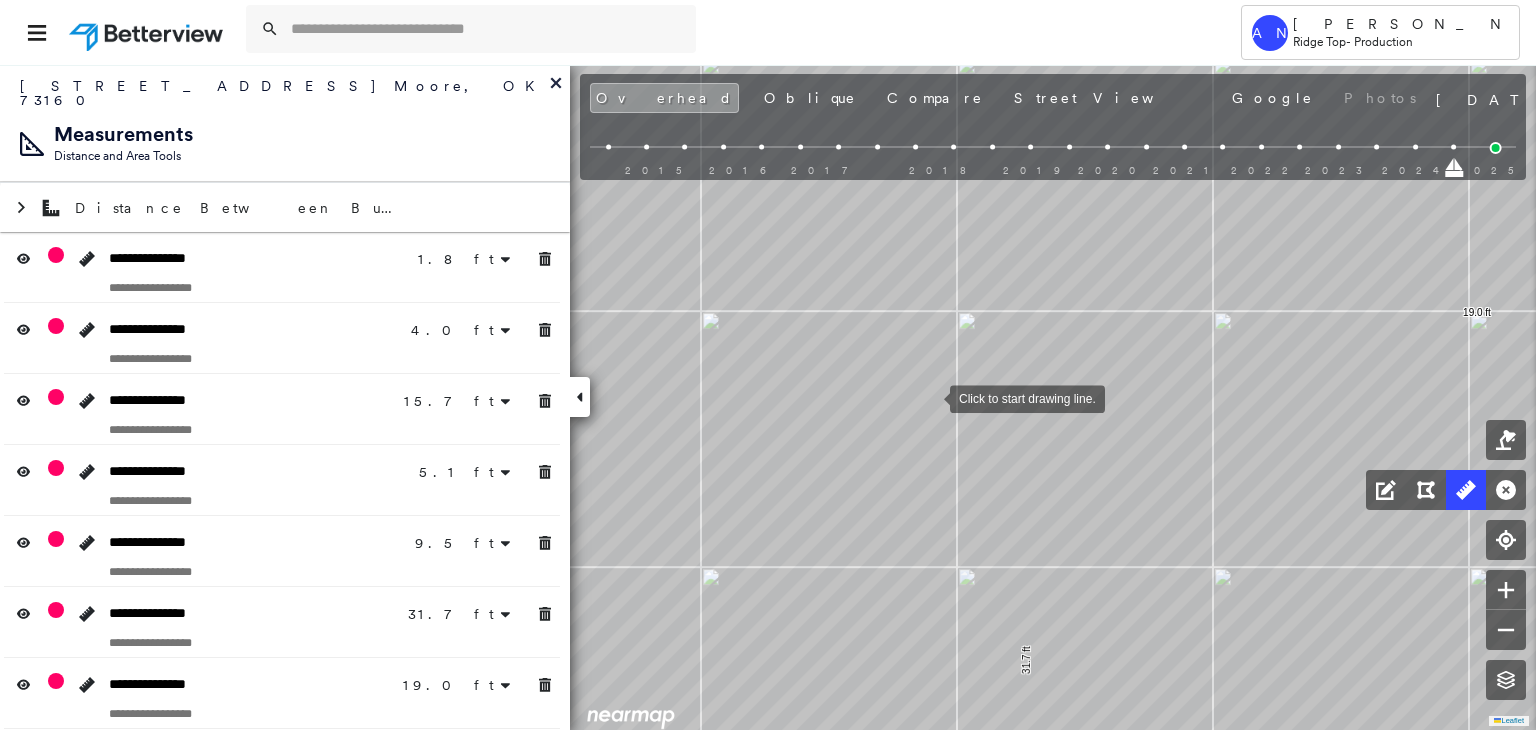 click at bounding box center (930, 397) 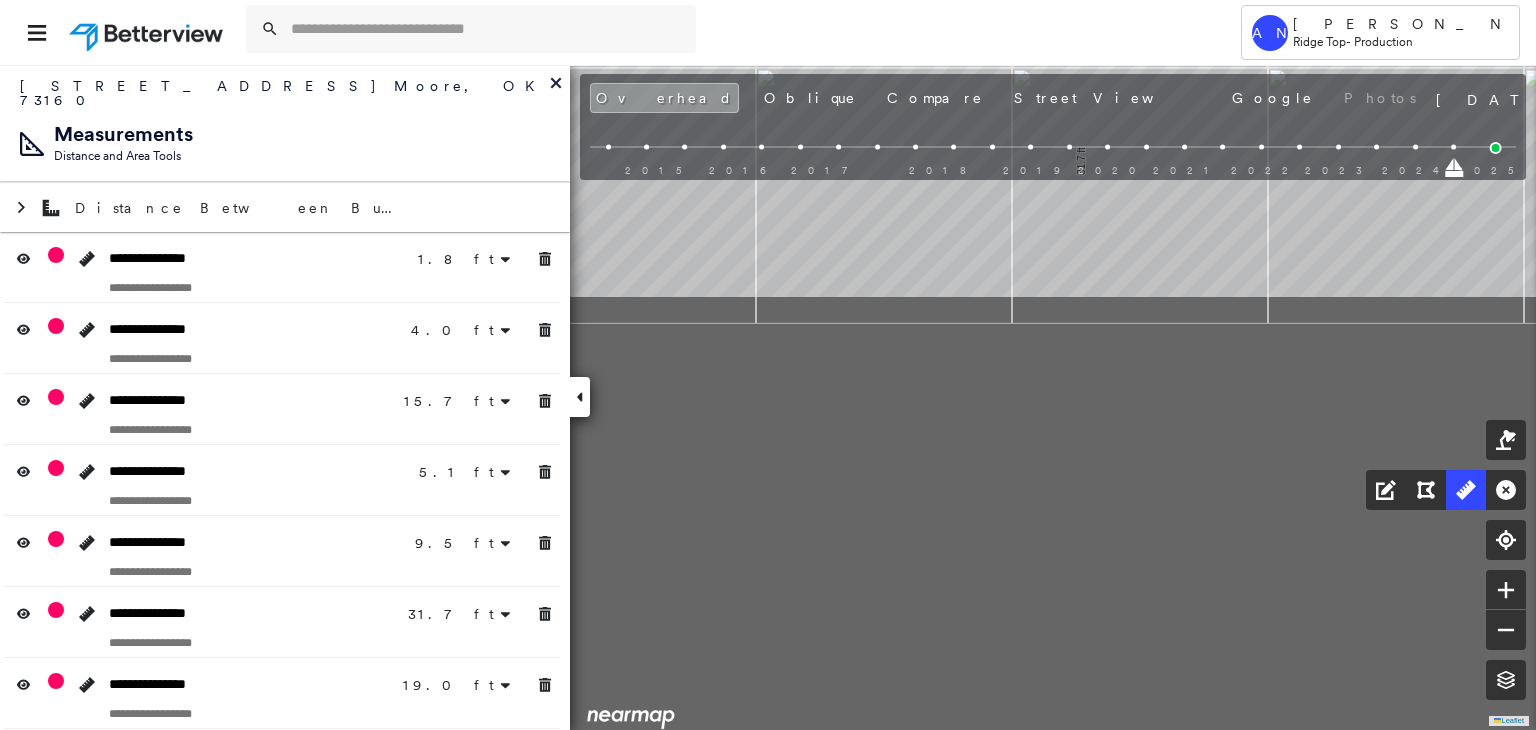 drag, startPoint x: 951, startPoint y: 565, endPoint x: 1015, endPoint y: 32, distance: 536.8287 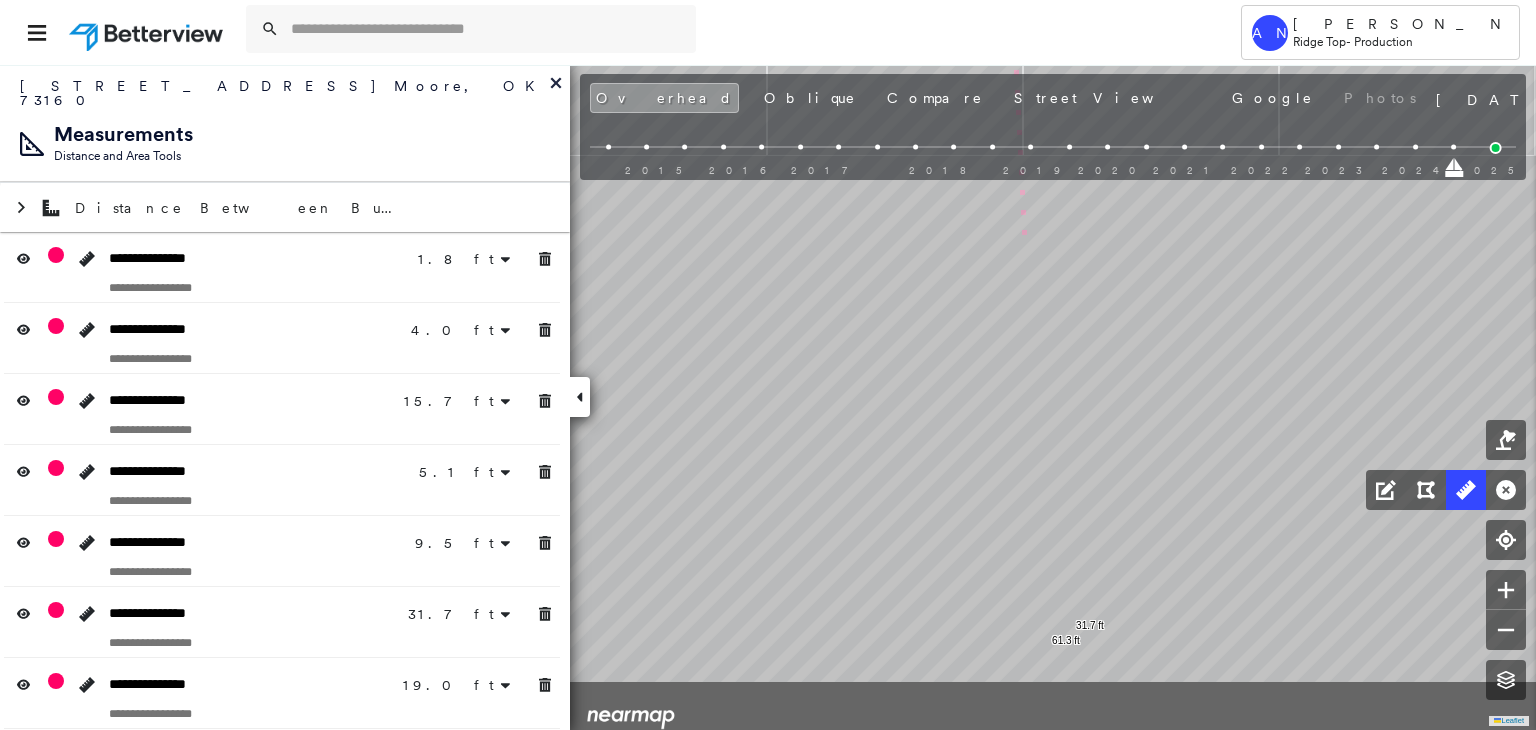 drag, startPoint x: 1020, startPoint y: 276, endPoint x: 1016, endPoint y: 257, distance: 19.416489 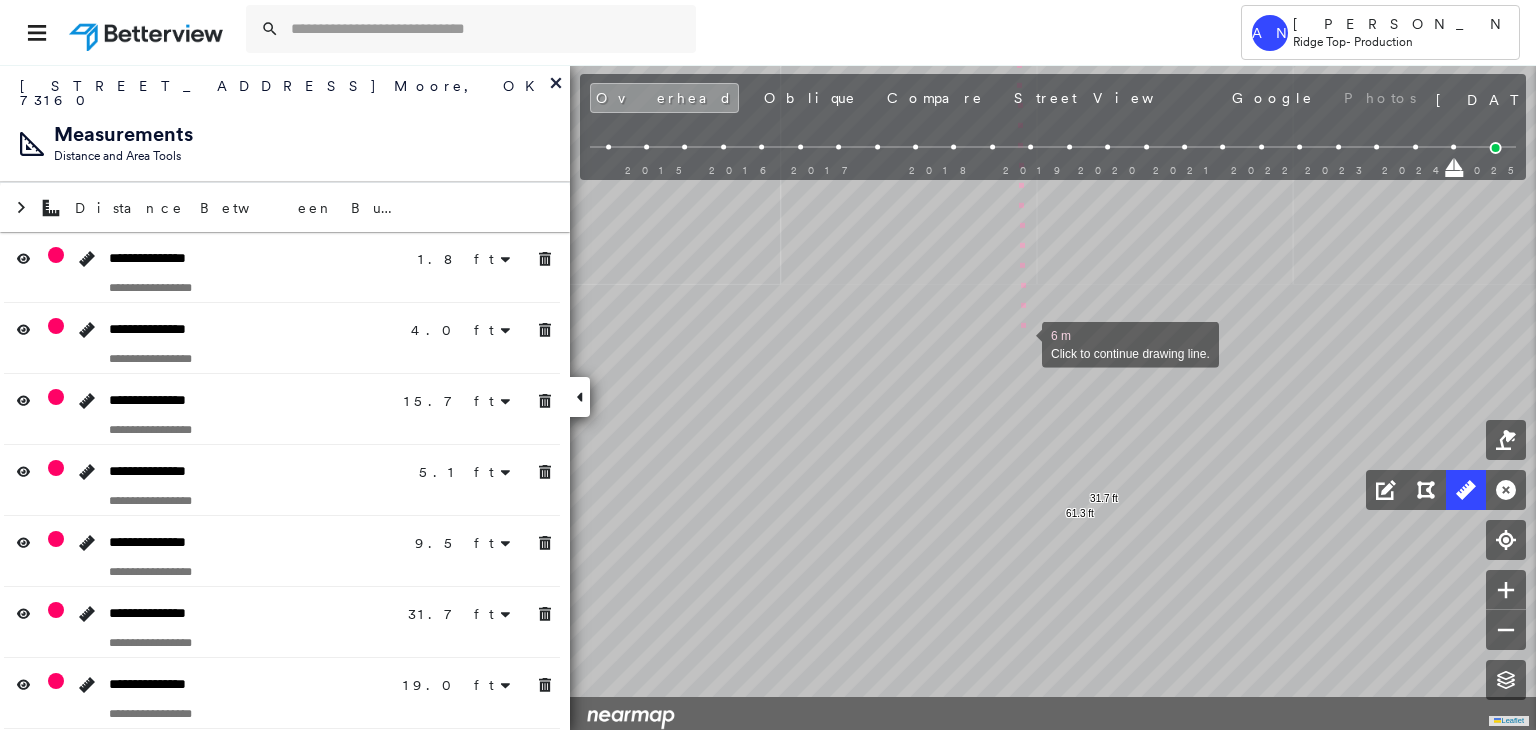 drag, startPoint x: 1011, startPoint y: 421, endPoint x: 1014, endPoint y: 392, distance: 29.15476 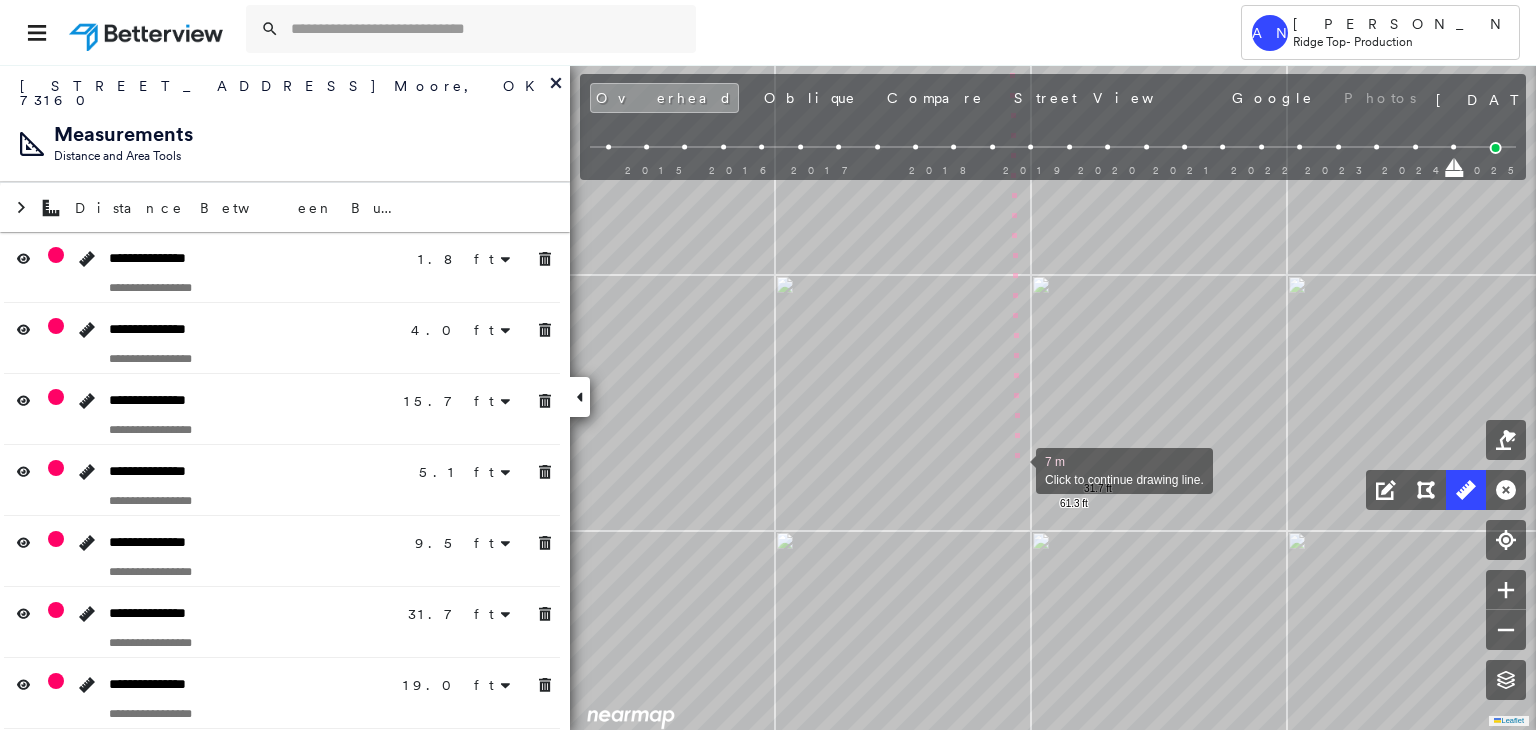 click at bounding box center [1016, 469] 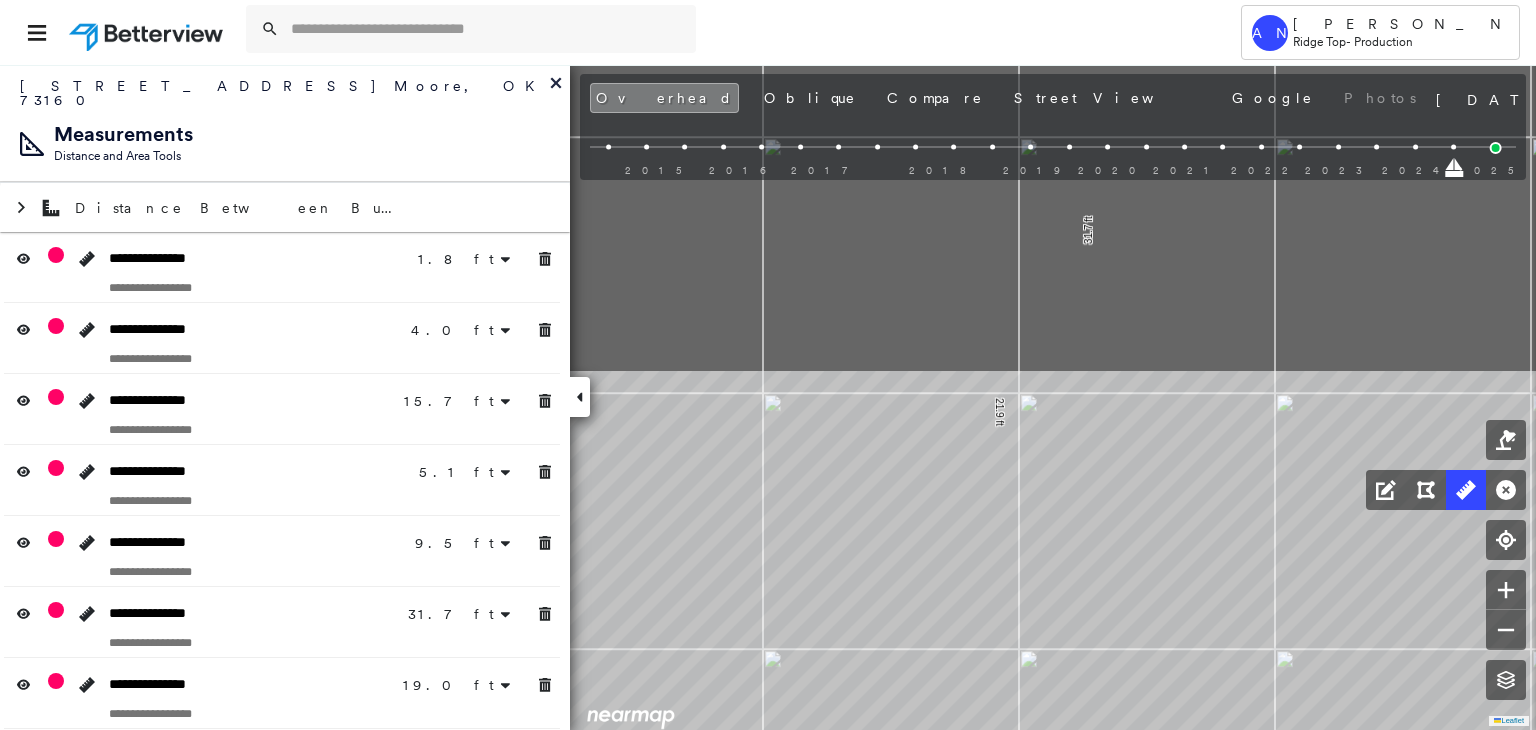 drag, startPoint x: 892, startPoint y: 371, endPoint x: 880, endPoint y: 745, distance: 374.19247 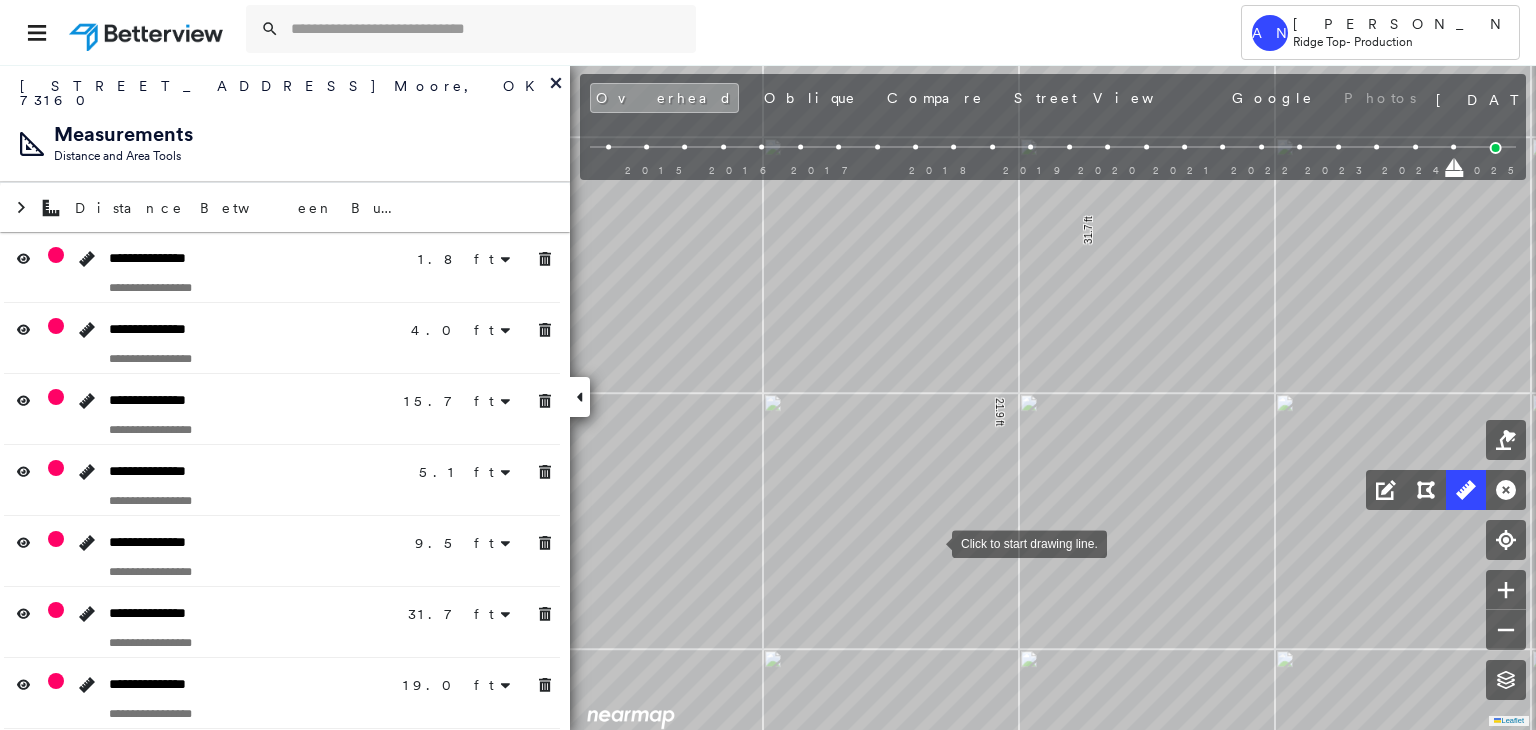 drag, startPoint x: 932, startPoint y: 542, endPoint x: 908, endPoint y: 619, distance: 80.65358 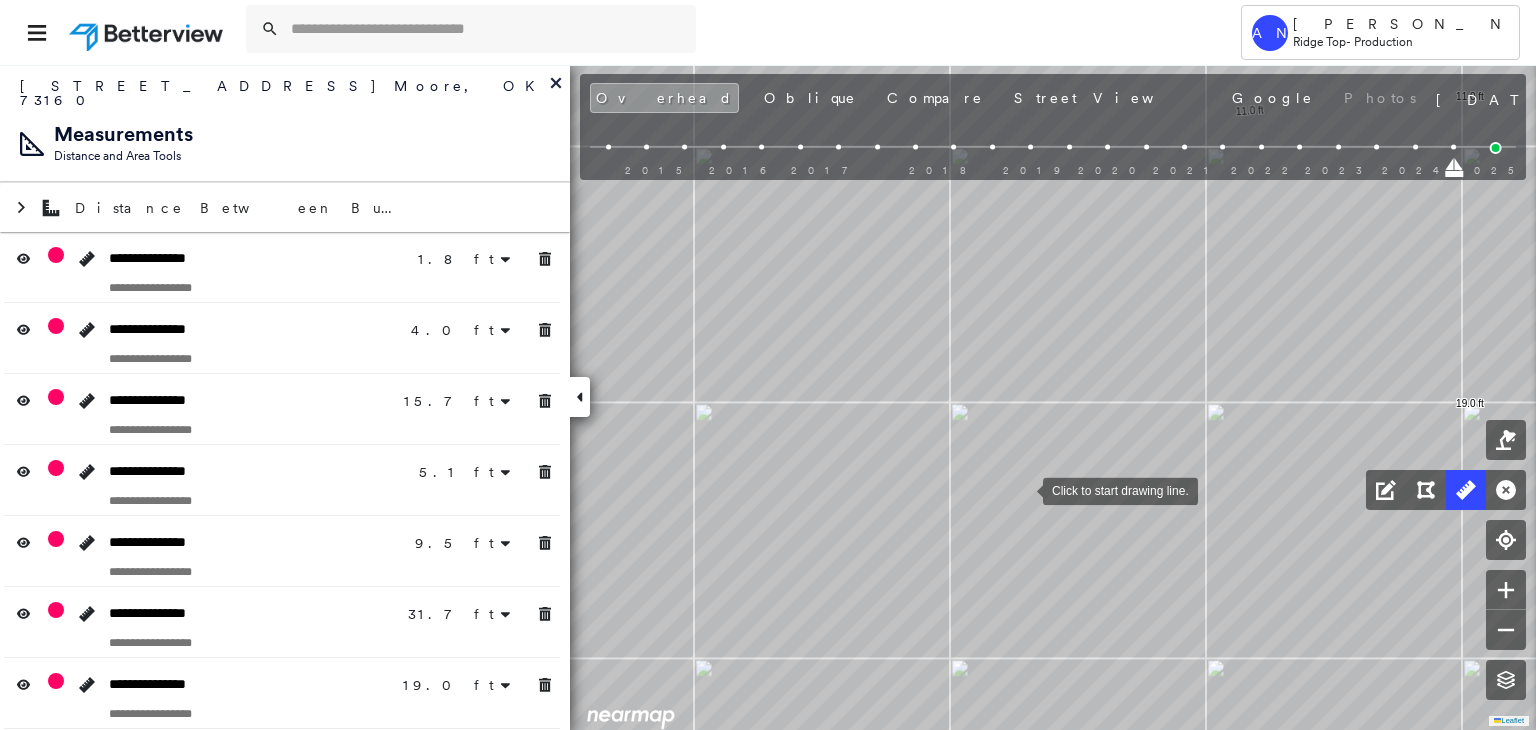 click at bounding box center [1023, 489] 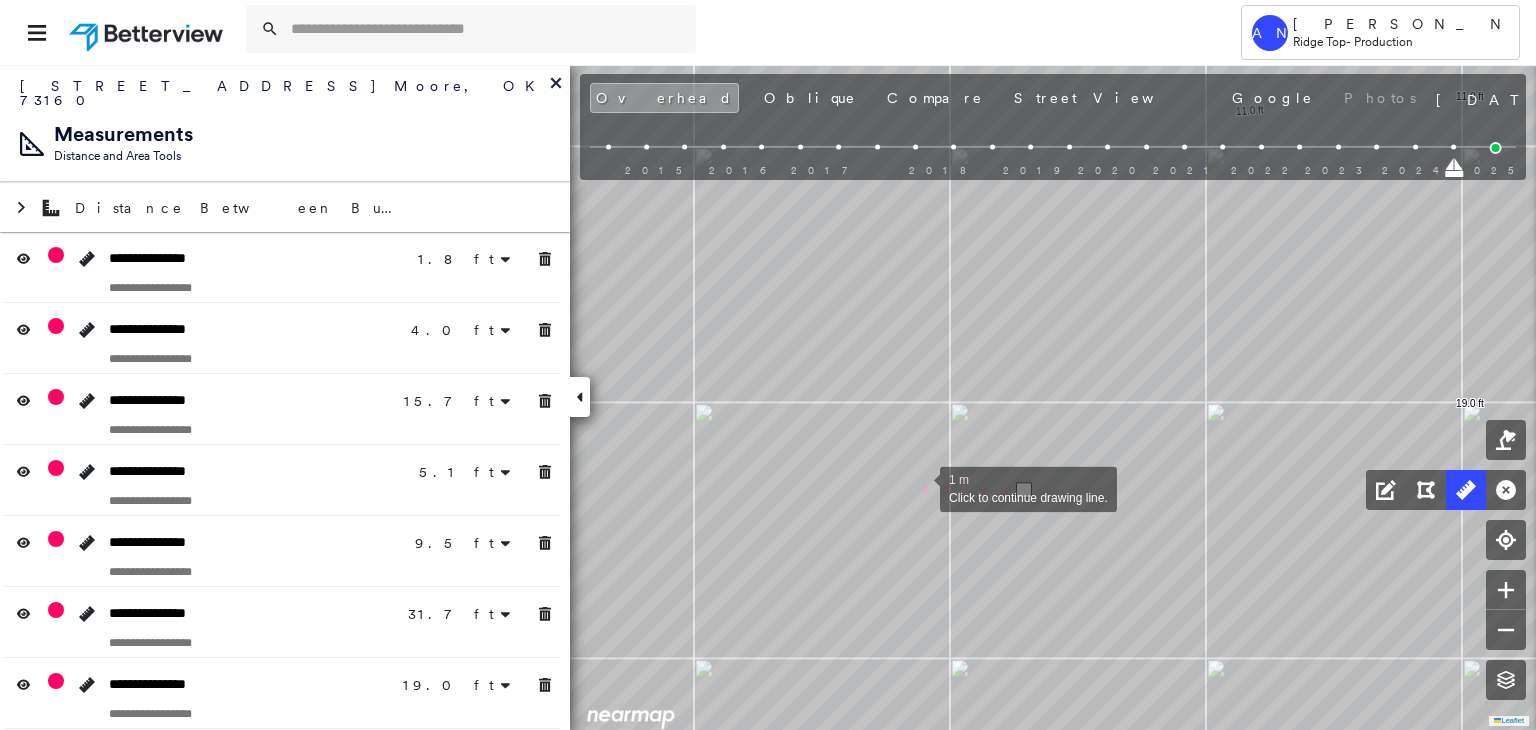click at bounding box center (920, 487) 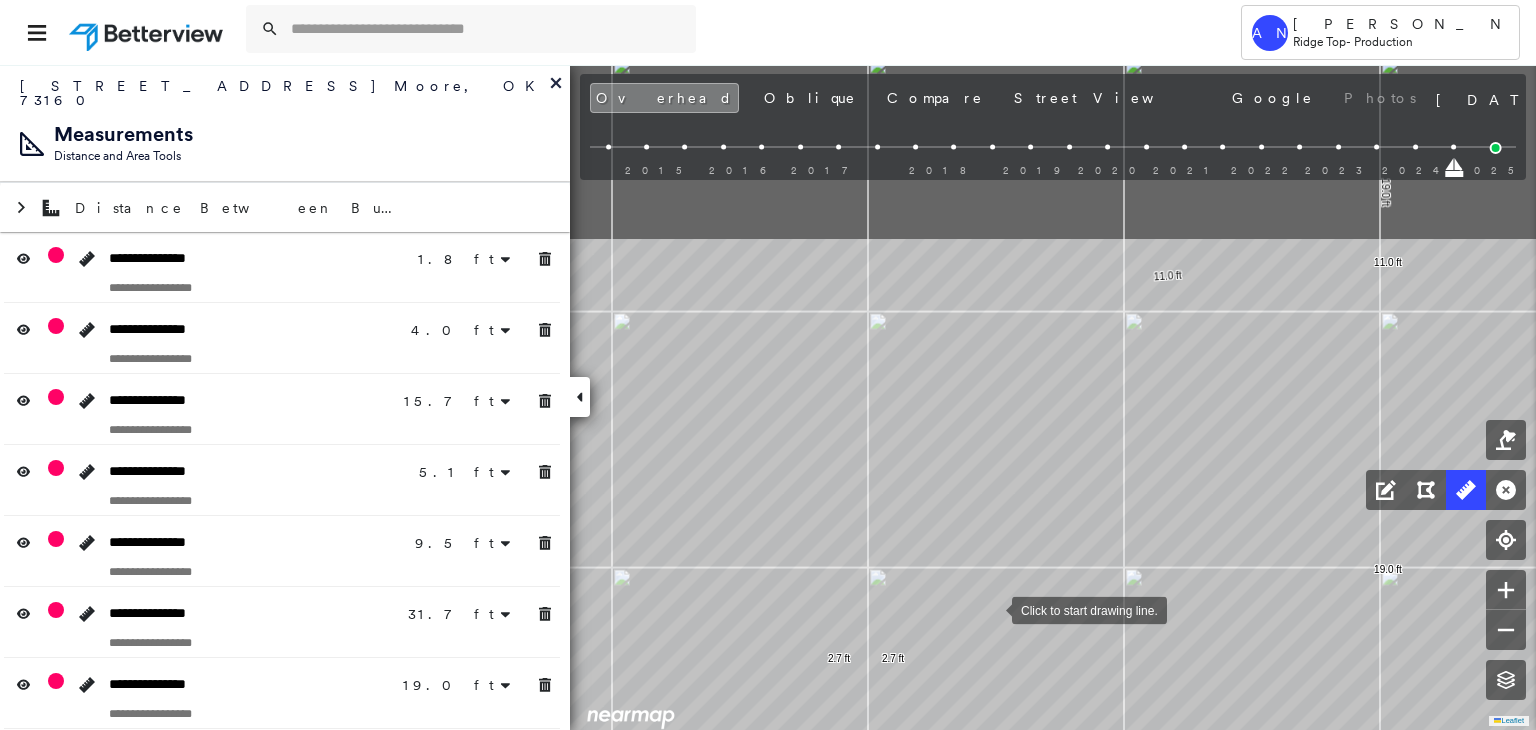 drag, startPoint x: 992, startPoint y: 593, endPoint x: 992, endPoint y: 608, distance: 15 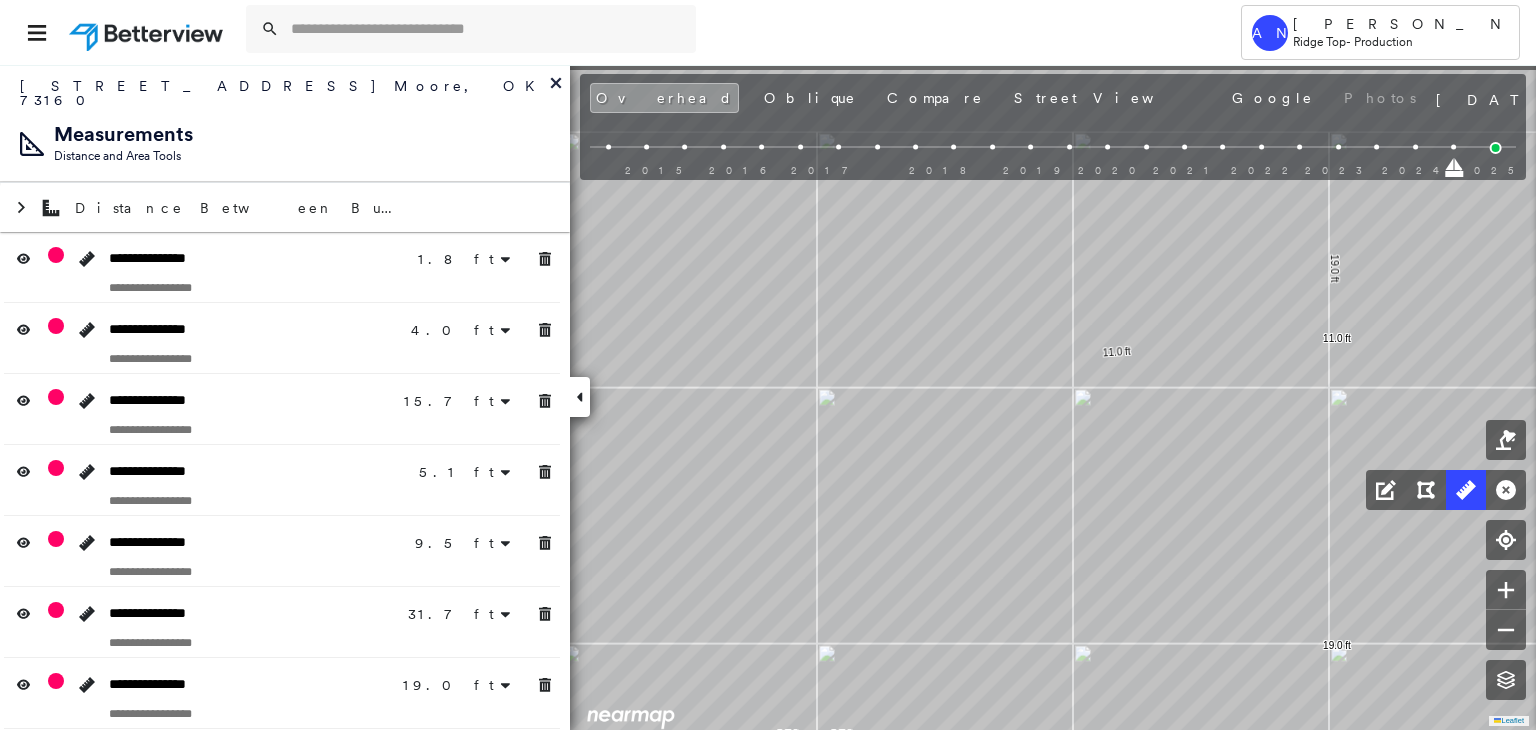 drag, startPoint x: 1142, startPoint y: 251, endPoint x: 982, endPoint y: 575, distance: 361.35303 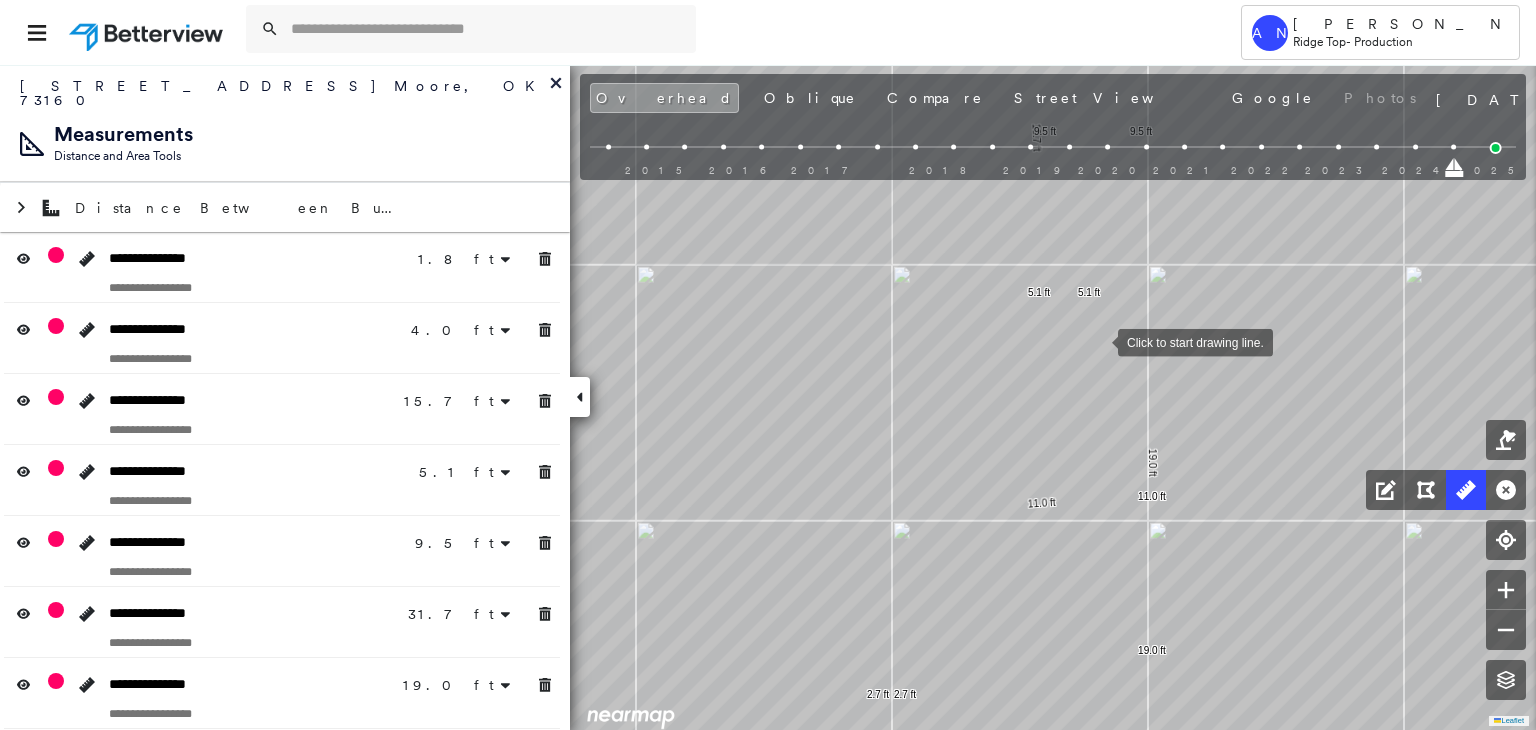 click at bounding box center (1098, 341) 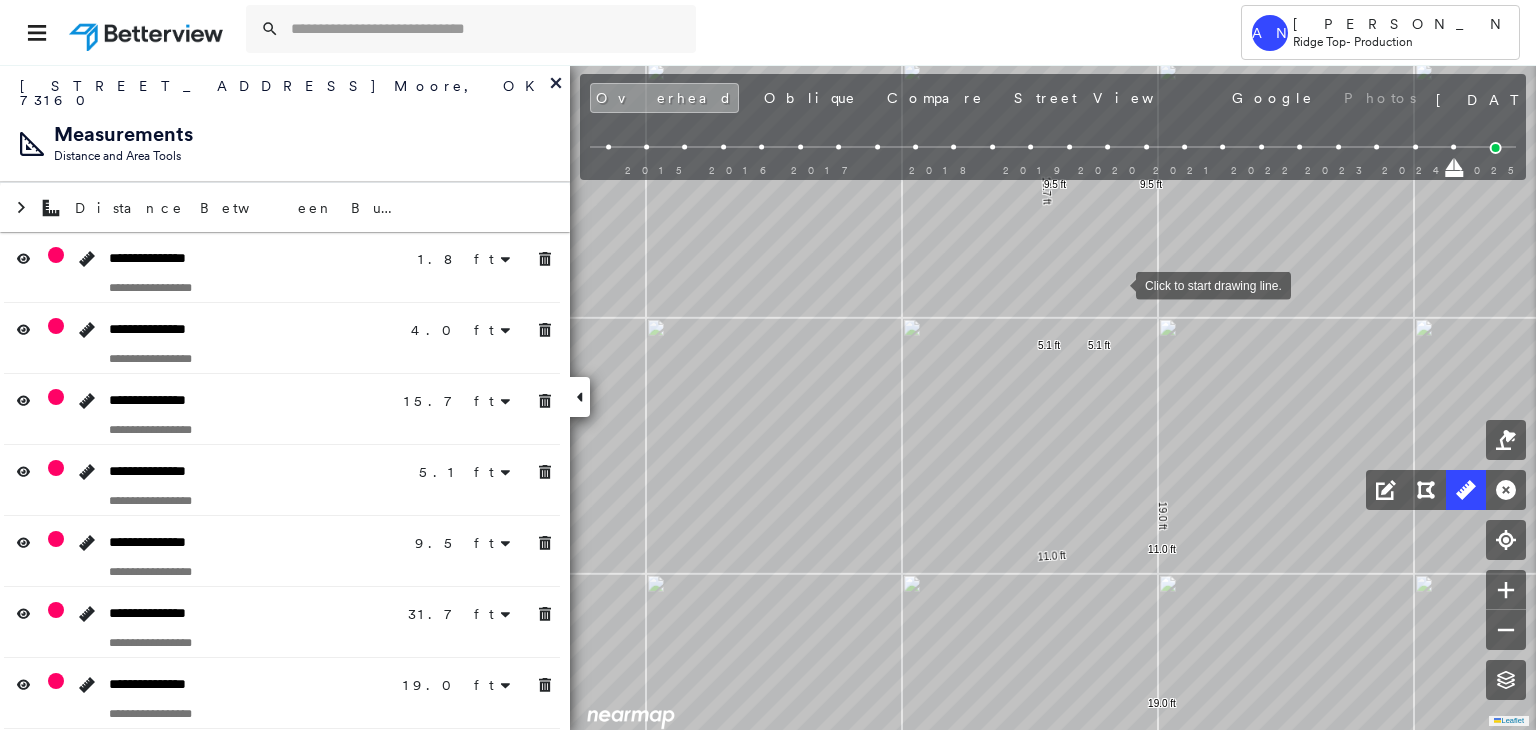 click at bounding box center [1116, 284] 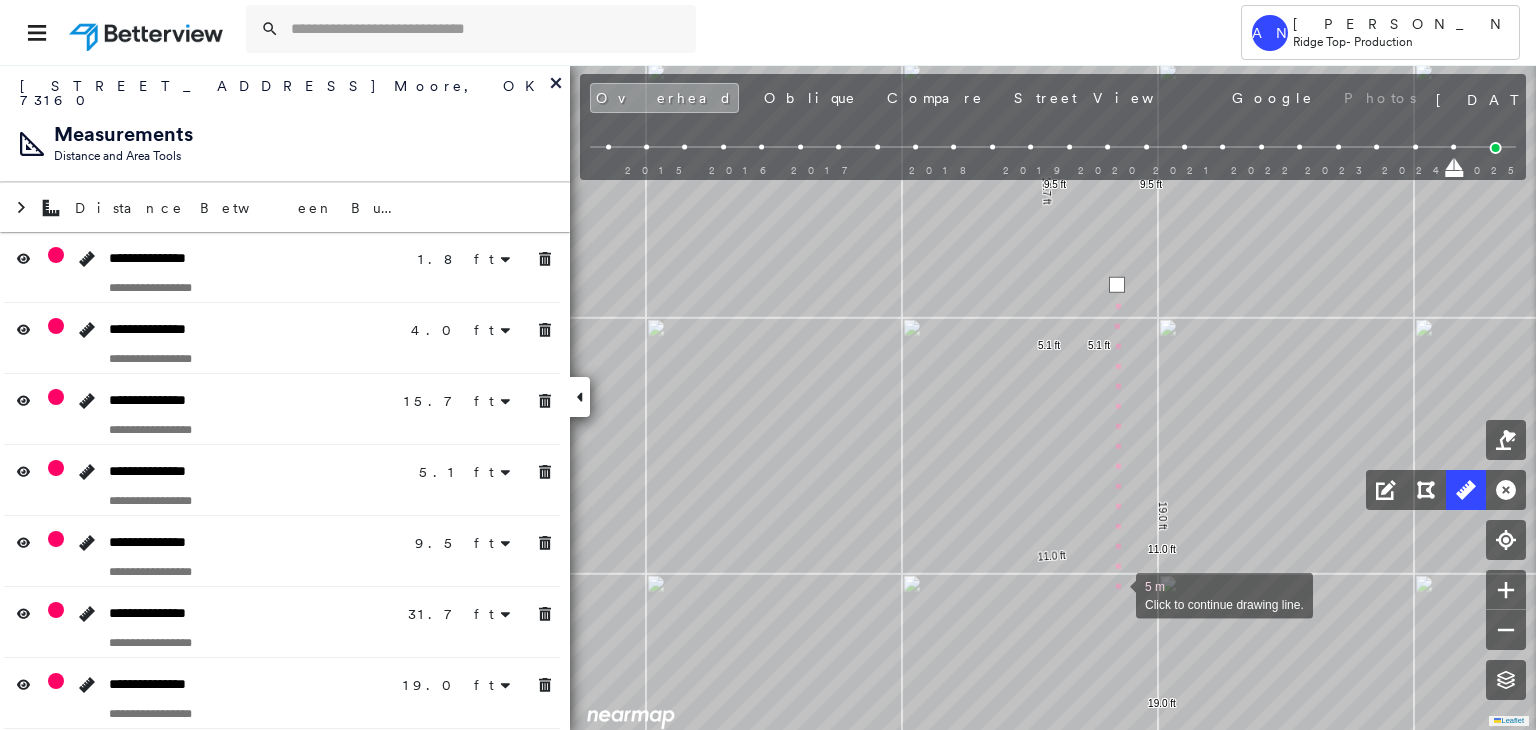 click at bounding box center (1116, 594) 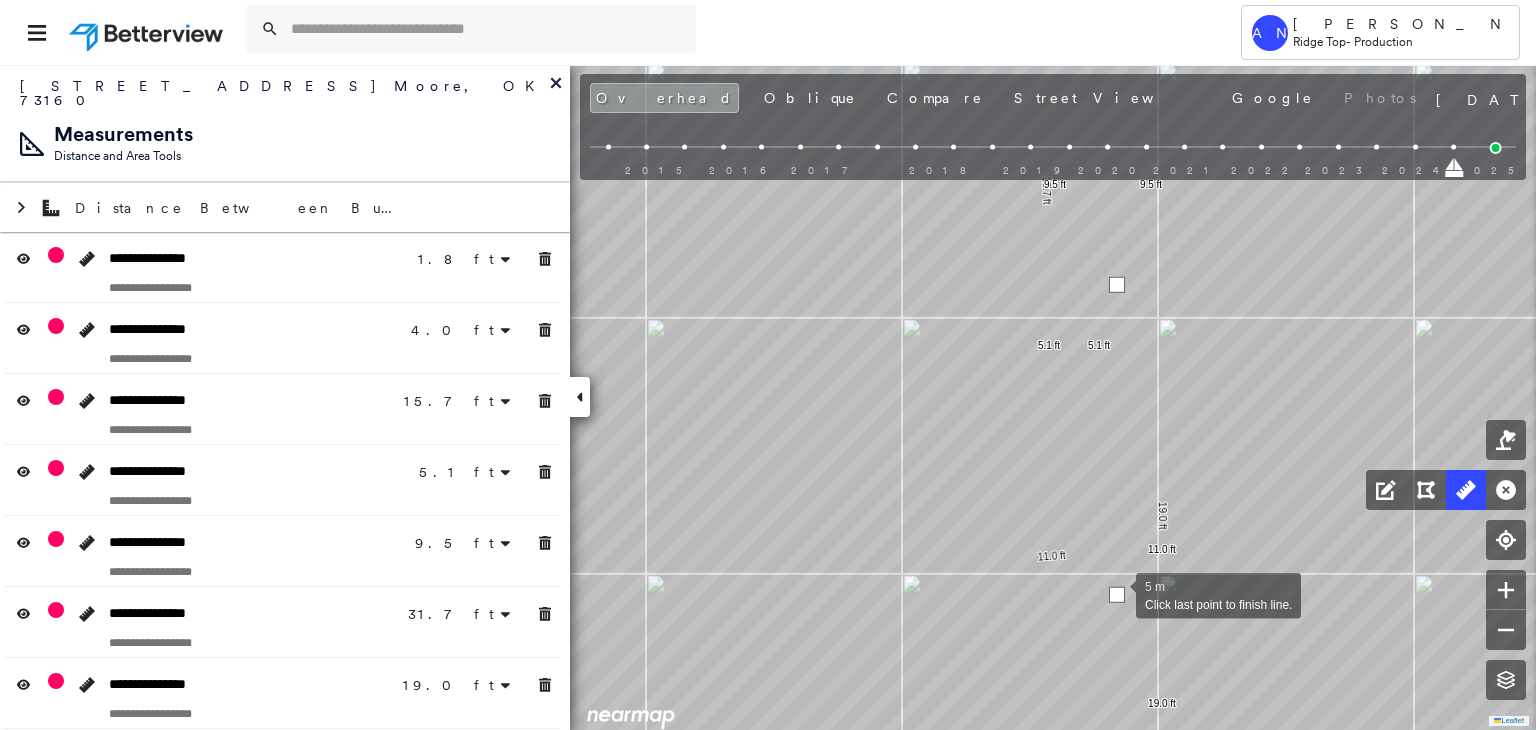 click at bounding box center (1117, 595) 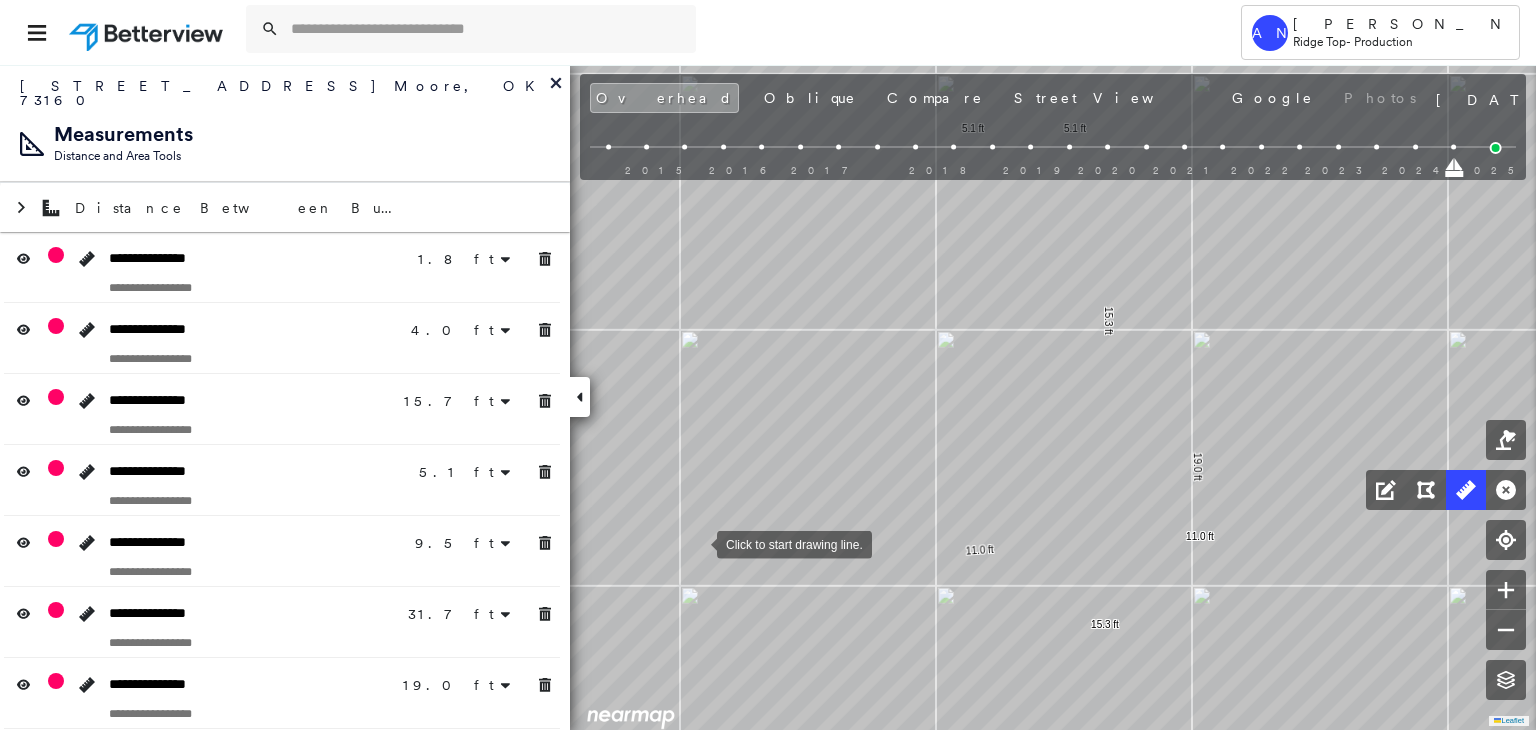 click at bounding box center (697, 543) 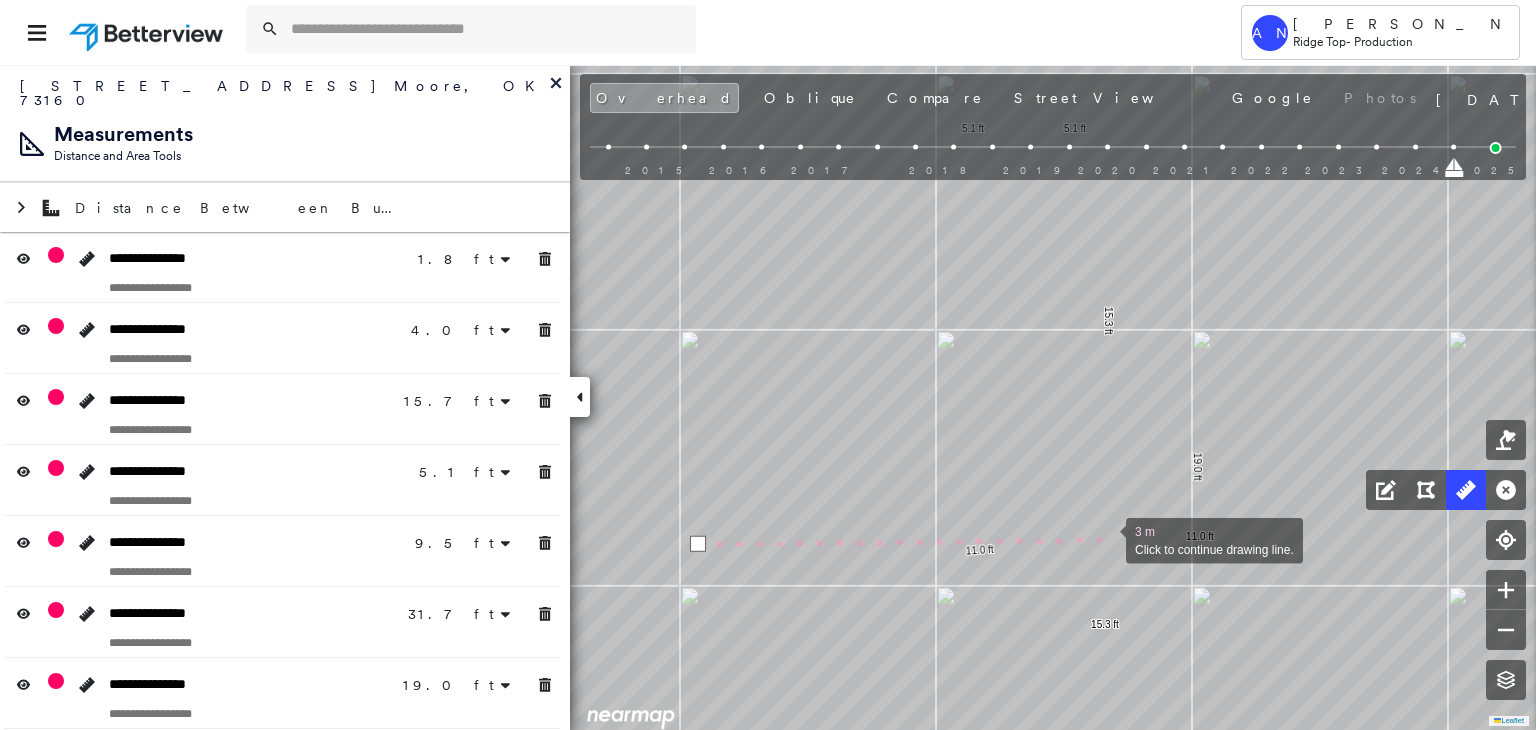 click at bounding box center [1106, 539] 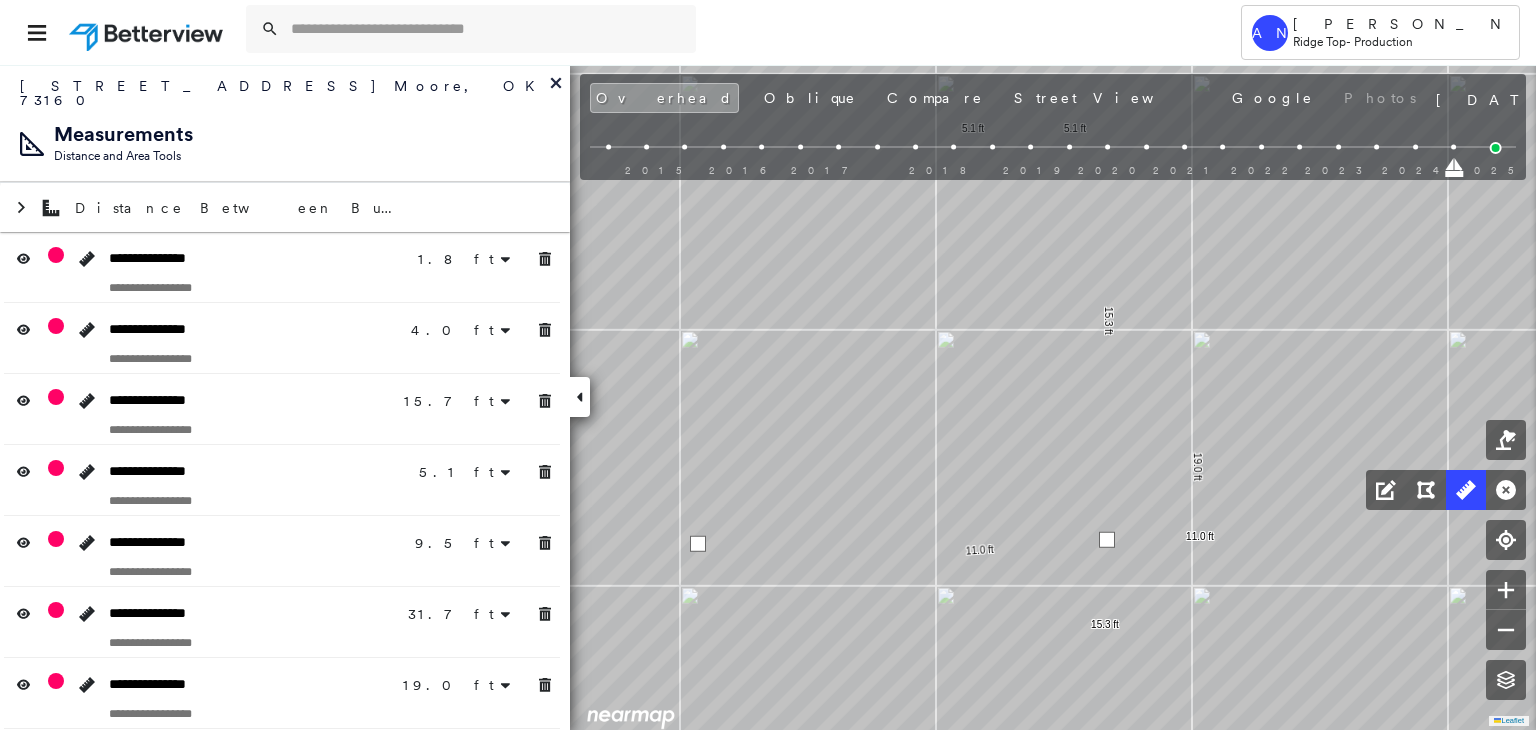 click at bounding box center (1107, 540) 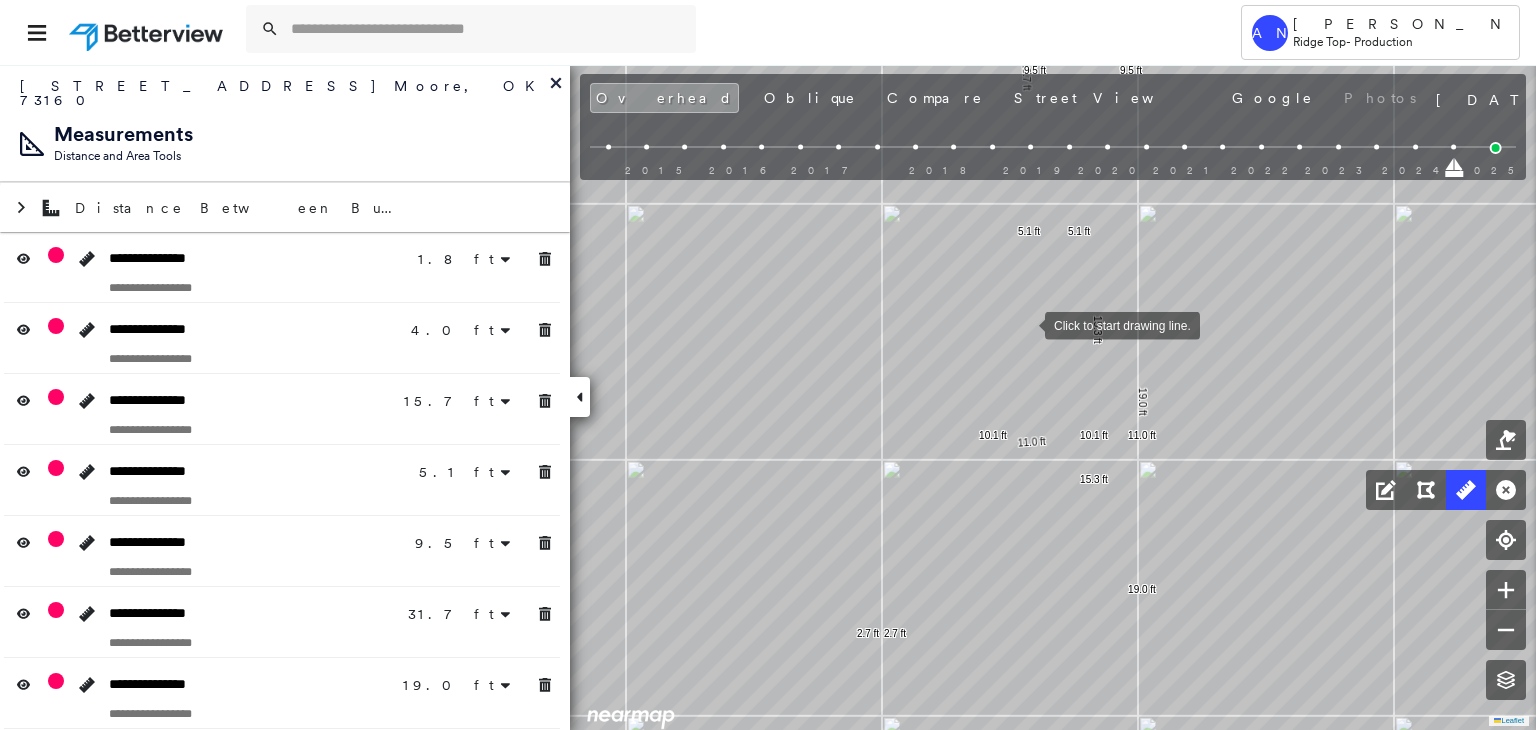 drag, startPoint x: 1025, startPoint y: 324, endPoint x: 1032, endPoint y: 409, distance: 85.28775 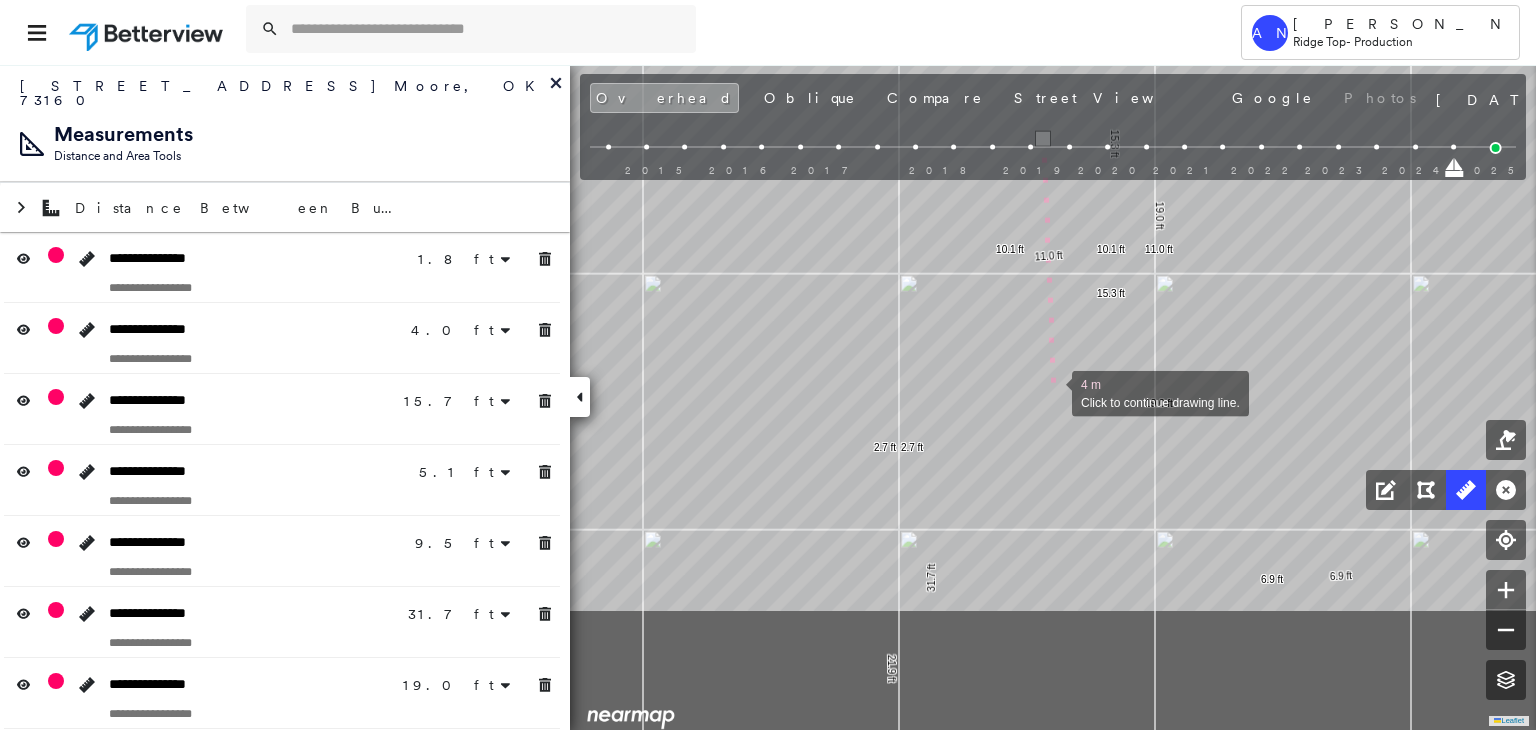 drag, startPoint x: 1039, startPoint y: 572, endPoint x: 1051, endPoint y: 347, distance: 225.31978 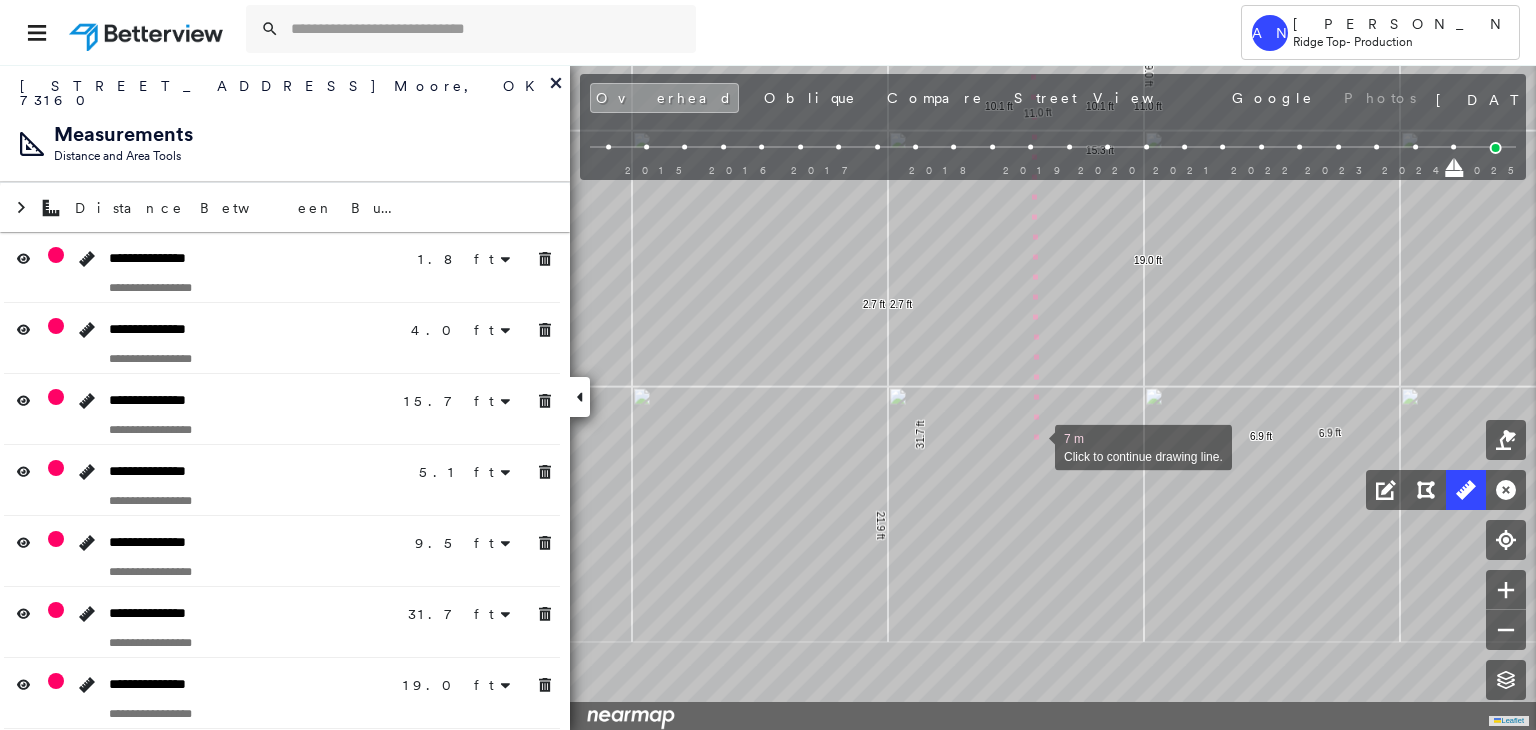 drag, startPoint x: 1045, startPoint y: 541, endPoint x: 1033, endPoint y: 436, distance: 105.68349 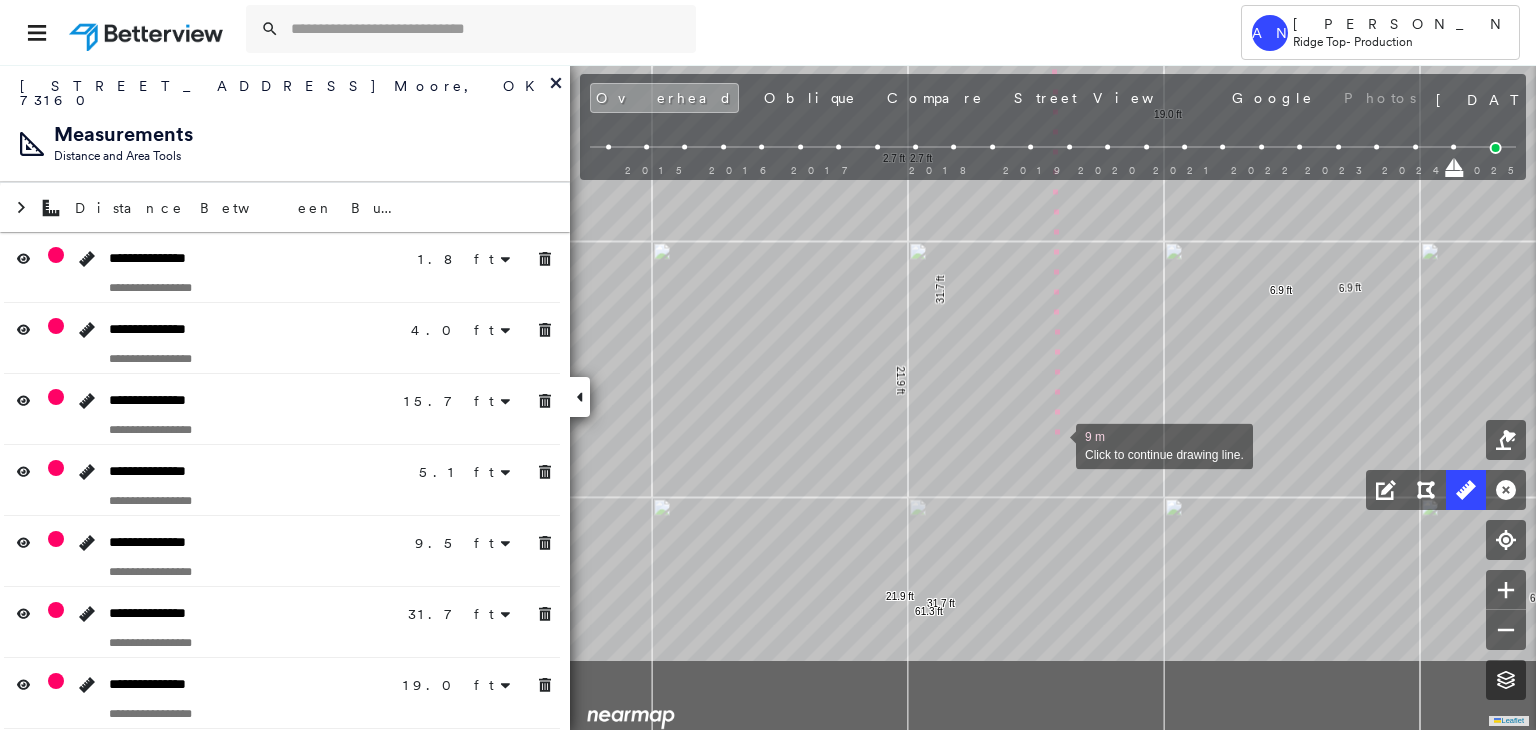 drag, startPoint x: 1034, startPoint y: 581, endPoint x: 1056, endPoint y: 434, distance: 148.63715 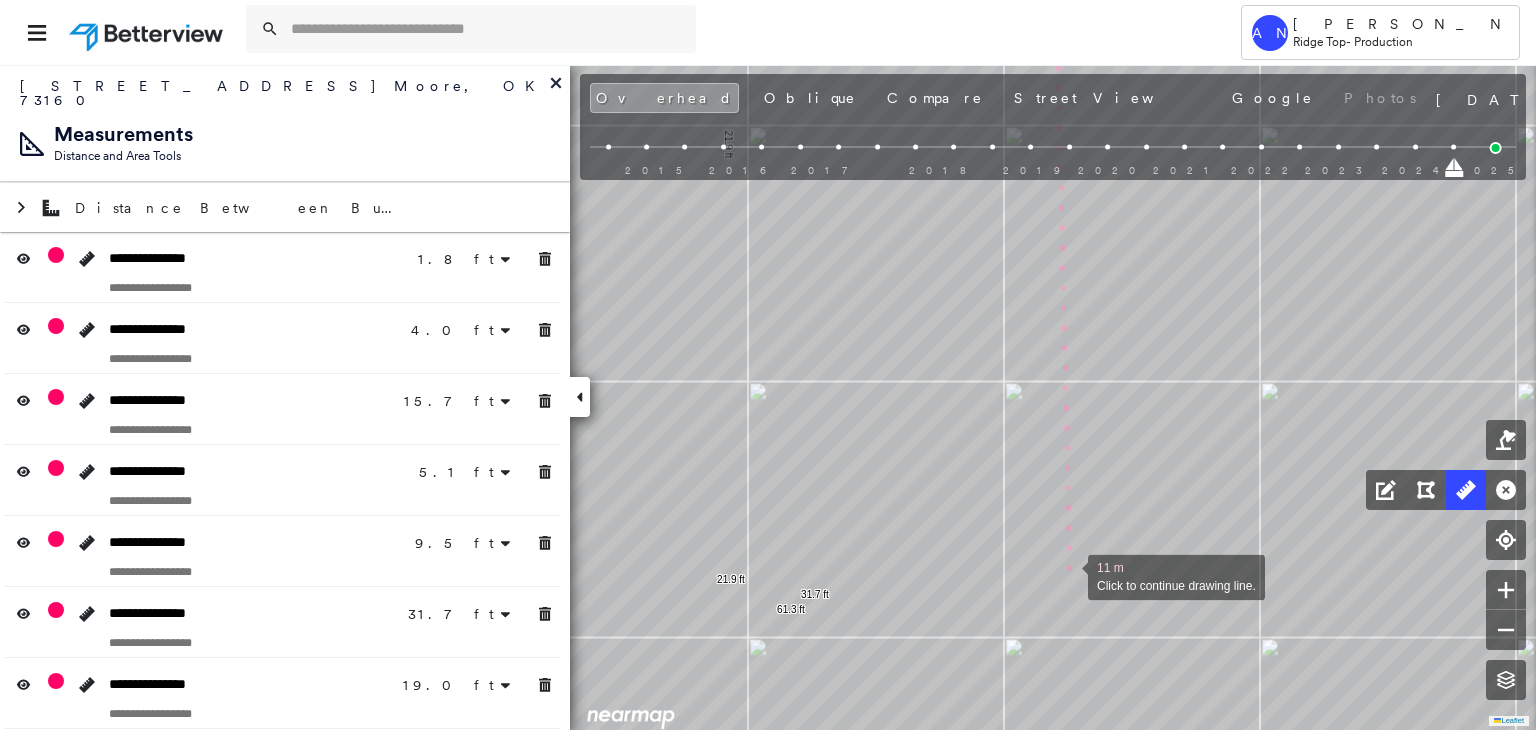 click at bounding box center (1068, 575) 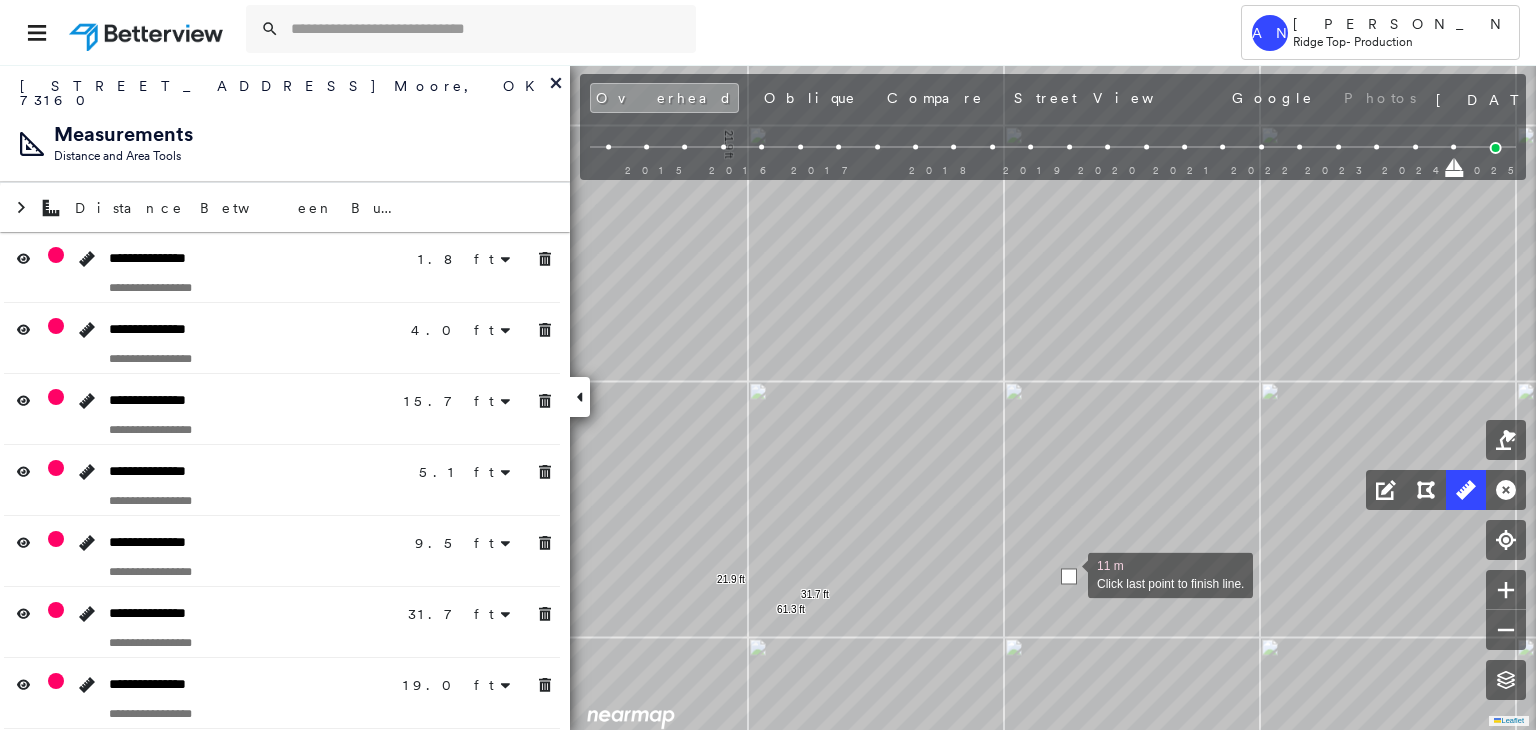 click at bounding box center (1069, 576) 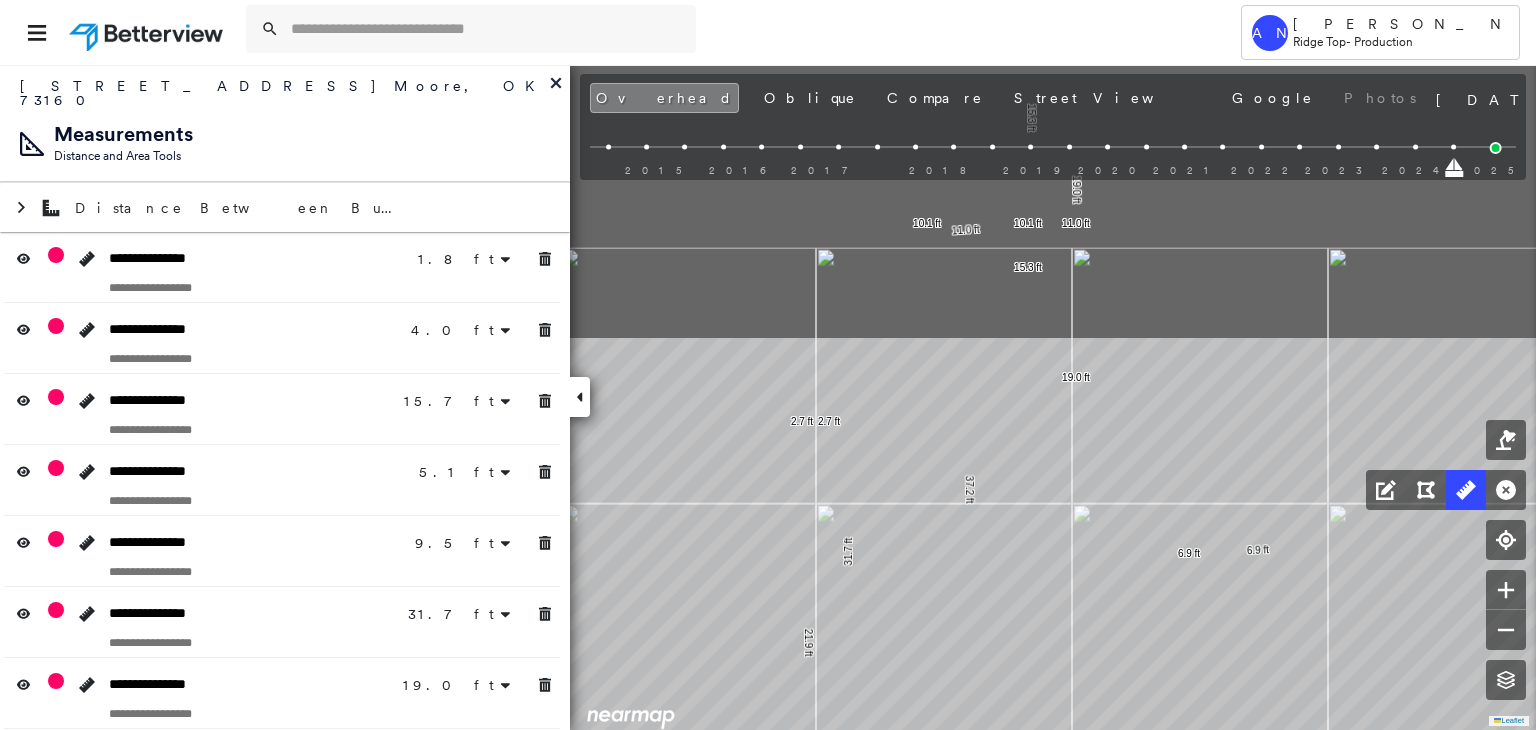 drag, startPoint x: 841, startPoint y: 373, endPoint x: 837, endPoint y: 741, distance: 368.02173 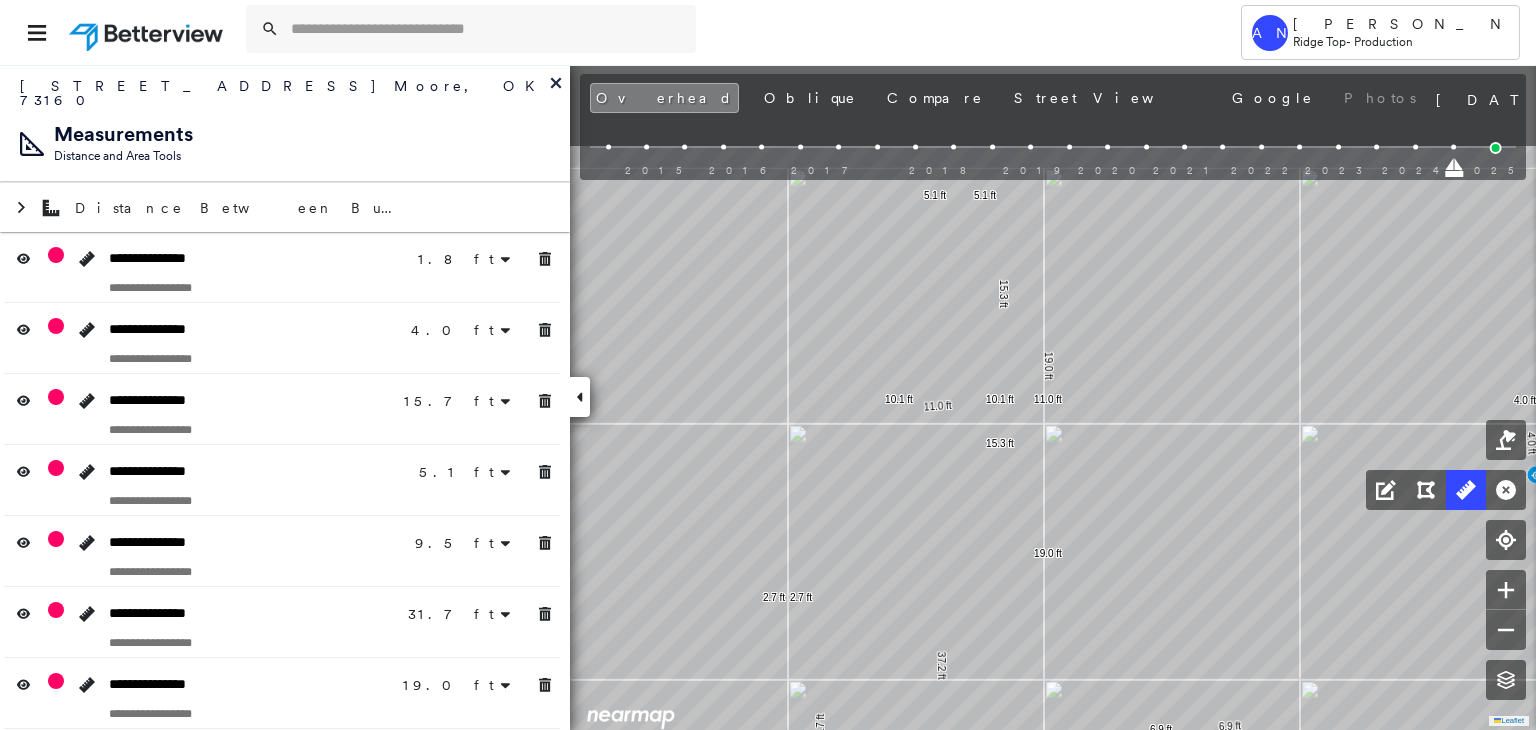 drag, startPoint x: 876, startPoint y: 614, endPoint x: 873, endPoint y: 694, distance: 80.05623 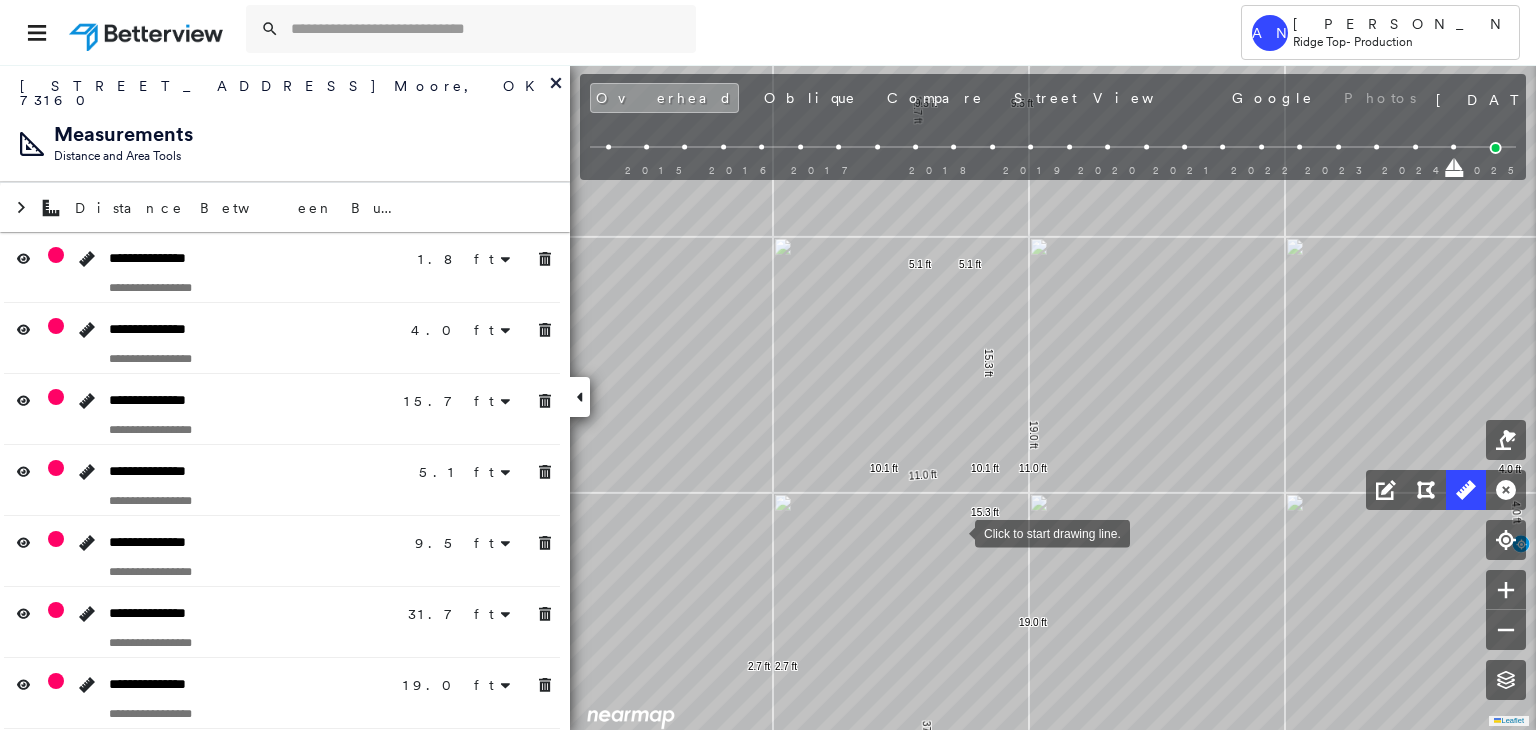 click at bounding box center (955, 532) 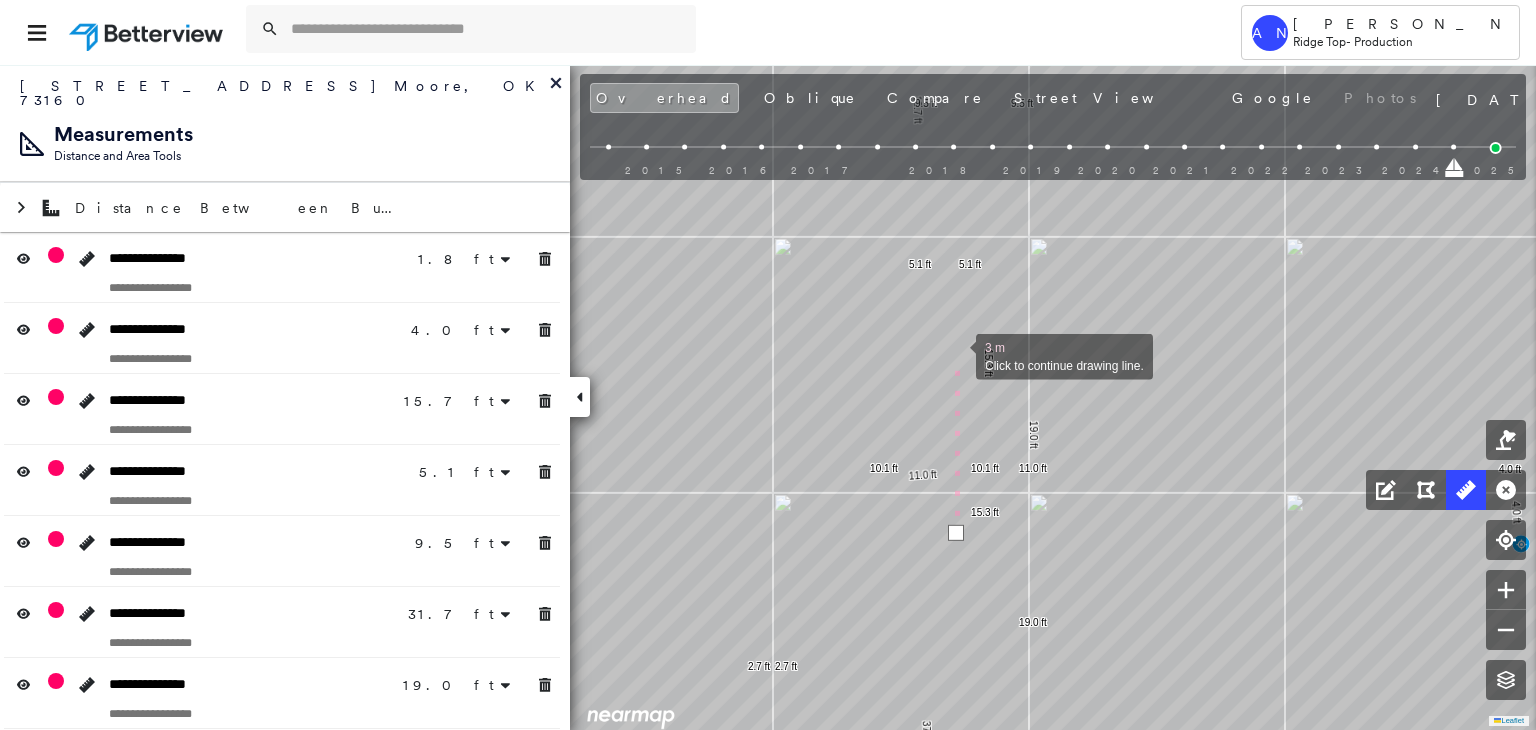 click at bounding box center (956, 355) 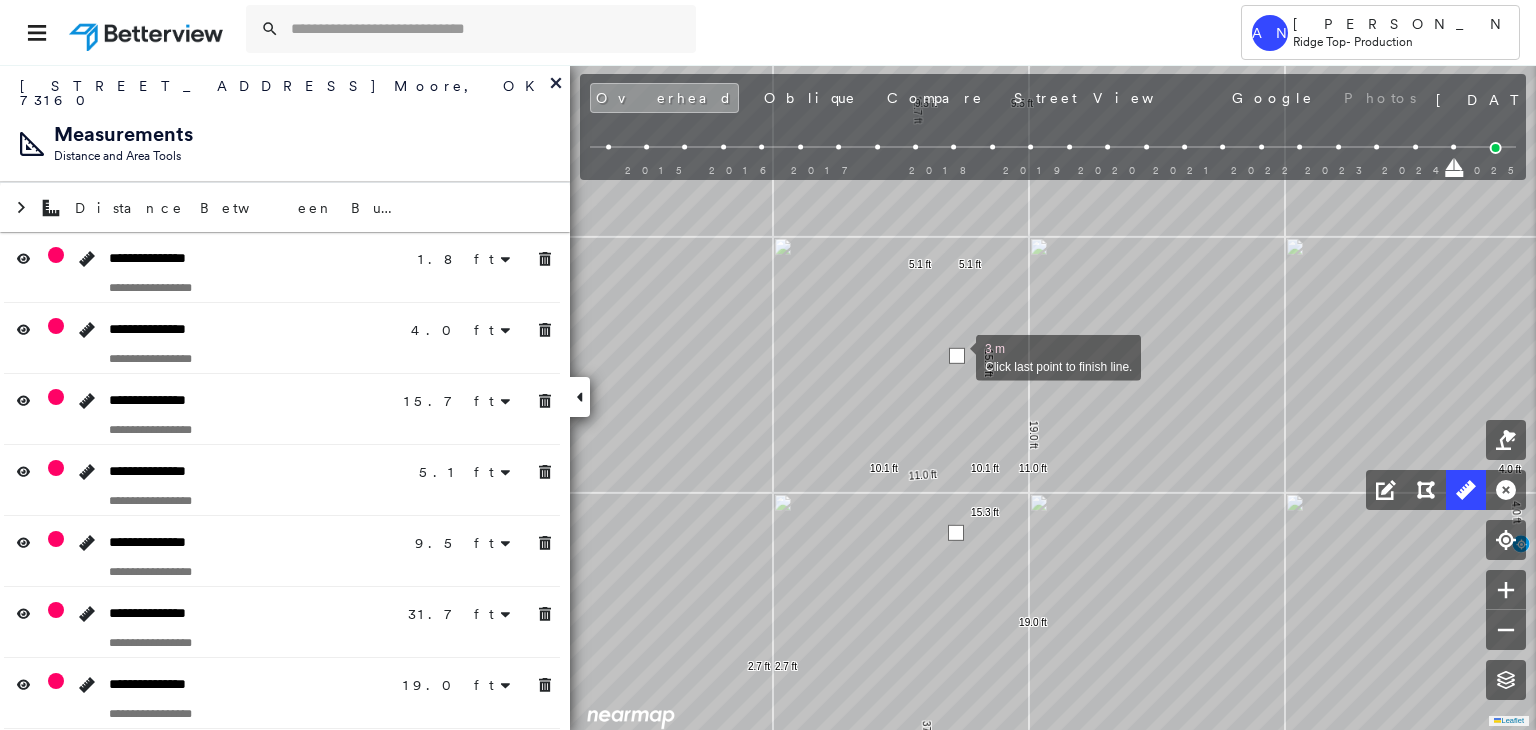 click at bounding box center [957, 356] 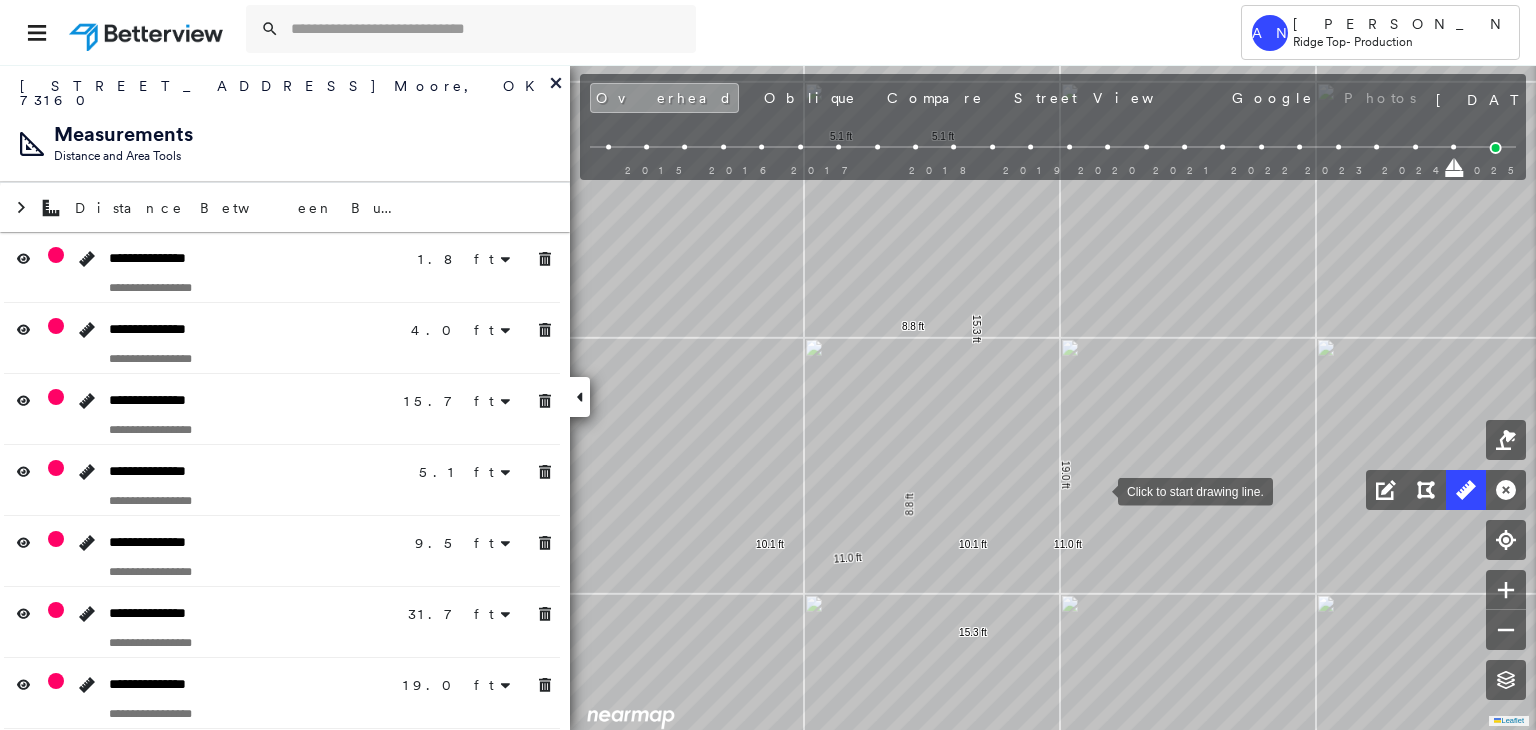 drag, startPoint x: 1076, startPoint y: 570, endPoint x: 1102, endPoint y: 377, distance: 194.74342 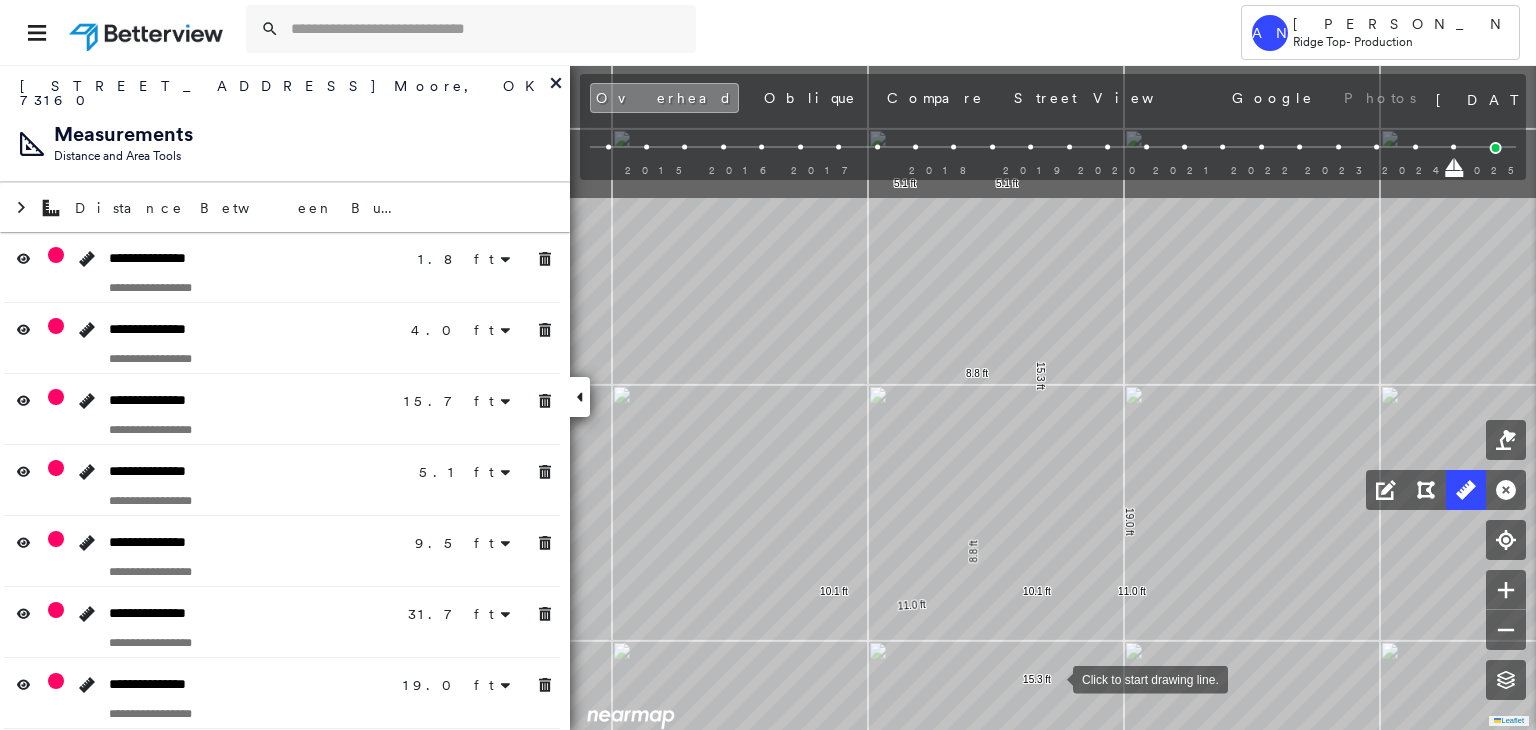 drag, startPoint x: 1005, startPoint y: 497, endPoint x: 1052, endPoint y: 681, distance: 189.90787 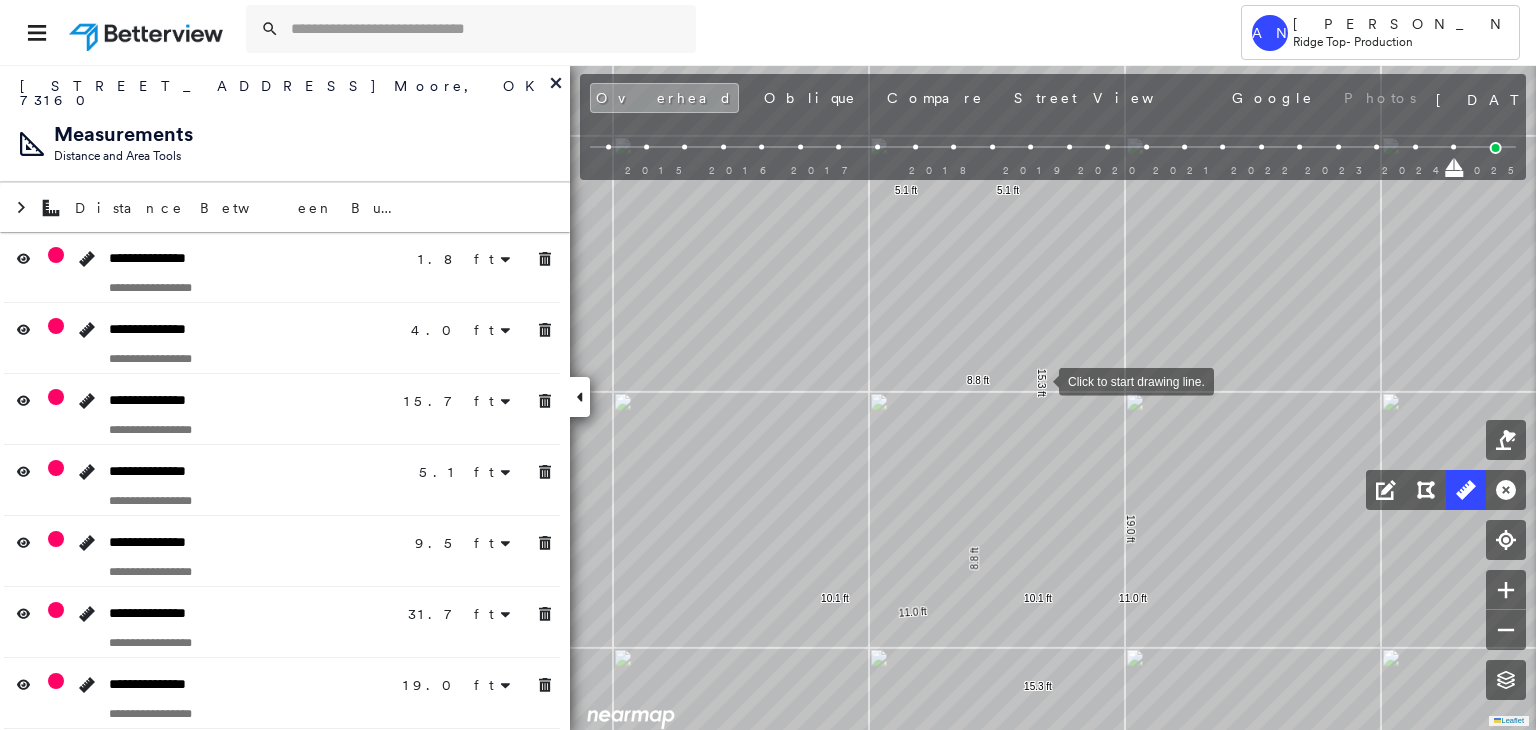 click at bounding box center [1039, 380] 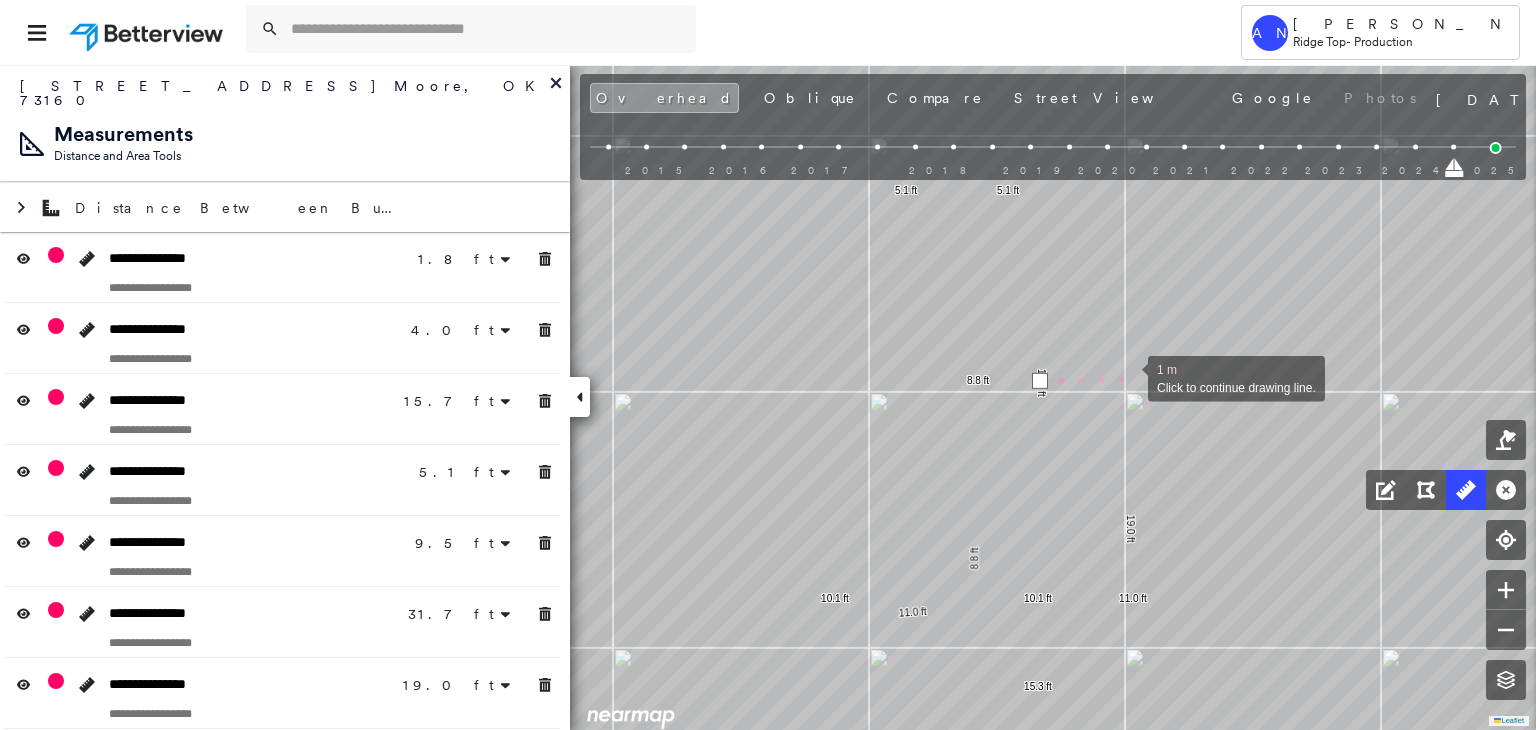 click at bounding box center [1128, 377] 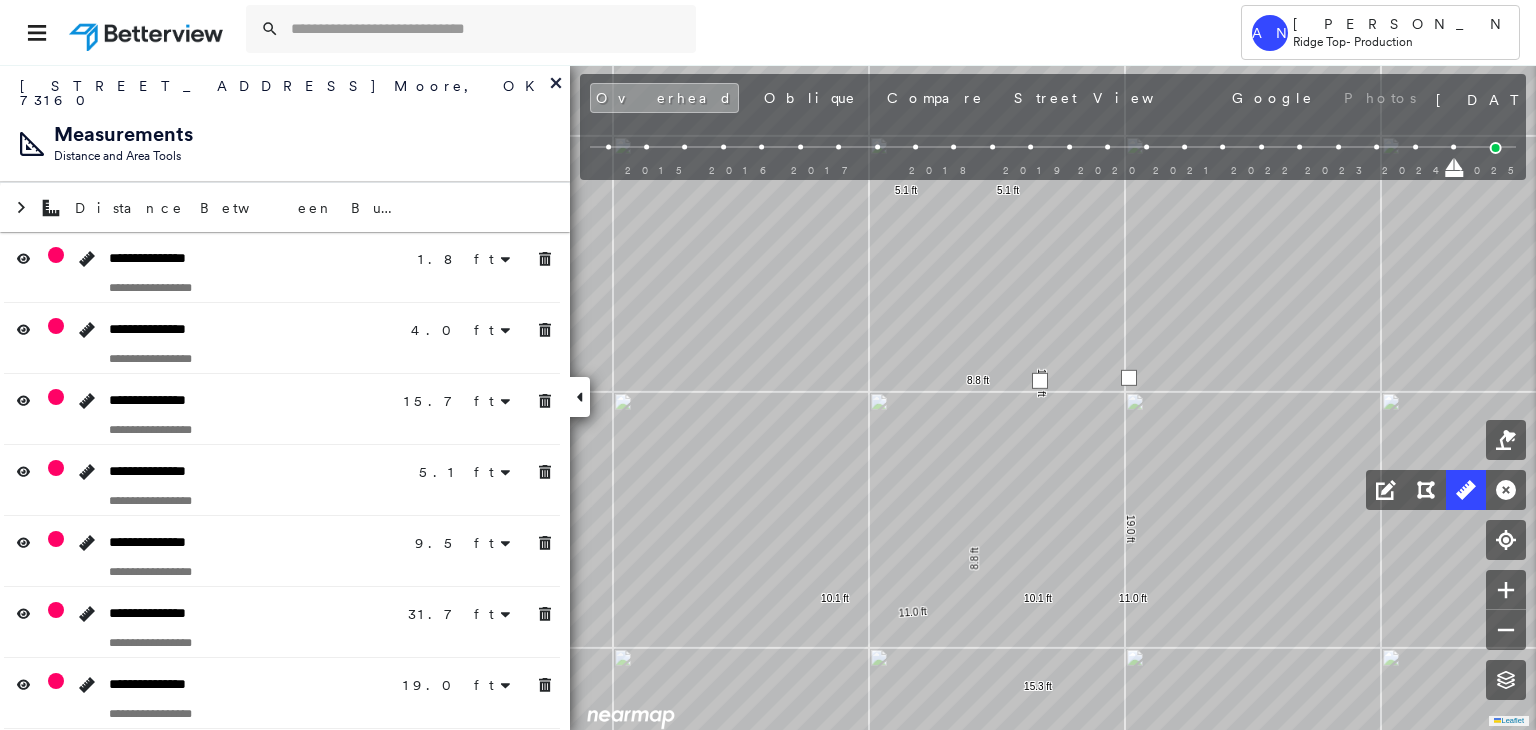 click at bounding box center [1129, 378] 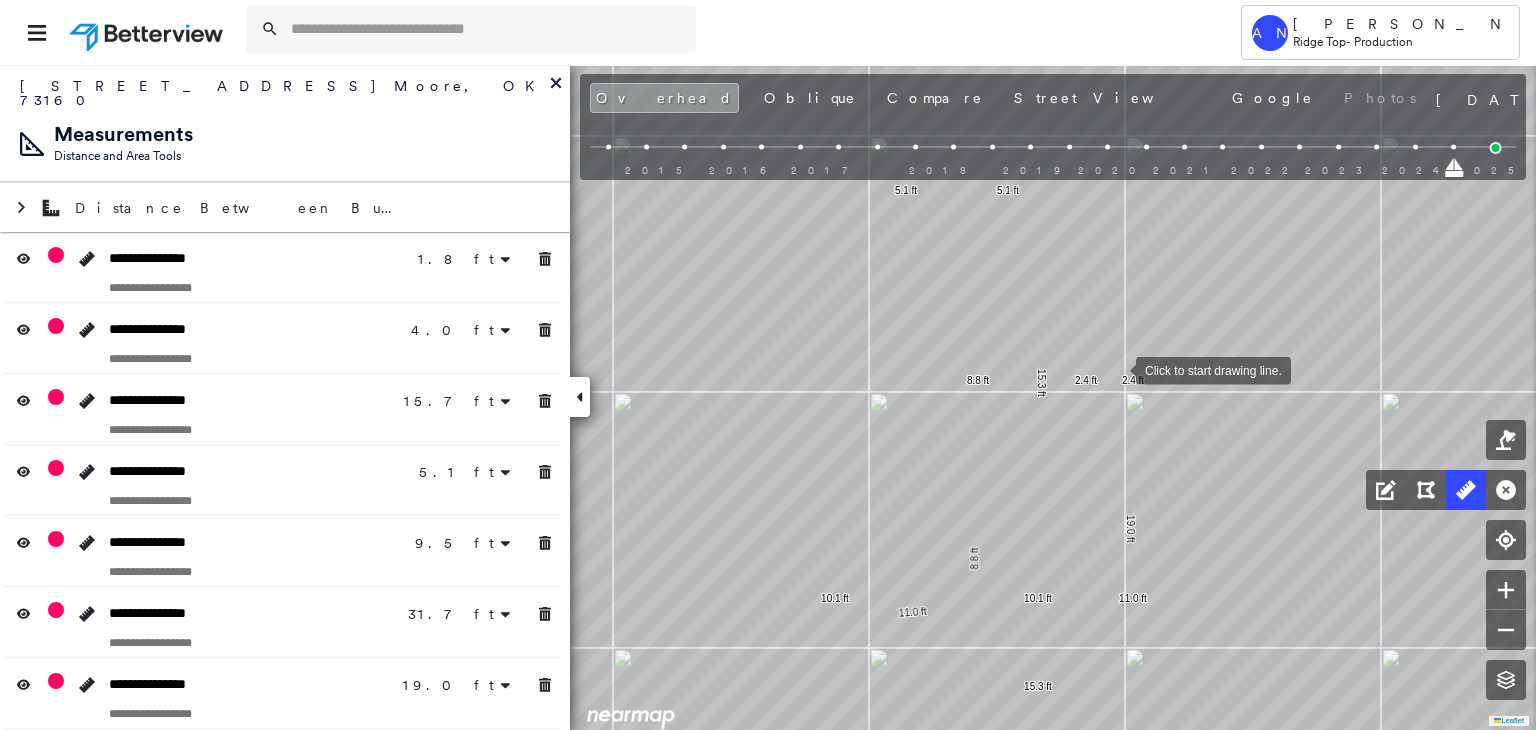 drag, startPoint x: 1113, startPoint y: 369, endPoint x: 1096, endPoint y: 369, distance: 17 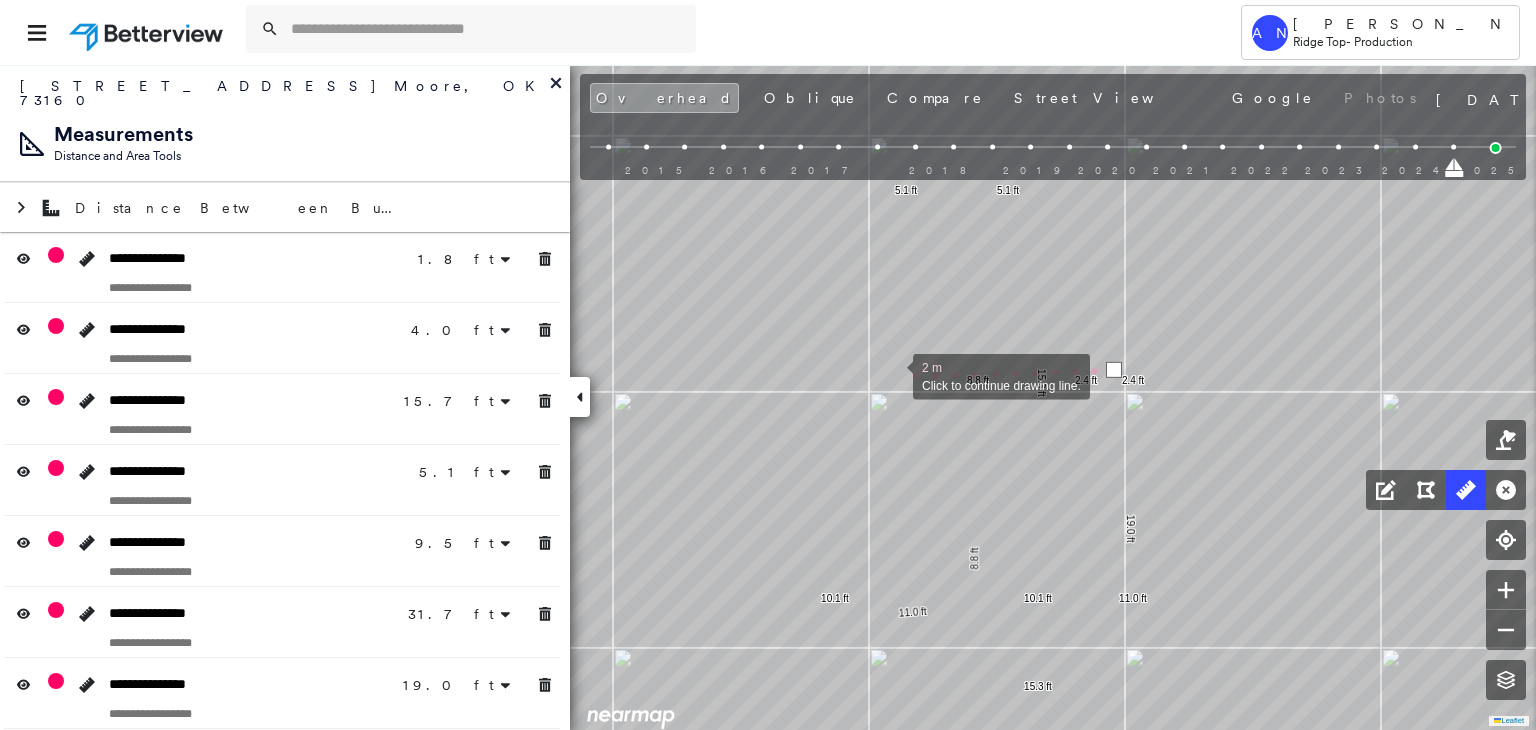 click at bounding box center [893, 375] 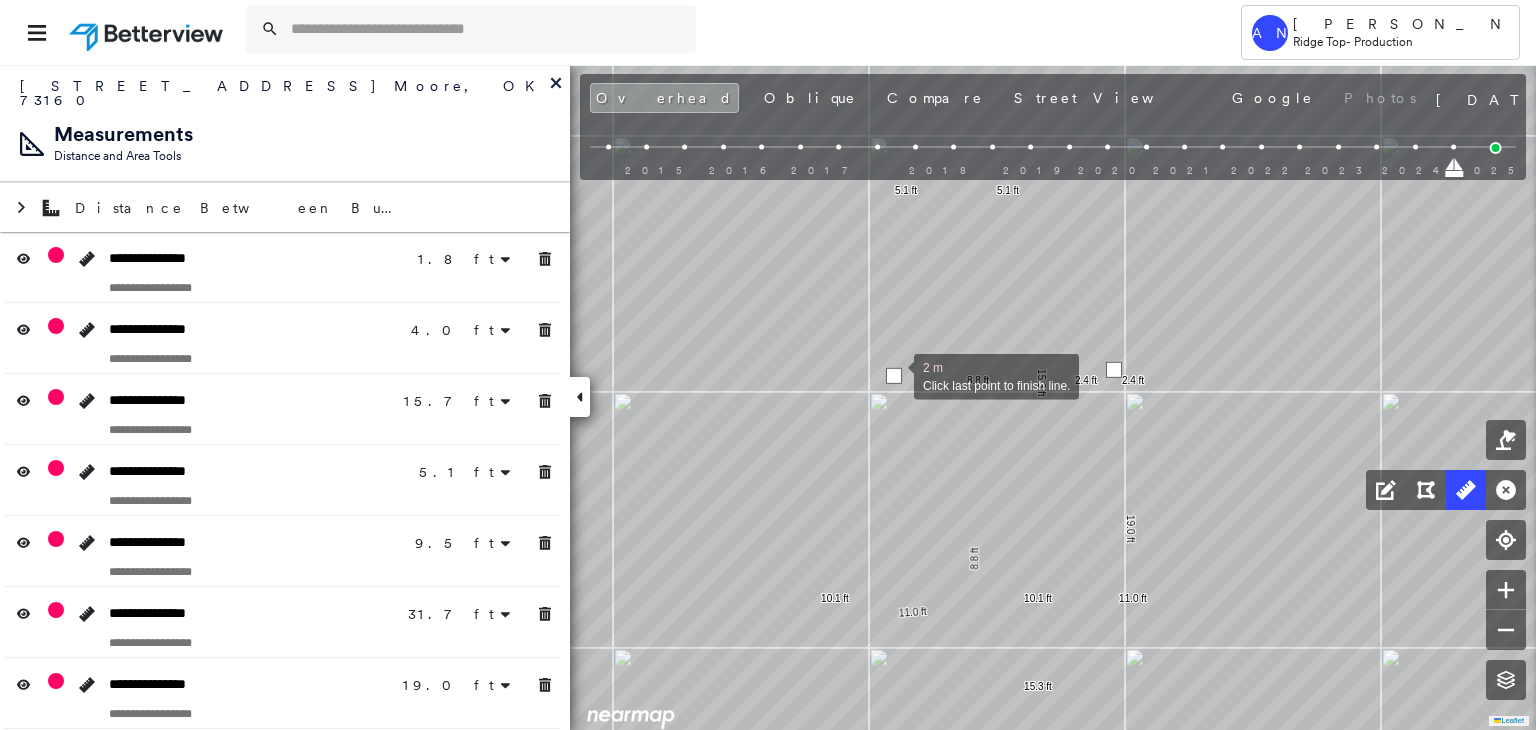 click at bounding box center (894, 376) 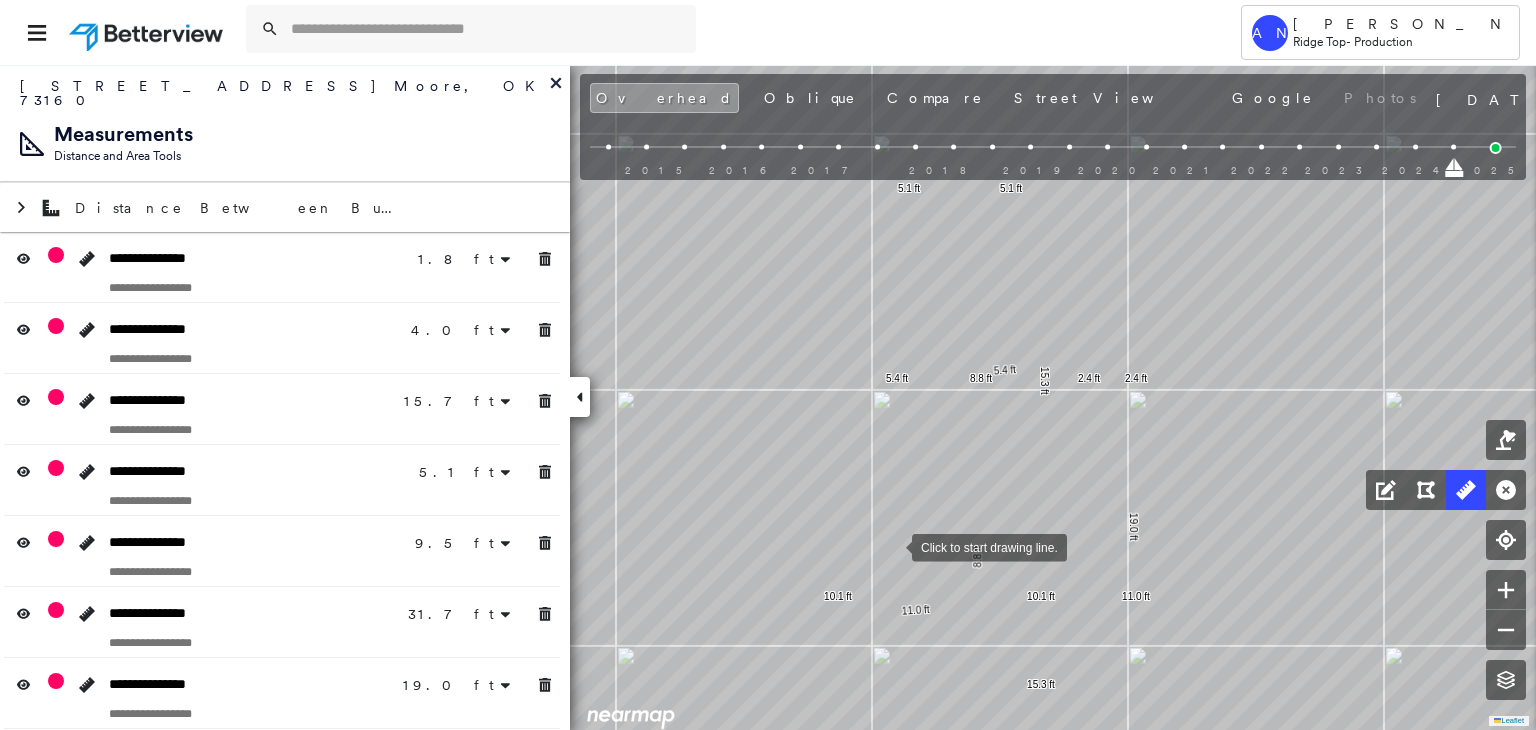 click at bounding box center [892, 546] 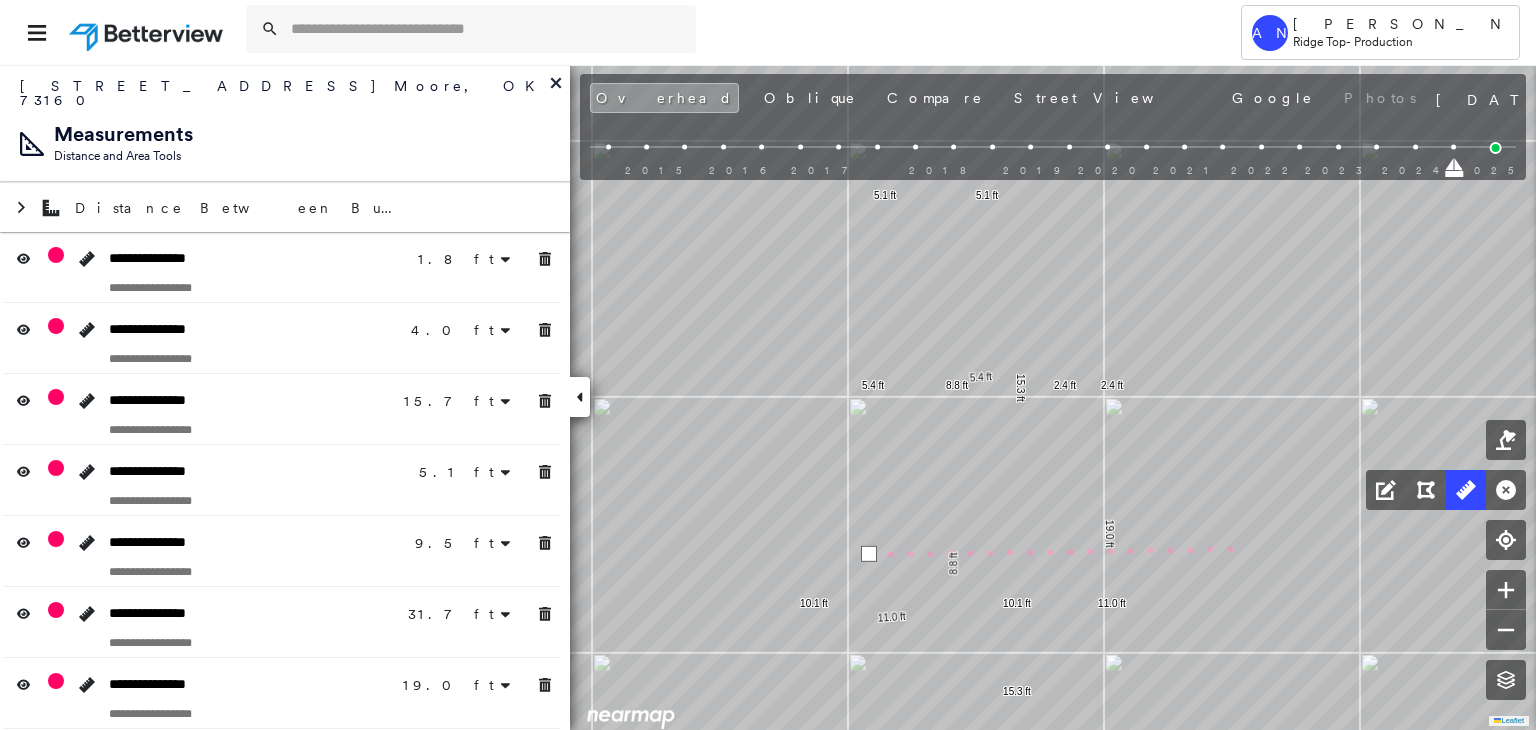 drag, startPoint x: 1280, startPoint y: 537, endPoint x: 1085, endPoint y: 587, distance: 201.30823 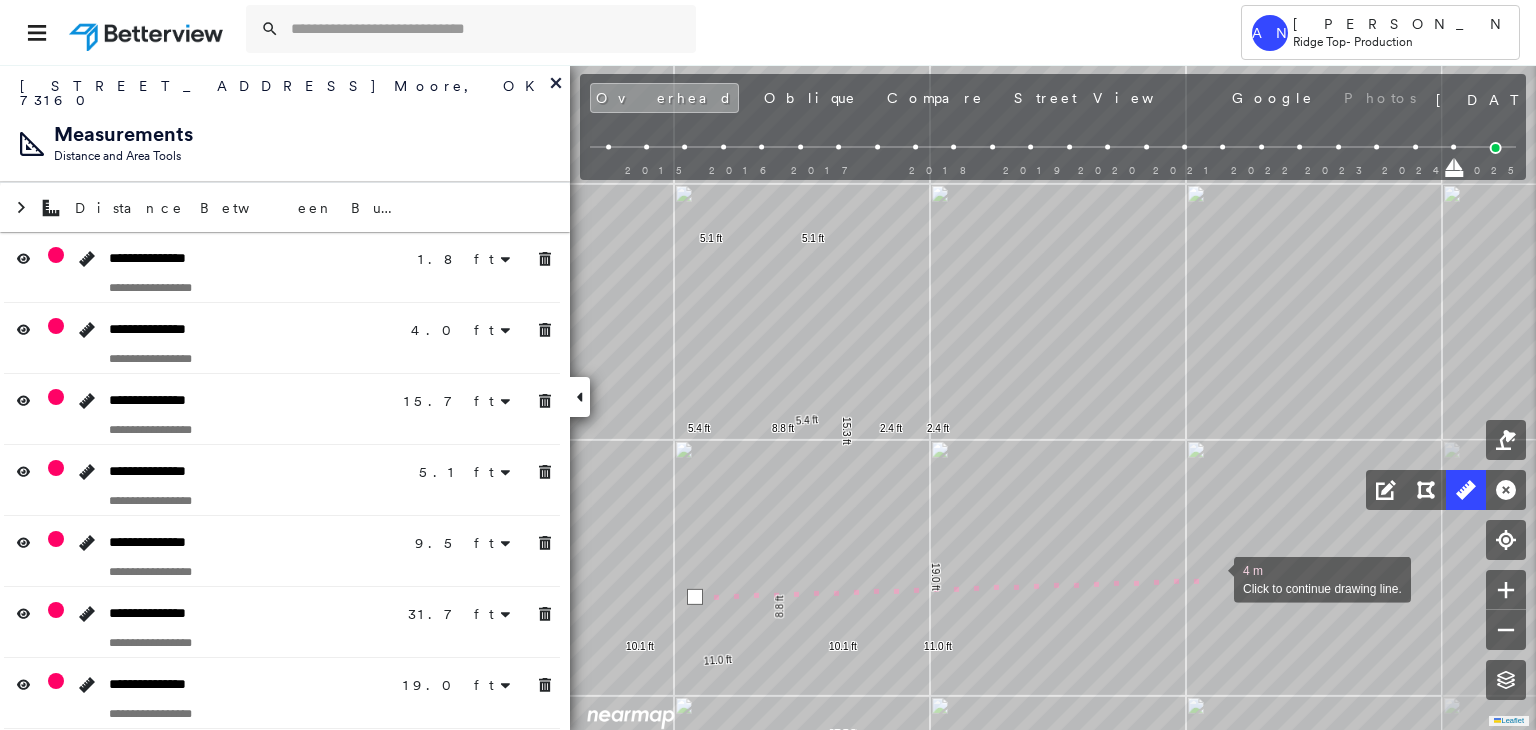 click at bounding box center [1214, 578] 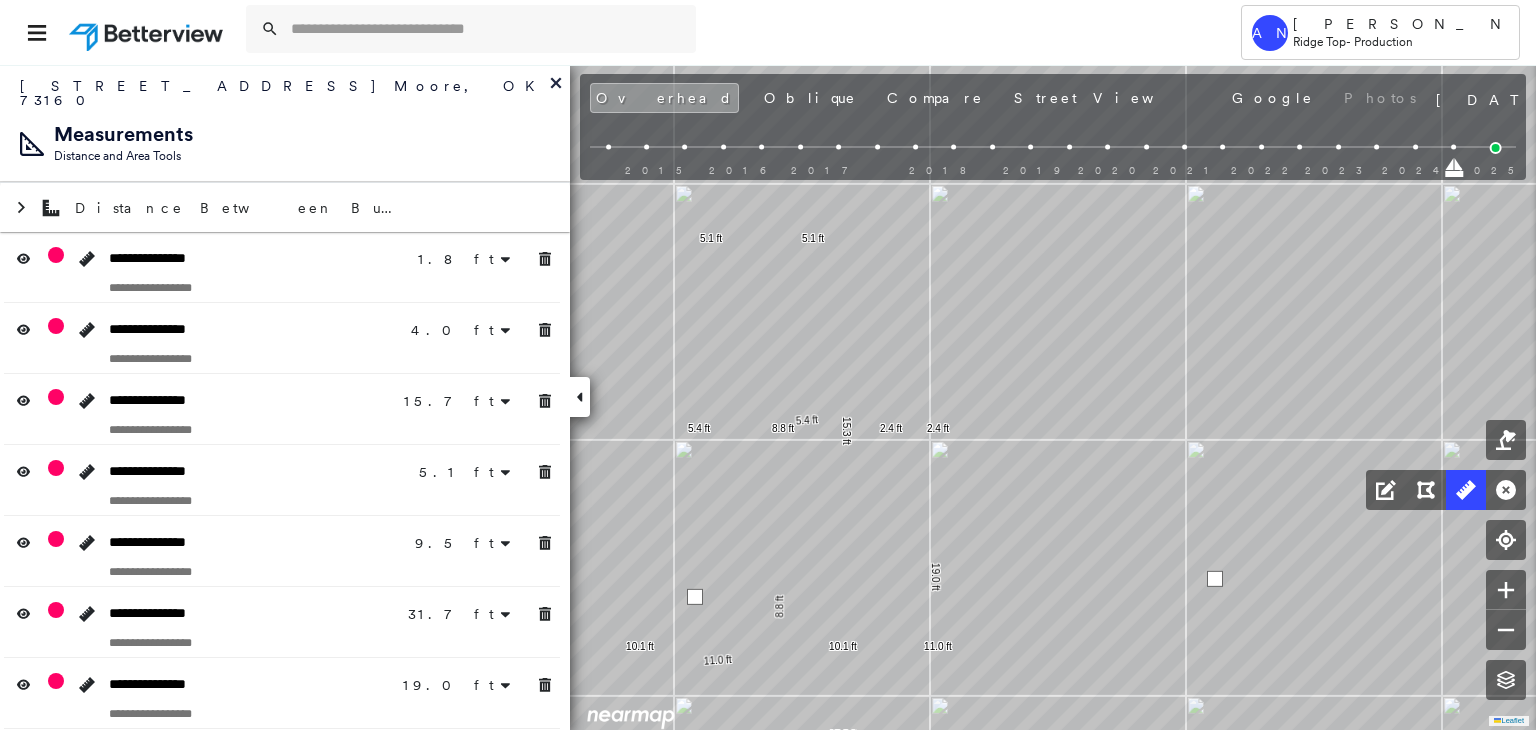 click at bounding box center (1215, 579) 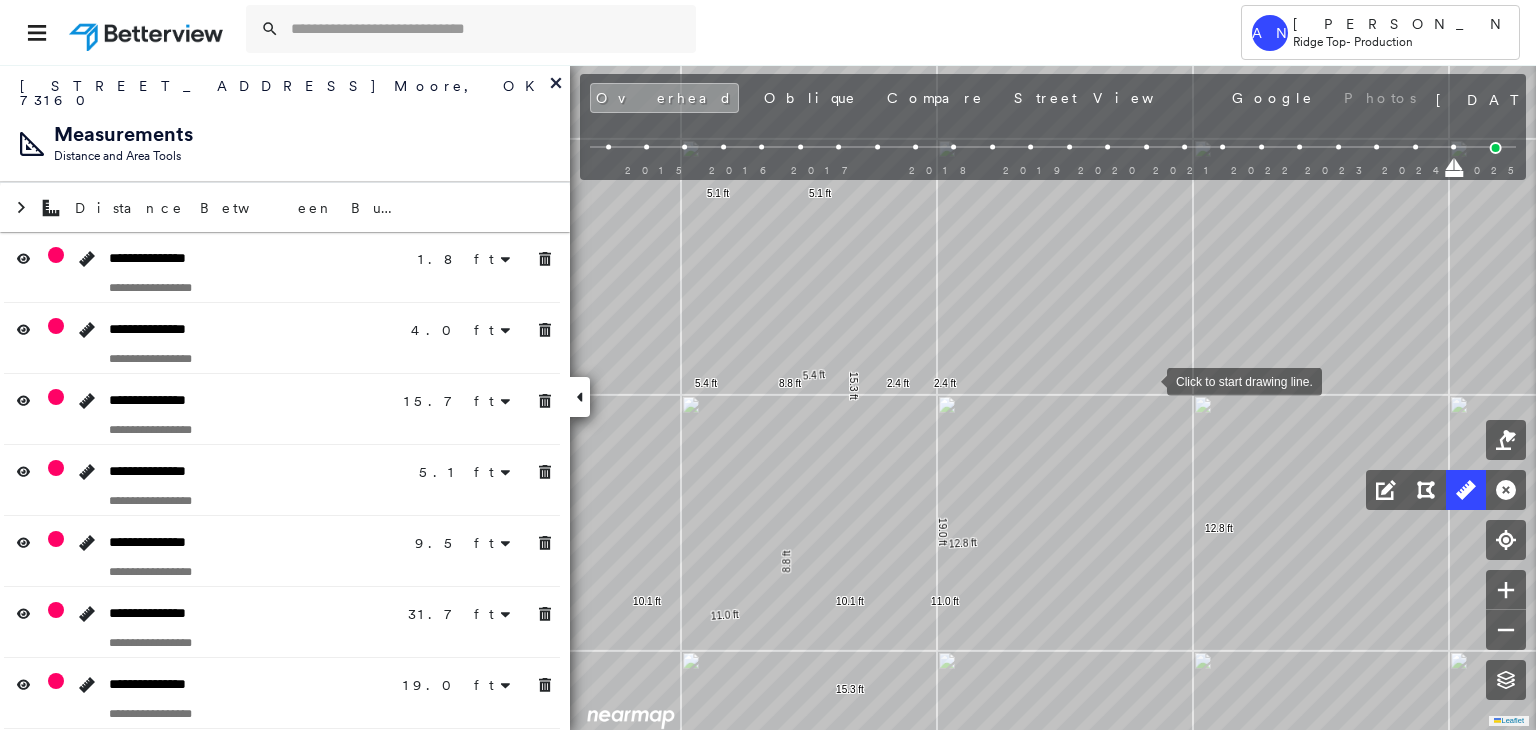 drag, startPoint x: 1133, startPoint y: 470, endPoint x: 1150, endPoint y: 262, distance: 208.69356 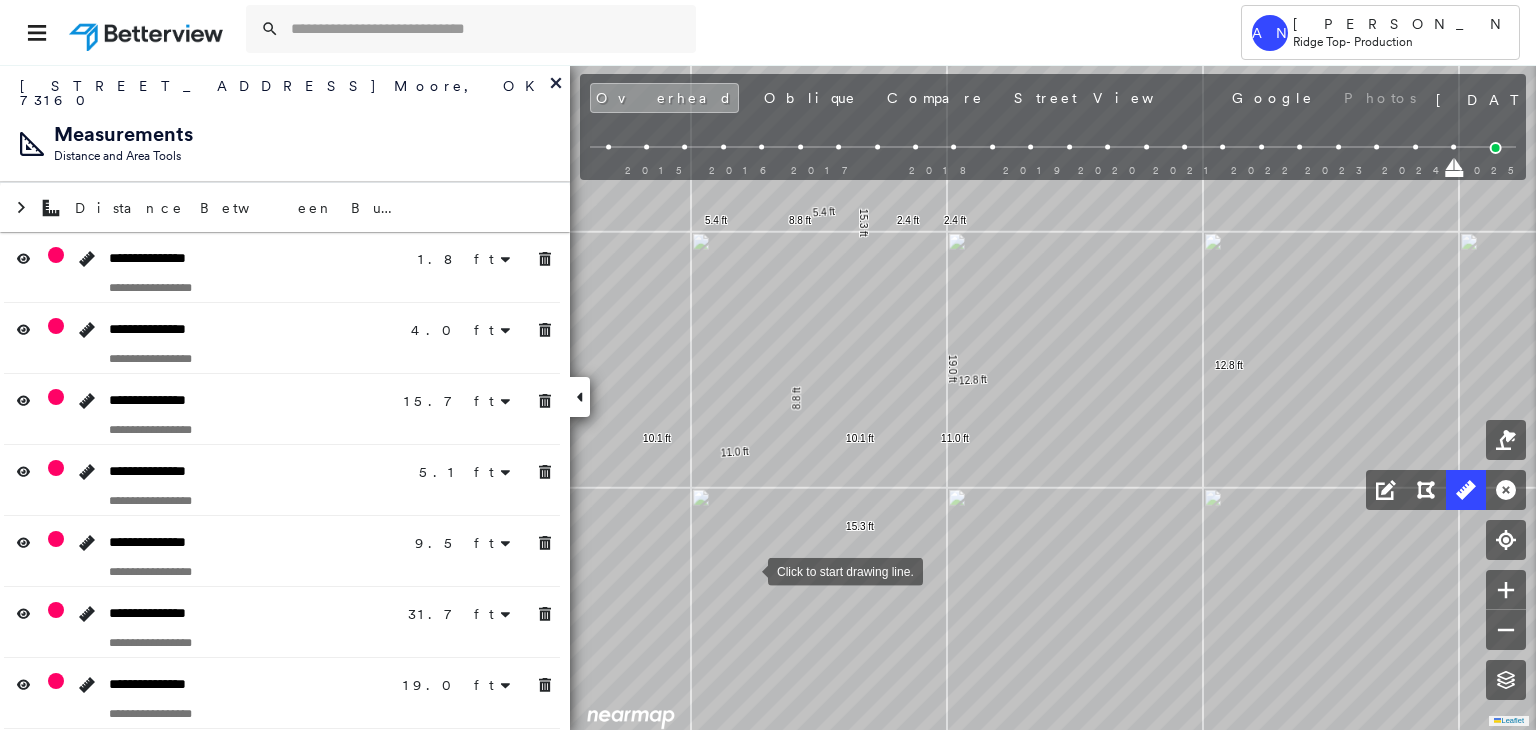 drag, startPoint x: 748, startPoint y: 569, endPoint x: 750, endPoint y: 544, distance: 25.079872 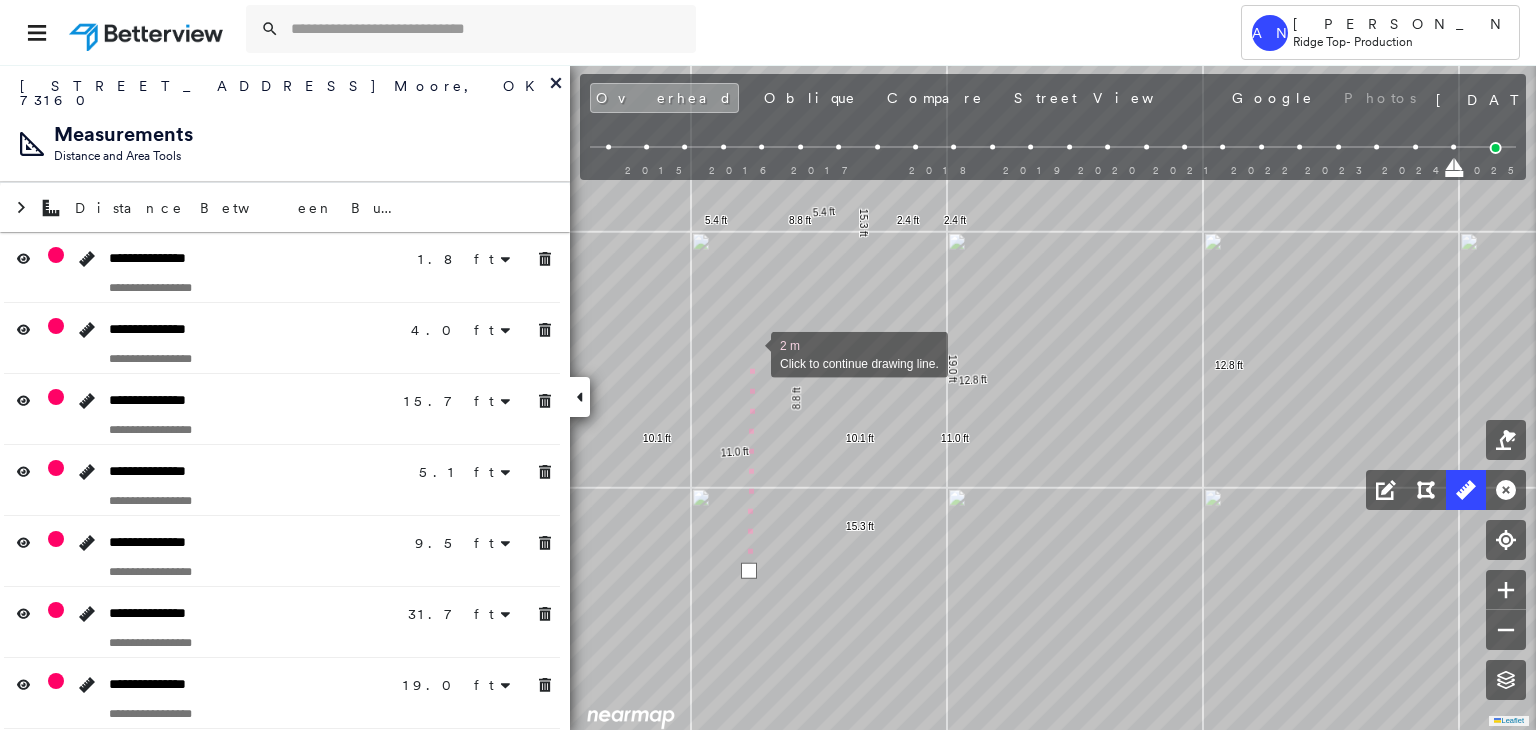 drag, startPoint x: 751, startPoint y: 353, endPoint x: 764, endPoint y: 554, distance: 201.41995 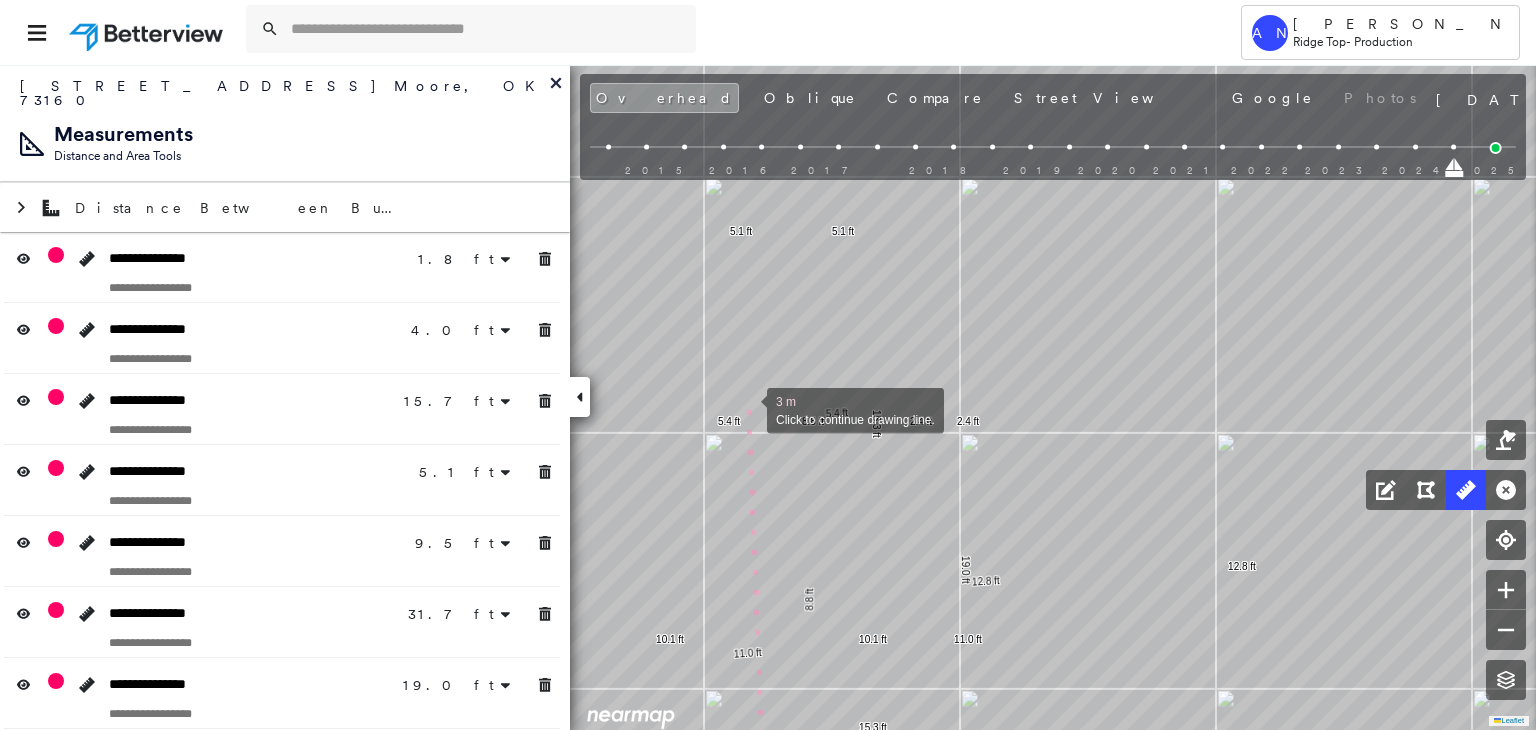 click at bounding box center [747, 409] 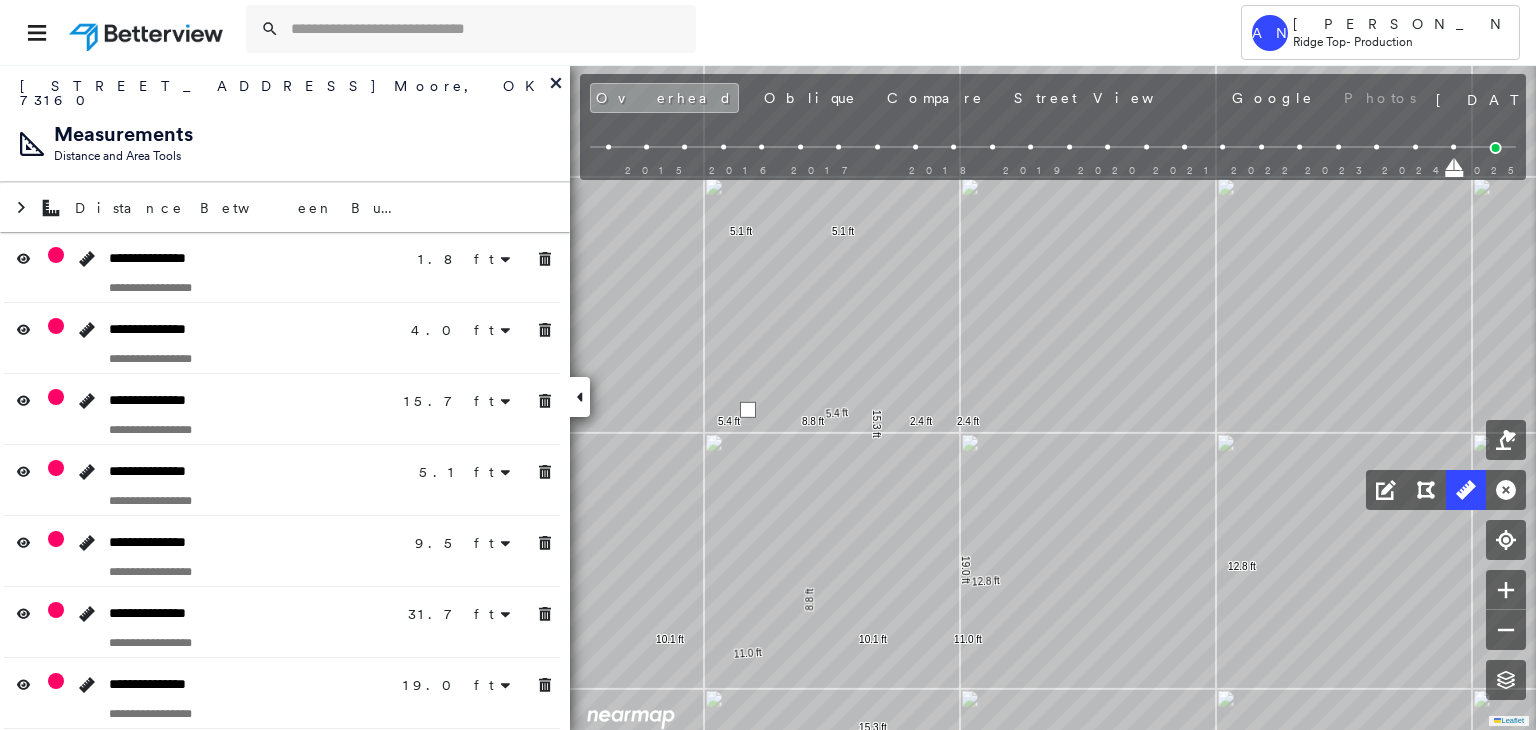 click at bounding box center [748, 410] 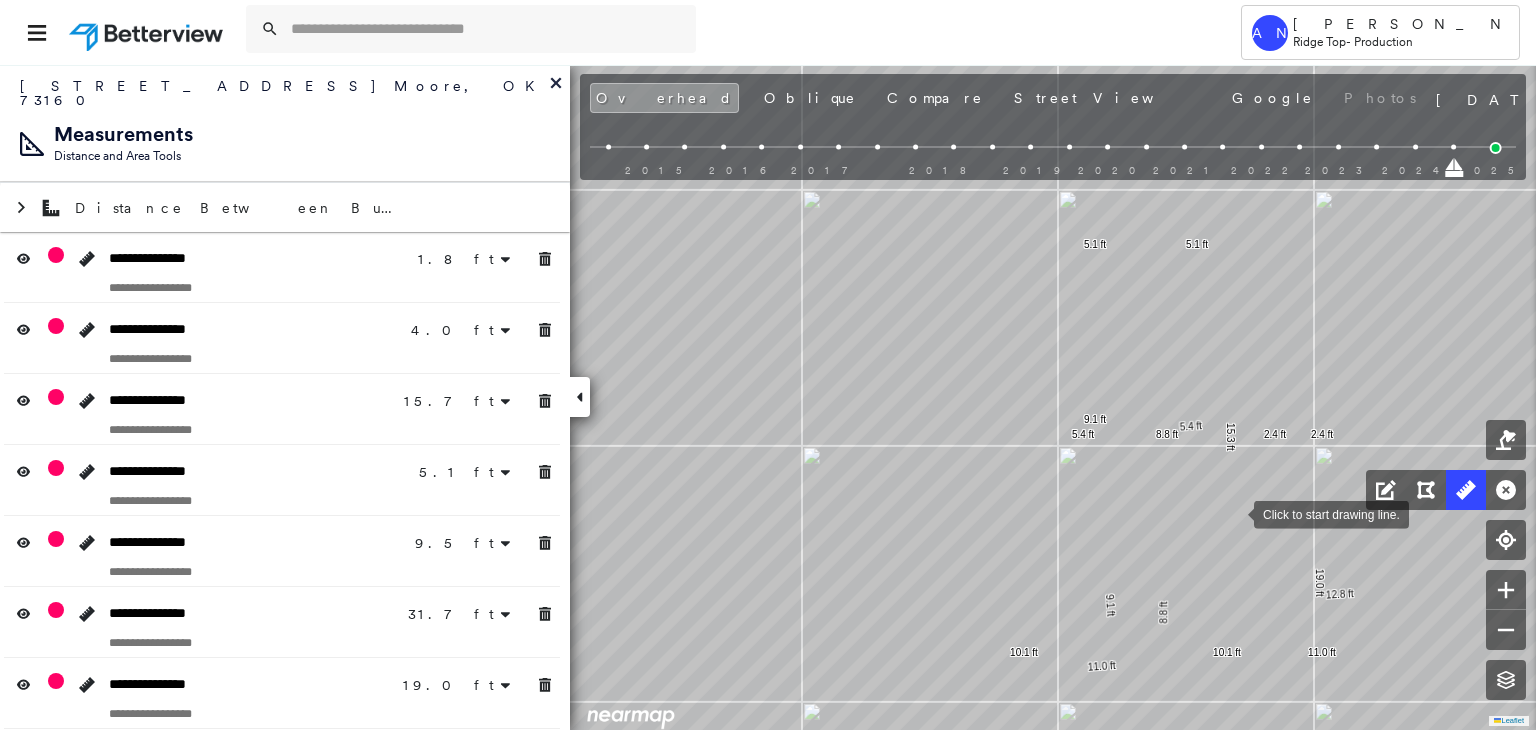click on "1.8 ft 1.8 ft 4.0 ft 4.0 ft 15.7 ft 15.7 ft 5.1 ft 5.1 ft 9.5 ft 9.5 ft 31.7 ft 31.7 ft 19.0 ft 19.0 ft 11.0 ft 11.0 ft 61.3 ft 61.3 ft 6.9 ft 6.9 ft 21.9 ft 21.9 ft 2.7 ft 2.7 ft 15.3 ft 15.3 ft 10.1 ft 10.1 ft 37.2 ft 37.2 ft 8.8 ft 8.8 ft 2.4 ft 2.4 ft 5.4 ft 5.4 ft 12.8 ft 12.8 ft 9.1 ft 9.1 ft Click to start drawing line." at bounding box center (-74, 1447) 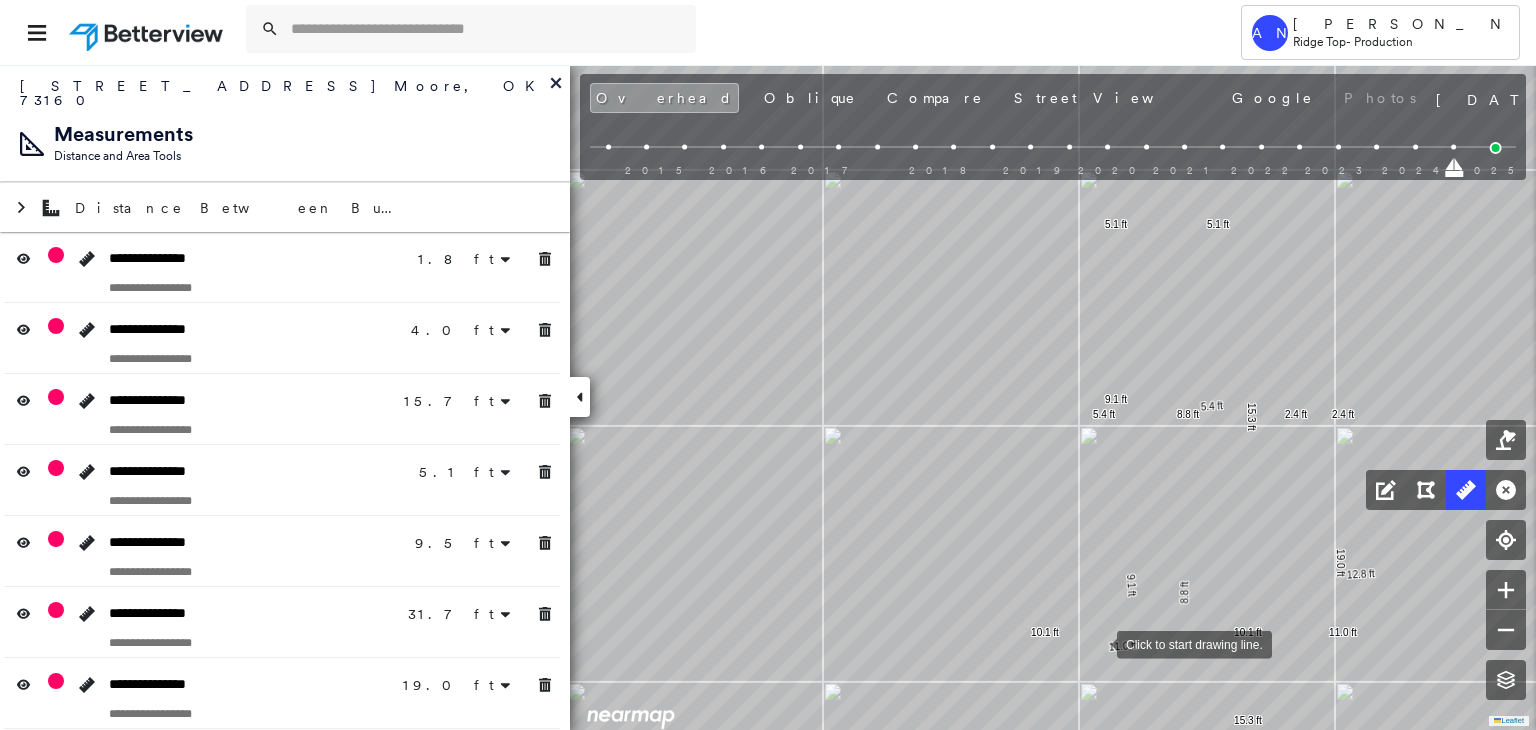 click at bounding box center [1097, 643] 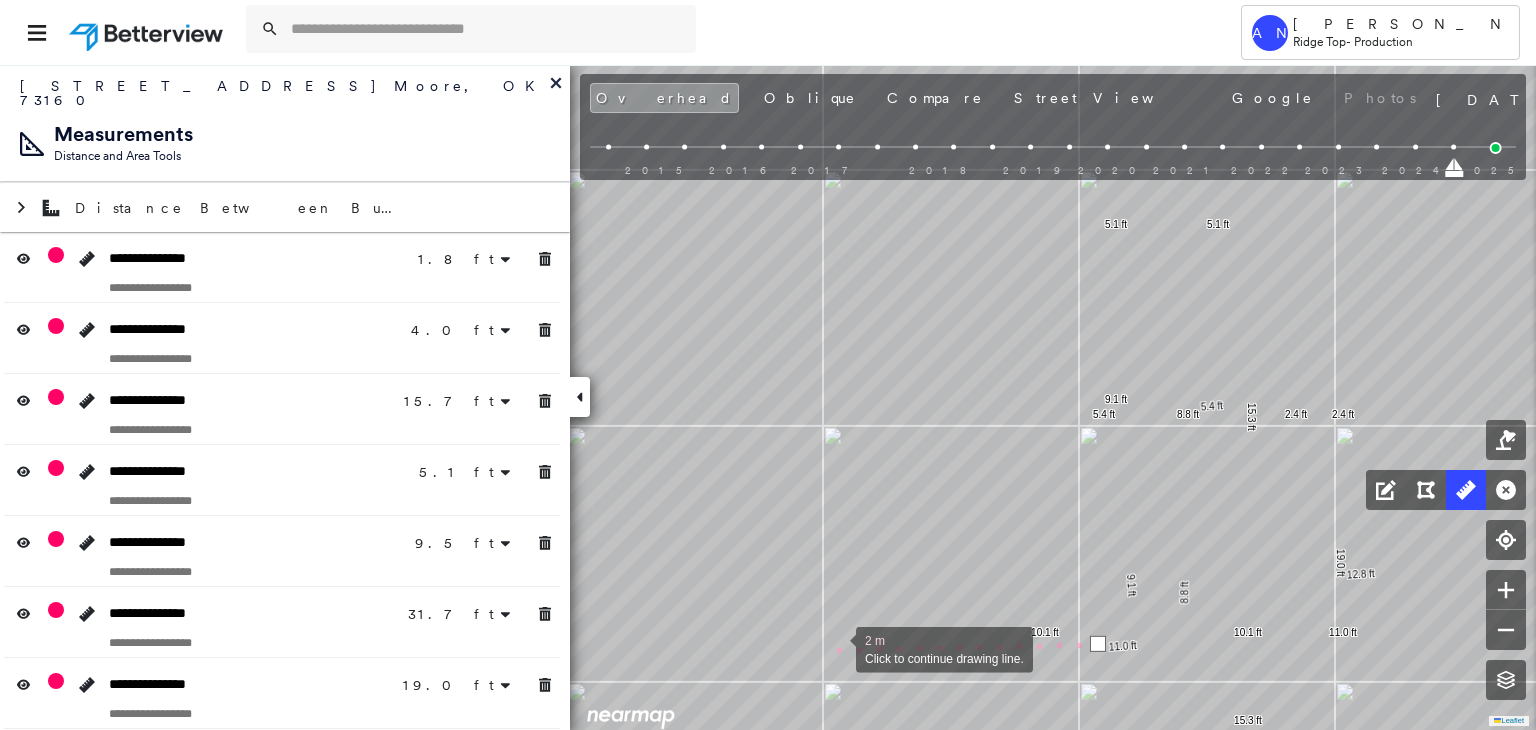 click at bounding box center [836, 648] 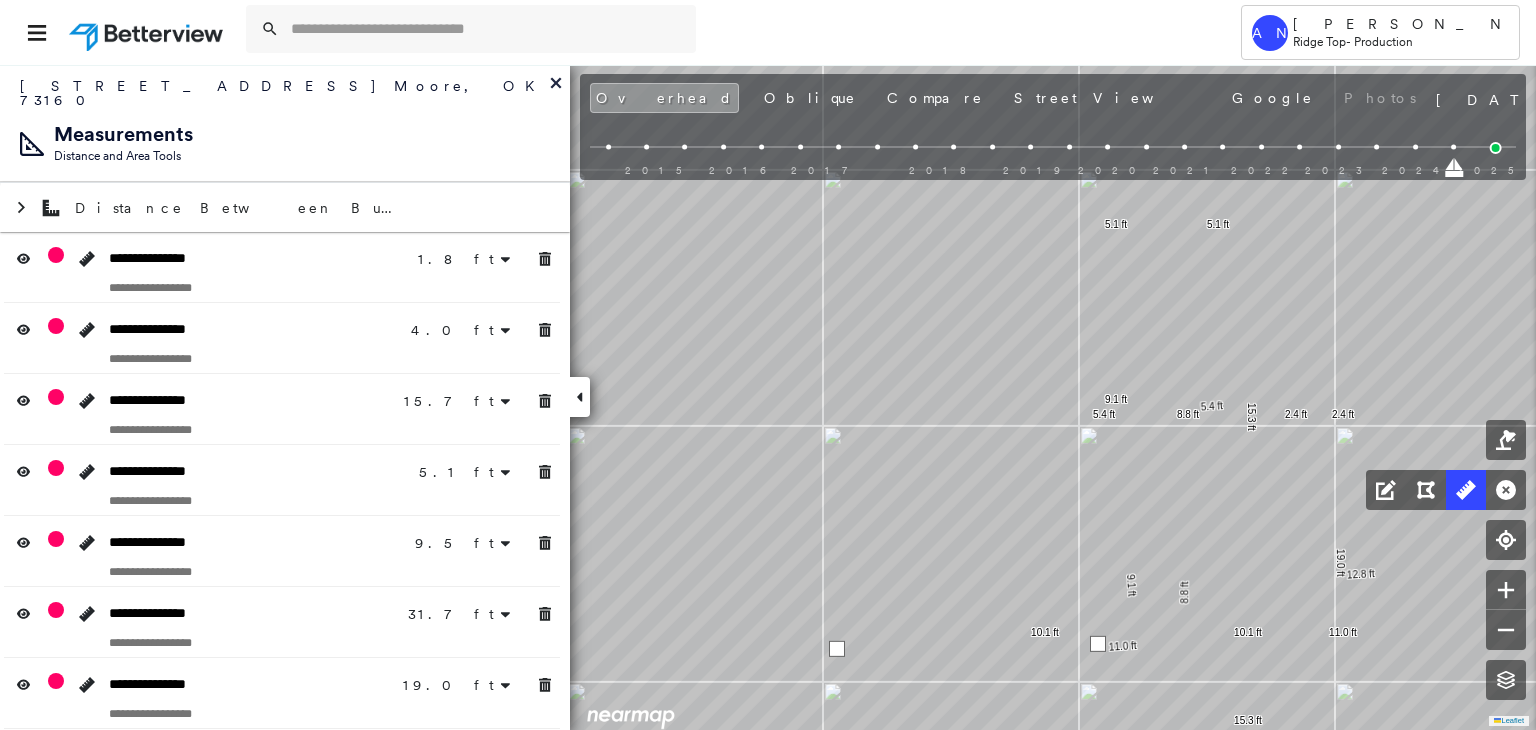 click at bounding box center (837, 649) 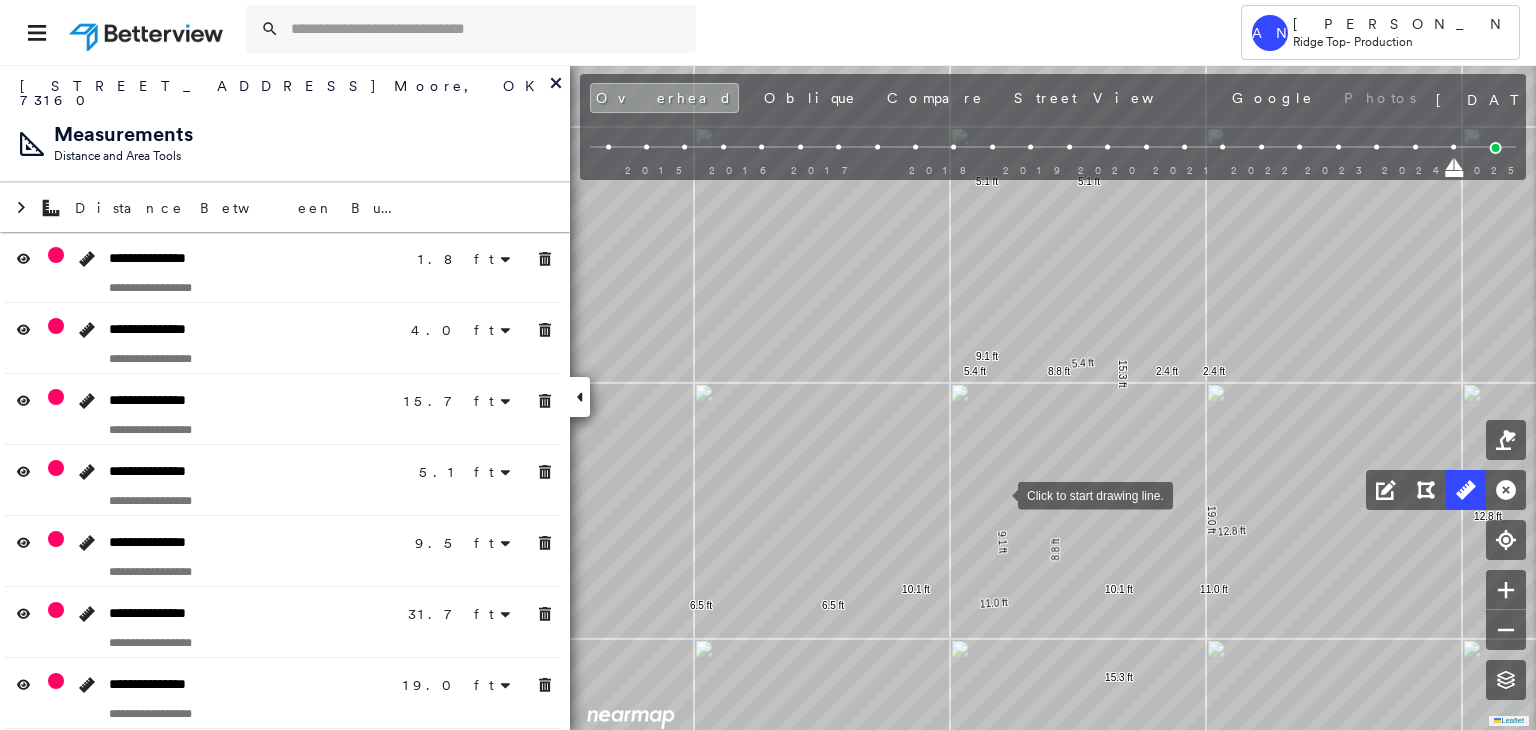 drag, startPoint x: 1010, startPoint y: 498, endPoint x: 996, endPoint y: 493, distance: 14.866069 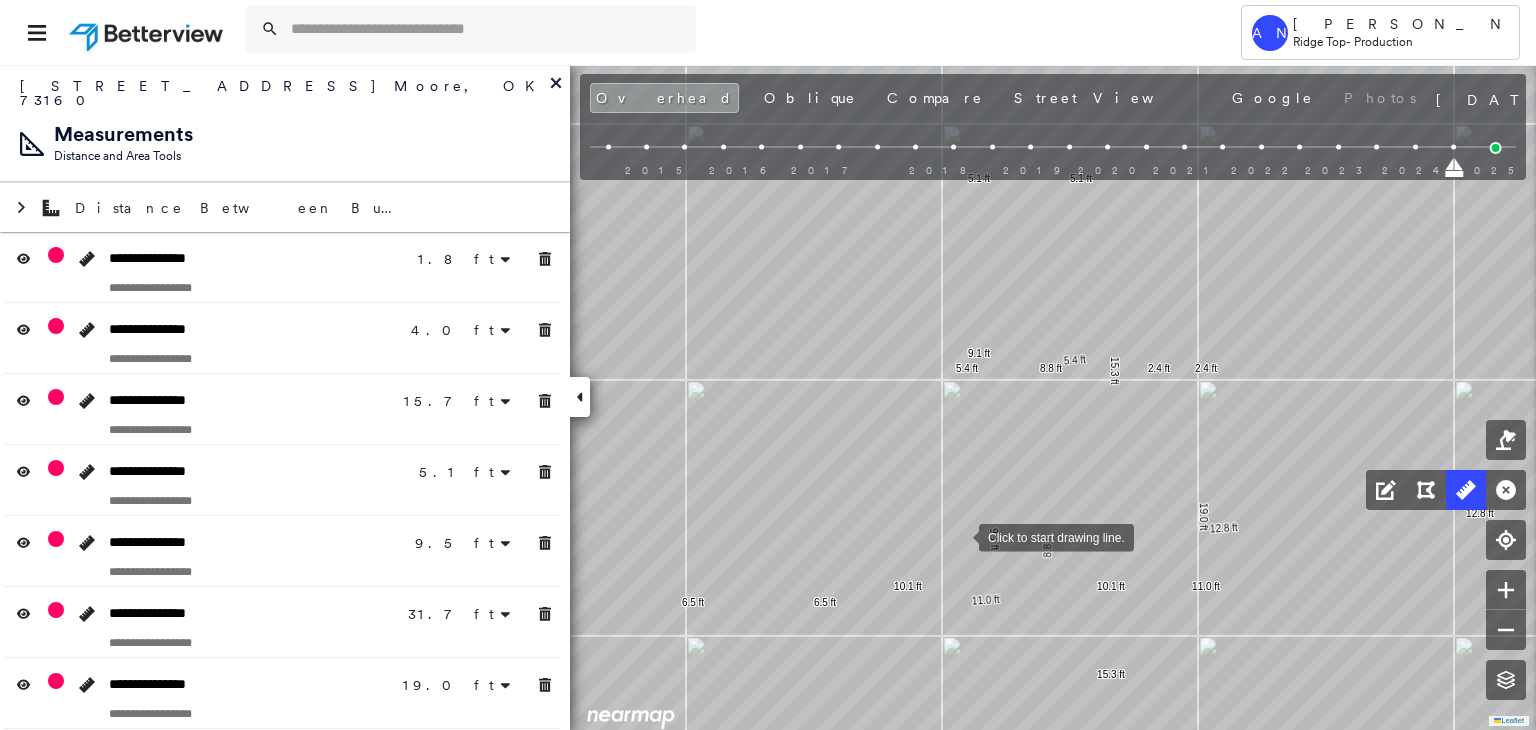 click at bounding box center [959, 536] 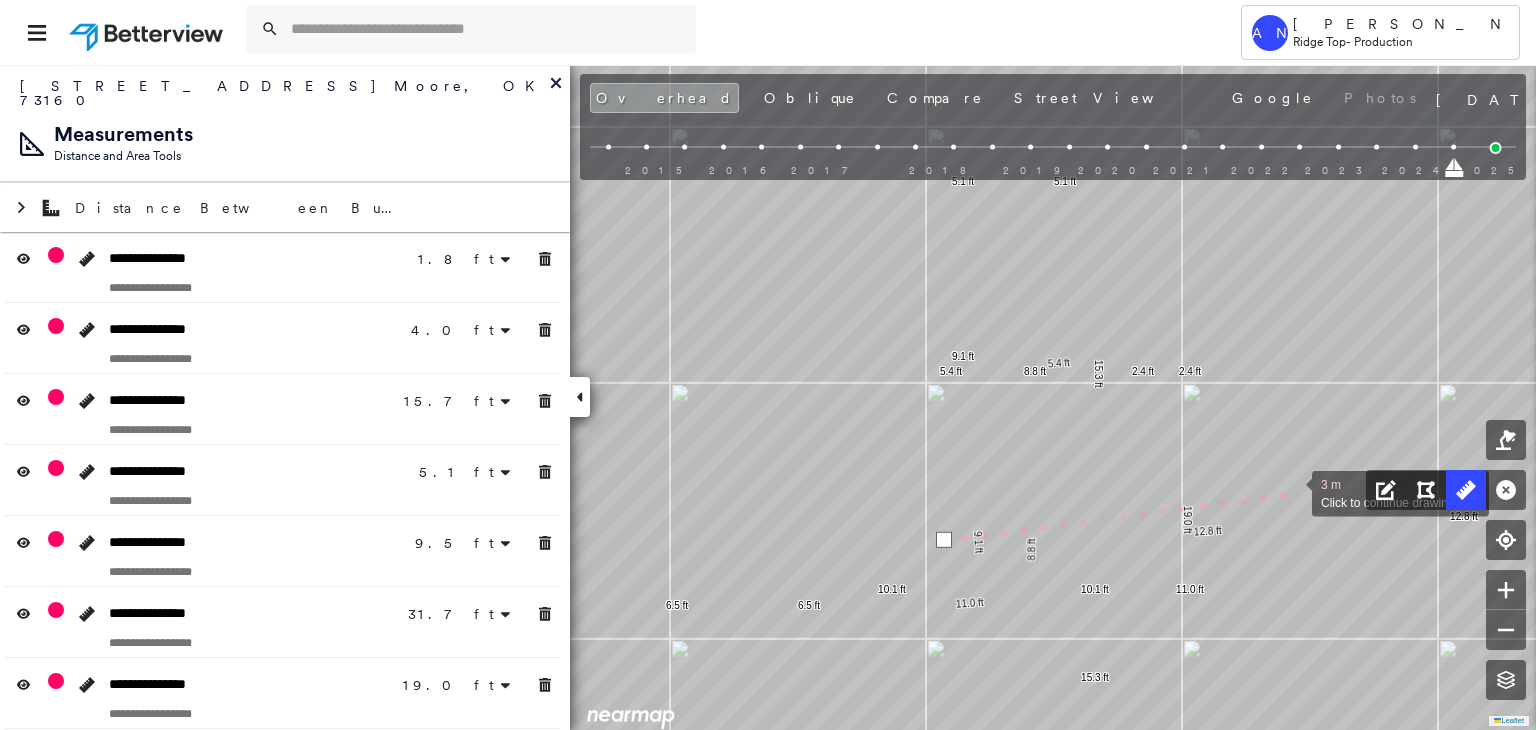 drag, startPoint x: 1316, startPoint y: 486, endPoint x: 1013, endPoint y: 524, distance: 305.37354 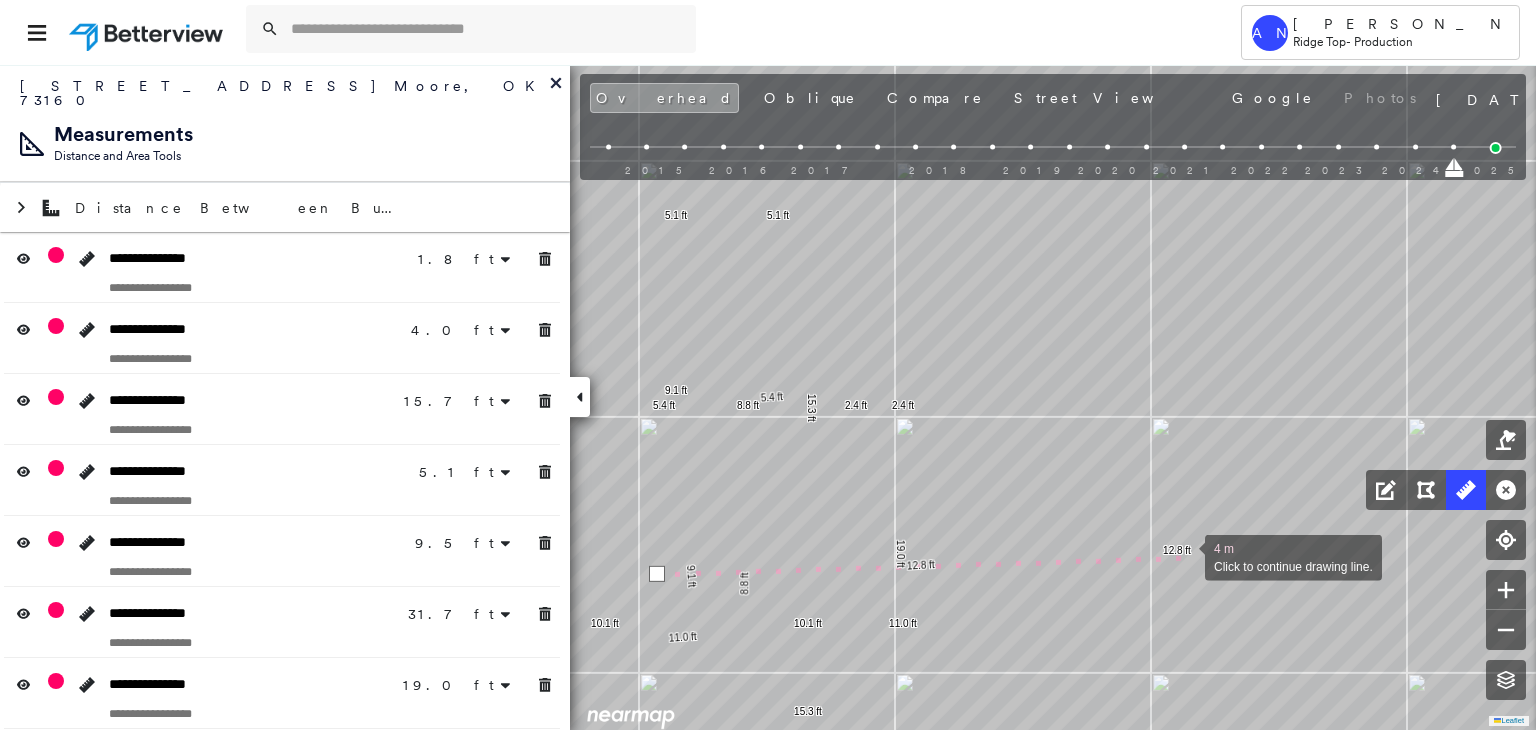 click at bounding box center [1185, 556] 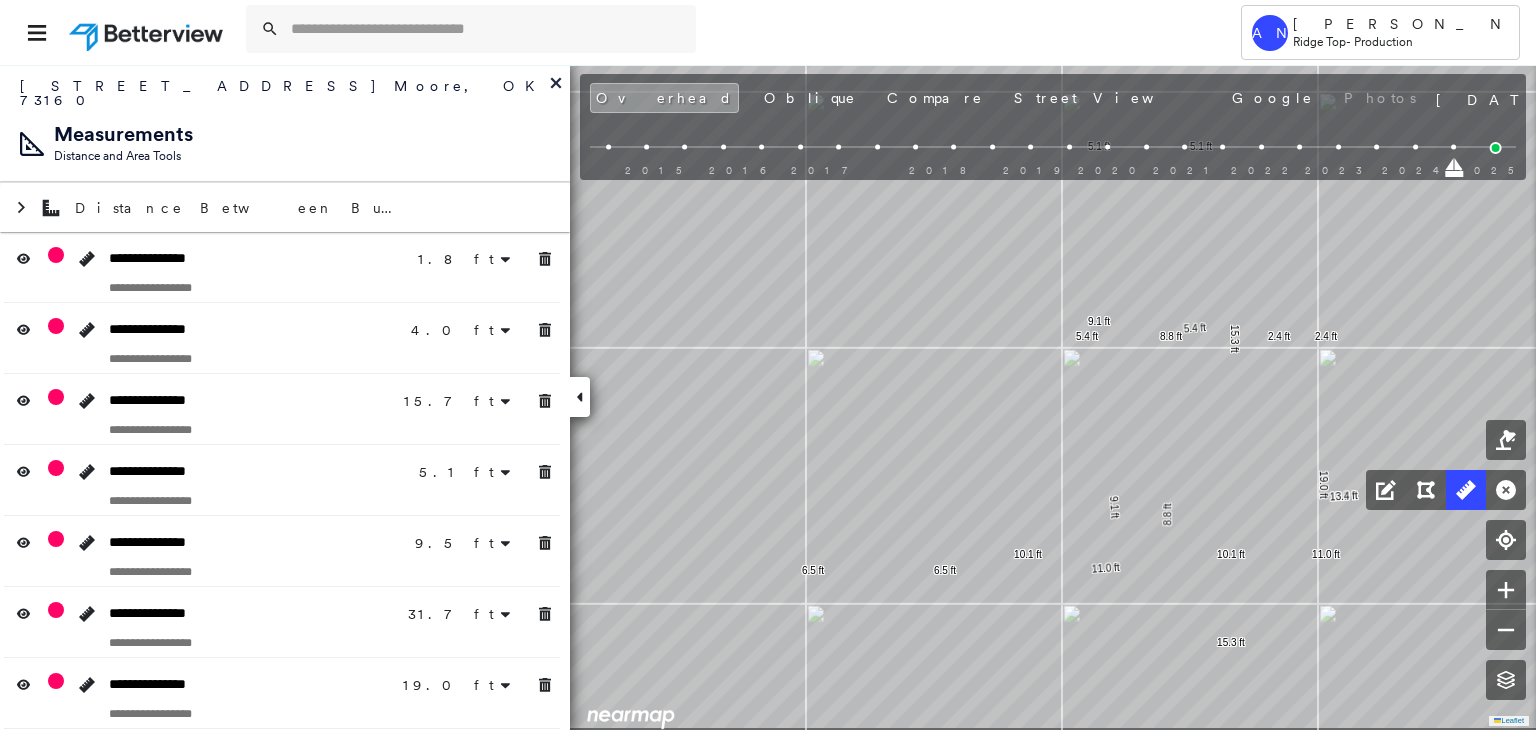 click on "1.8 ft 1.8 ft 4.0 ft 4.0 ft 15.7 ft 15.7 ft 5.1 ft 5.1 ft 9.5 ft 9.5 ft 31.7 ft 31.7 ft 19.0 ft 19.0 ft 11.0 ft 11.0 ft 61.3 ft 61.3 ft 6.9 ft 6.9 ft 21.9 ft 21.9 ft 2.7 ft 2.7 ft 15.3 ft 15.3 ft 10.1 ft 10.1 ft 37.2 ft 37.2 ft 8.8 ft 8.8 ft 2.4 ft 2.4 ft 5.4 ft 5.4 ft 12.8 ft 12.8 ft 9.1 ft 9.1 ft 6.5 ft 6.5 ft 13.4 ft 13.4 ft Click to start drawing line." at bounding box center [-70, 1349] 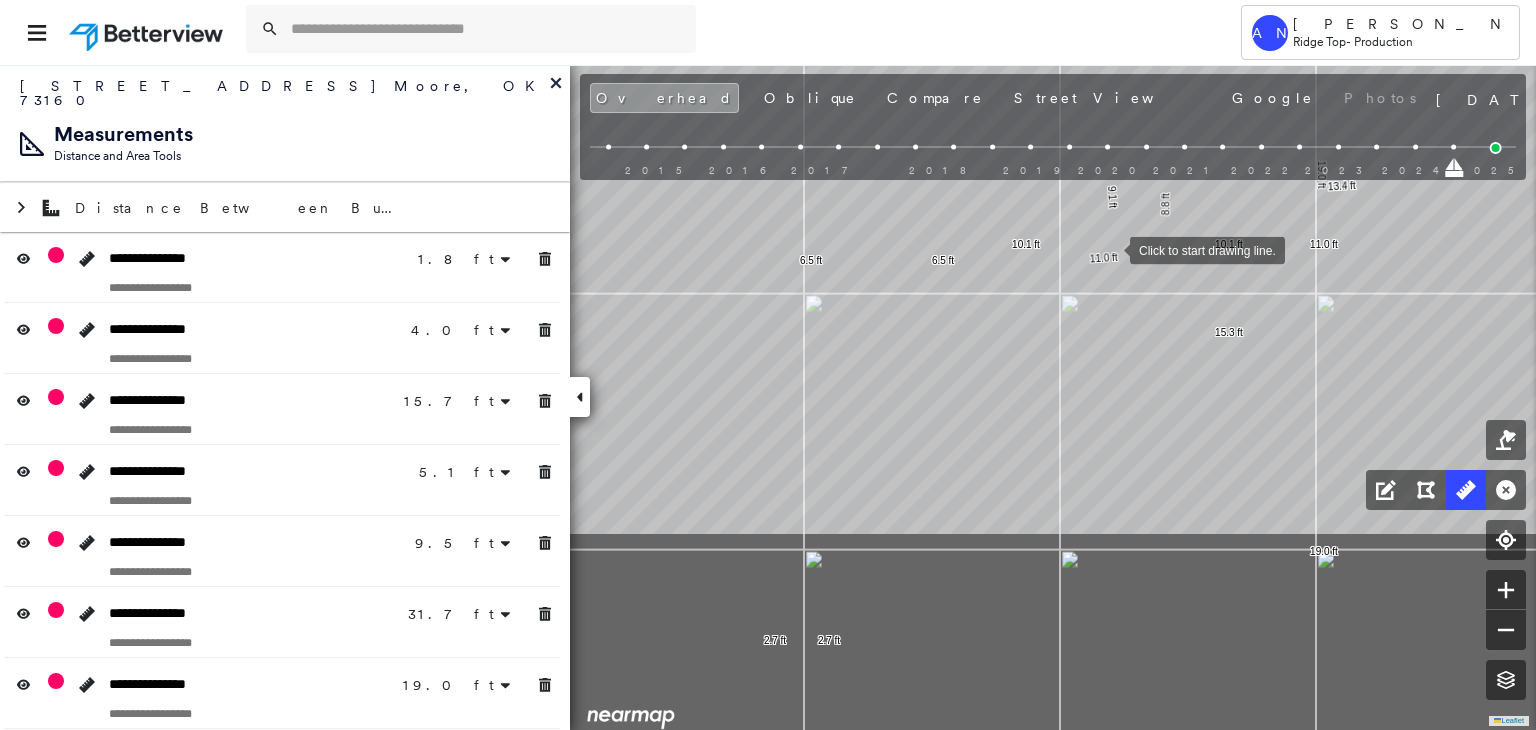 drag, startPoint x: 1153, startPoint y: 492, endPoint x: 1109, endPoint y: 250, distance: 245.96748 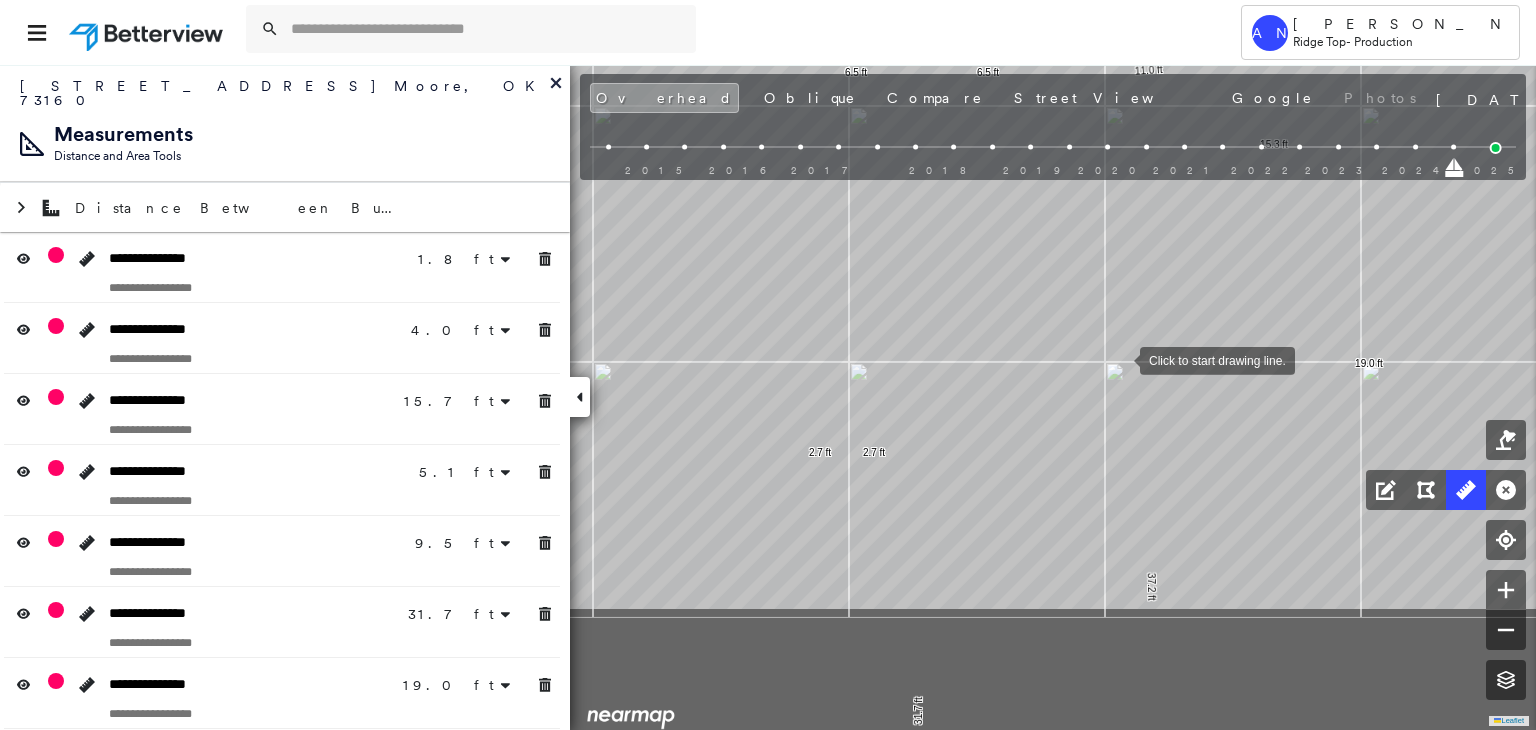 drag, startPoint x: 1099, startPoint y: 493, endPoint x: 1088, endPoint y: 388, distance: 105.574615 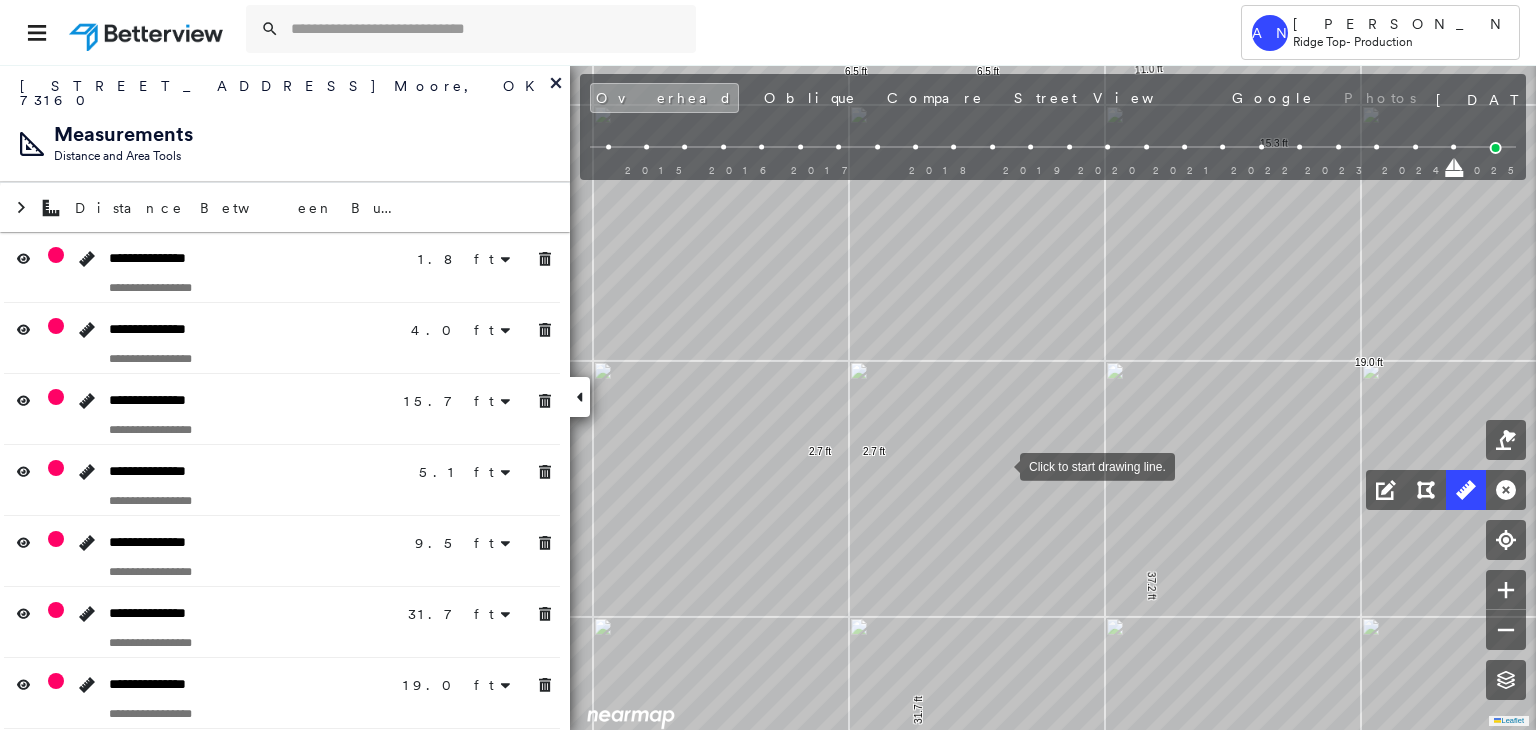 drag, startPoint x: 1000, startPoint y: 465, endPoint x: 911, endPoint y: 150, distance: 327.33163 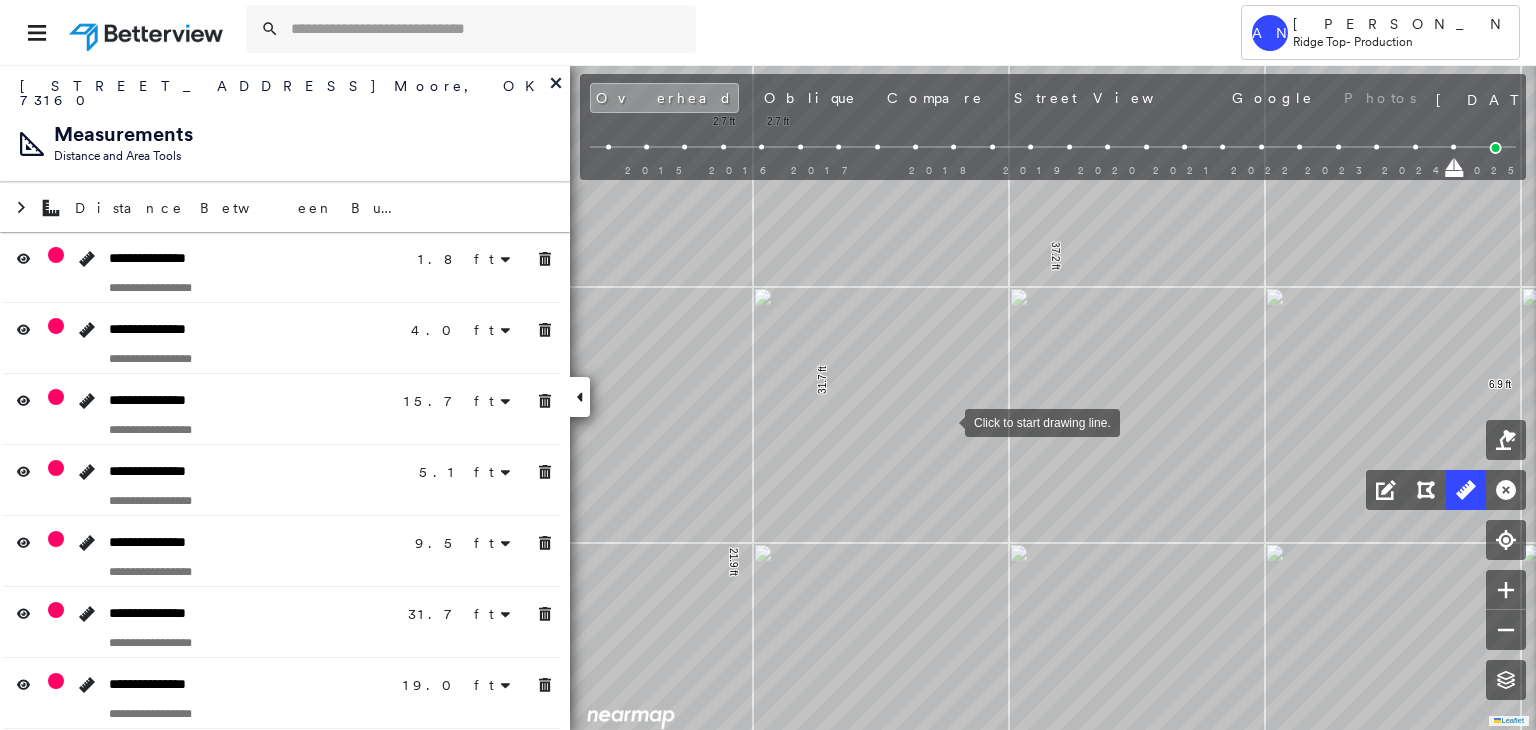 drag, startPoint x: 945, startPoint y: 421, endPoint x: 937, endPoint y: 322, distance: 99.32271 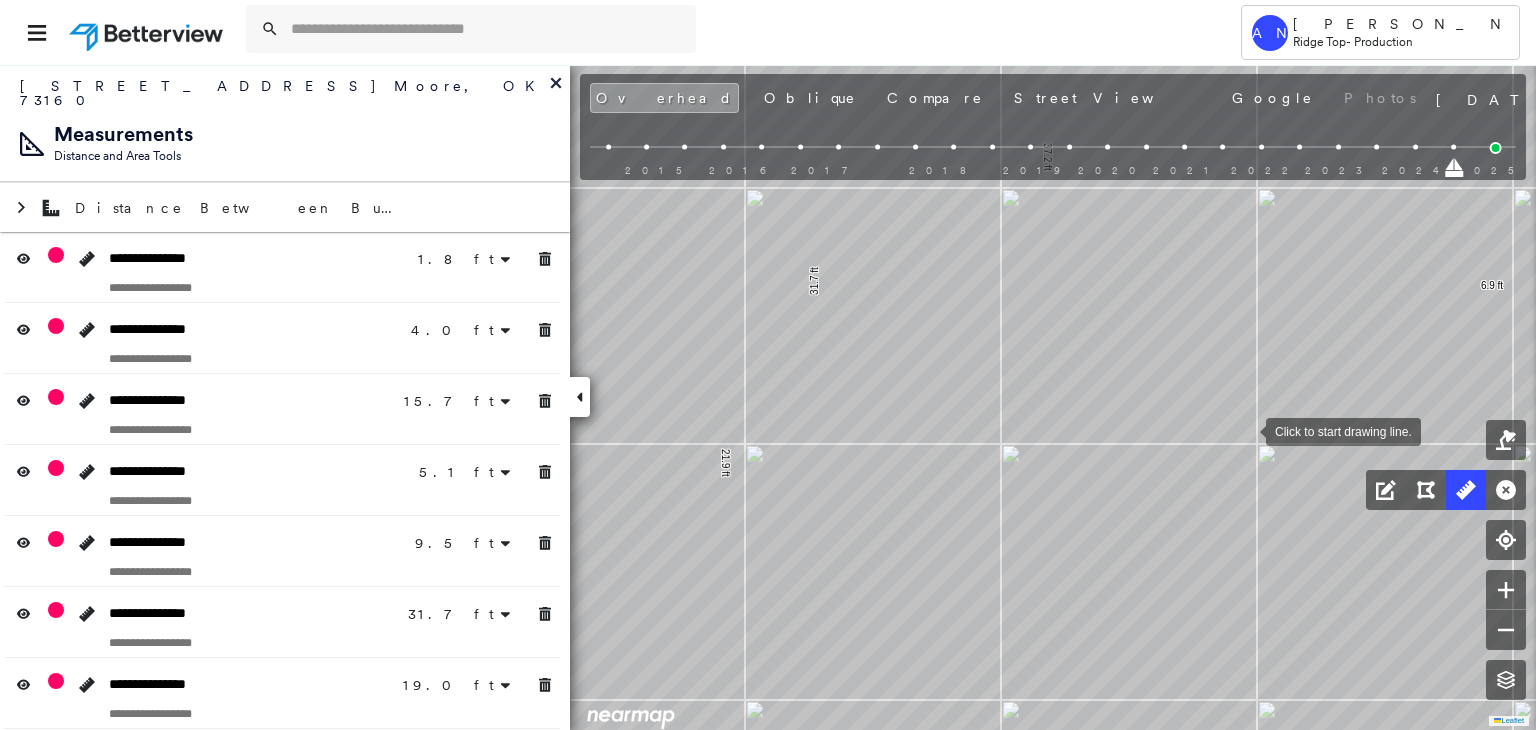 click at bounding box center (1246, 430) 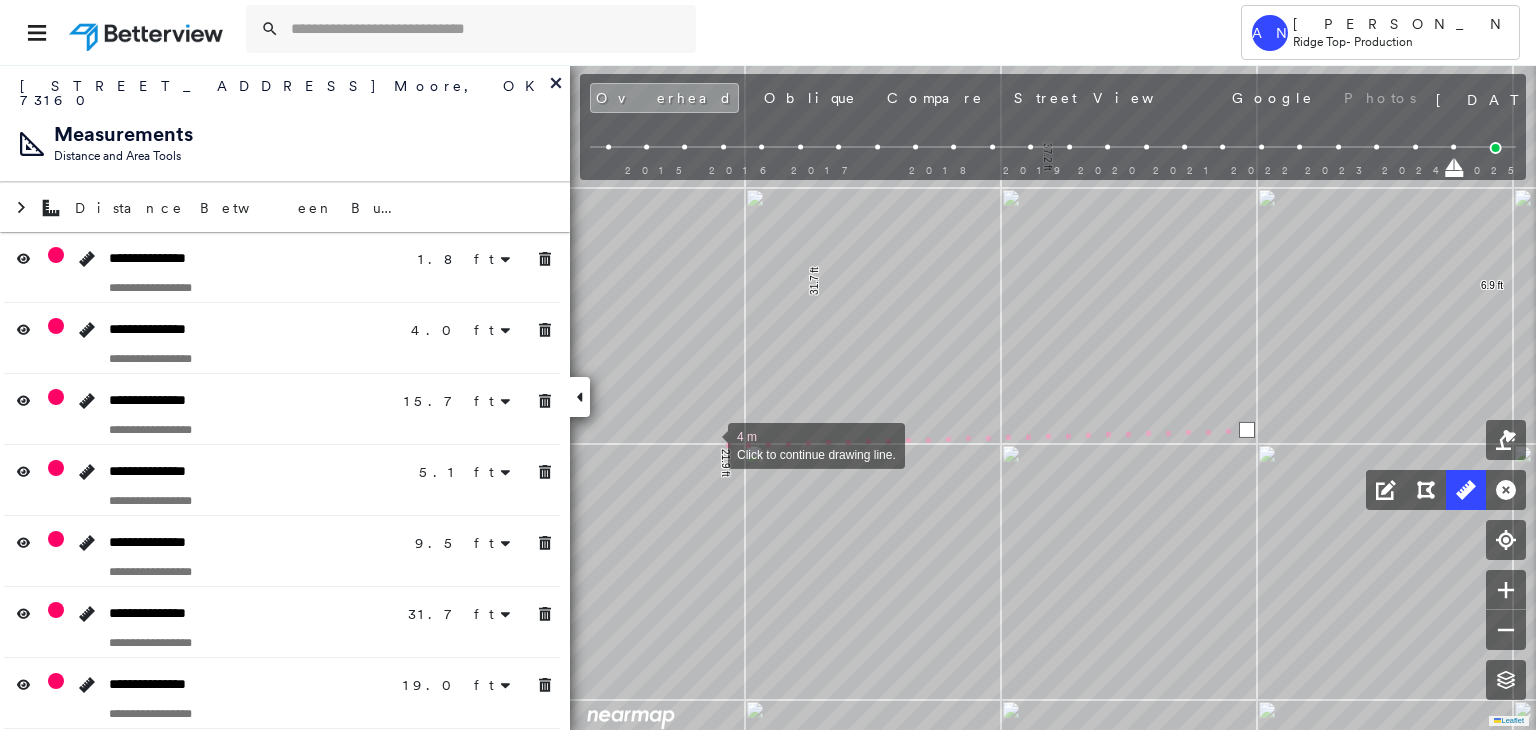 click at bounding box center (708, 444) 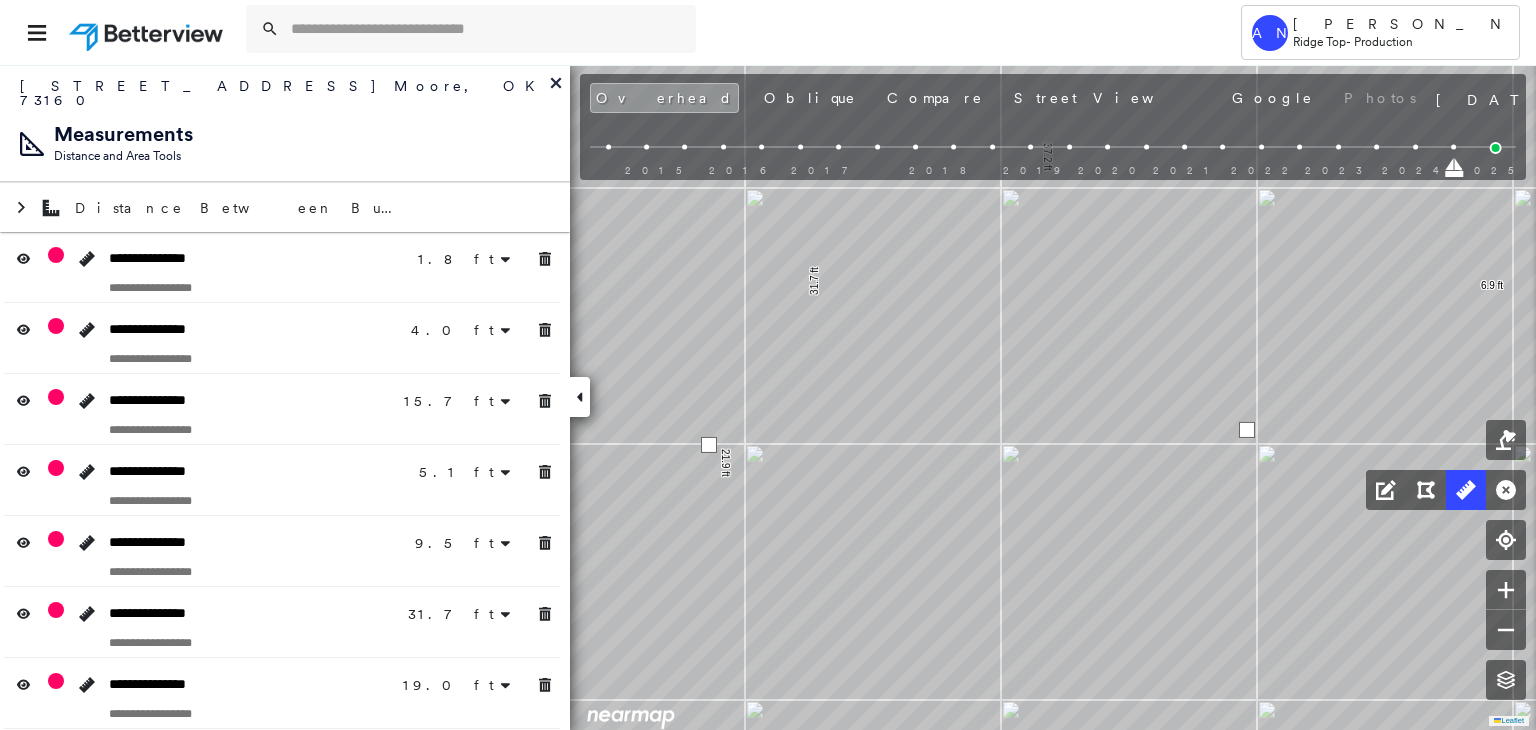 click at bounding box center [709, 445] 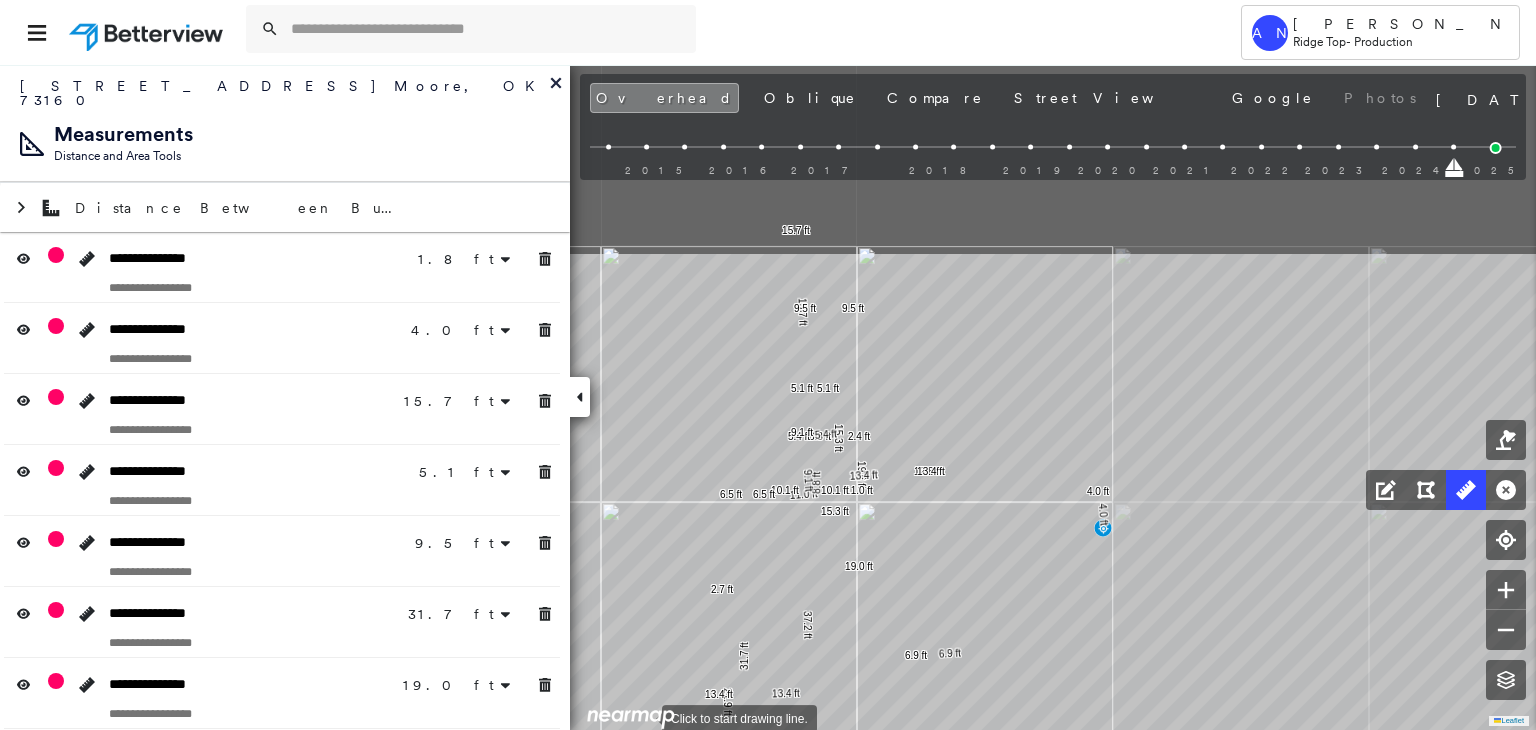 drag, startPoint x: 716, startPoint y: 453, endPoint x: 648, endPoint y: 685, distance: 241.76021 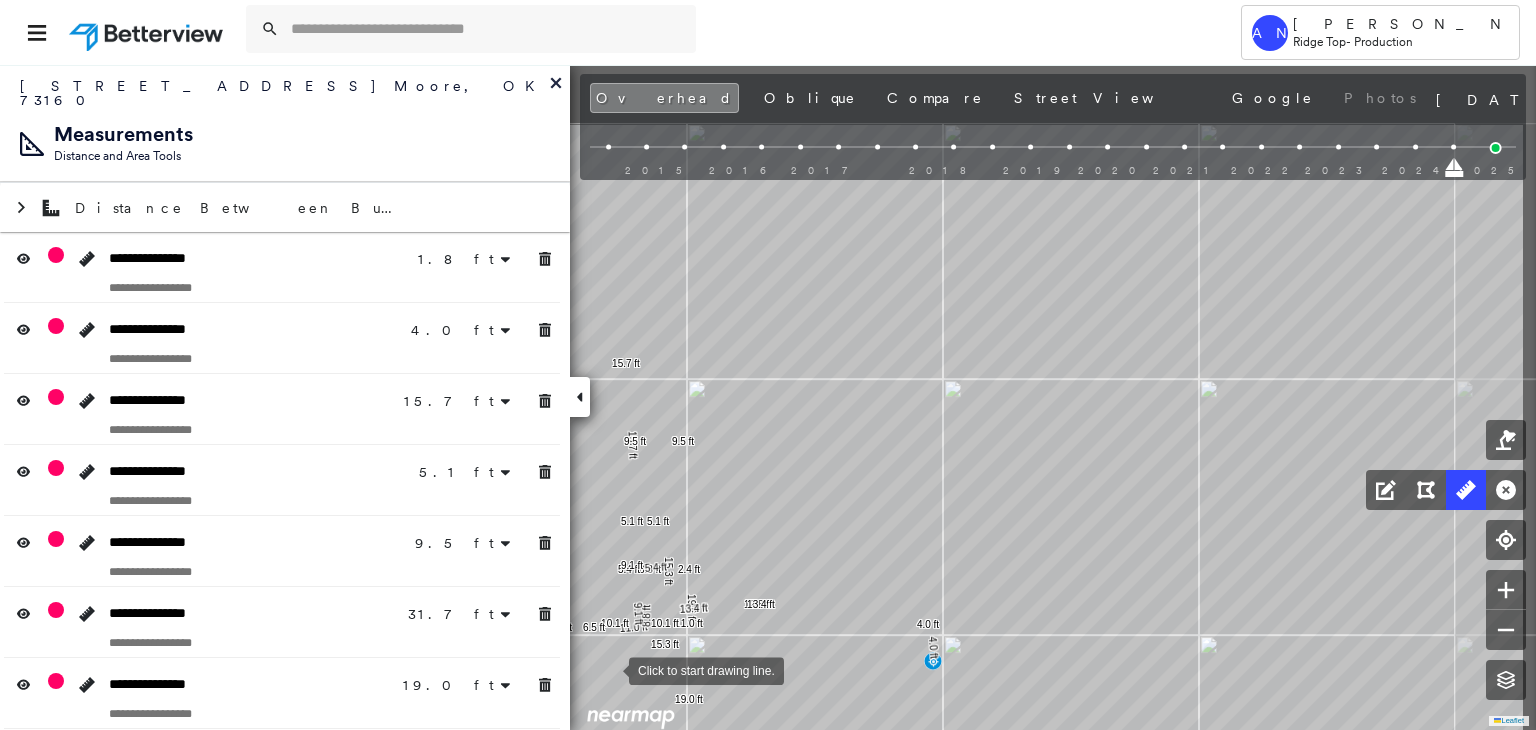 drag, startPoint x: 613, startPoint y: 668, endPoint x: 620, endPoint y: 623, distance: 45.54119 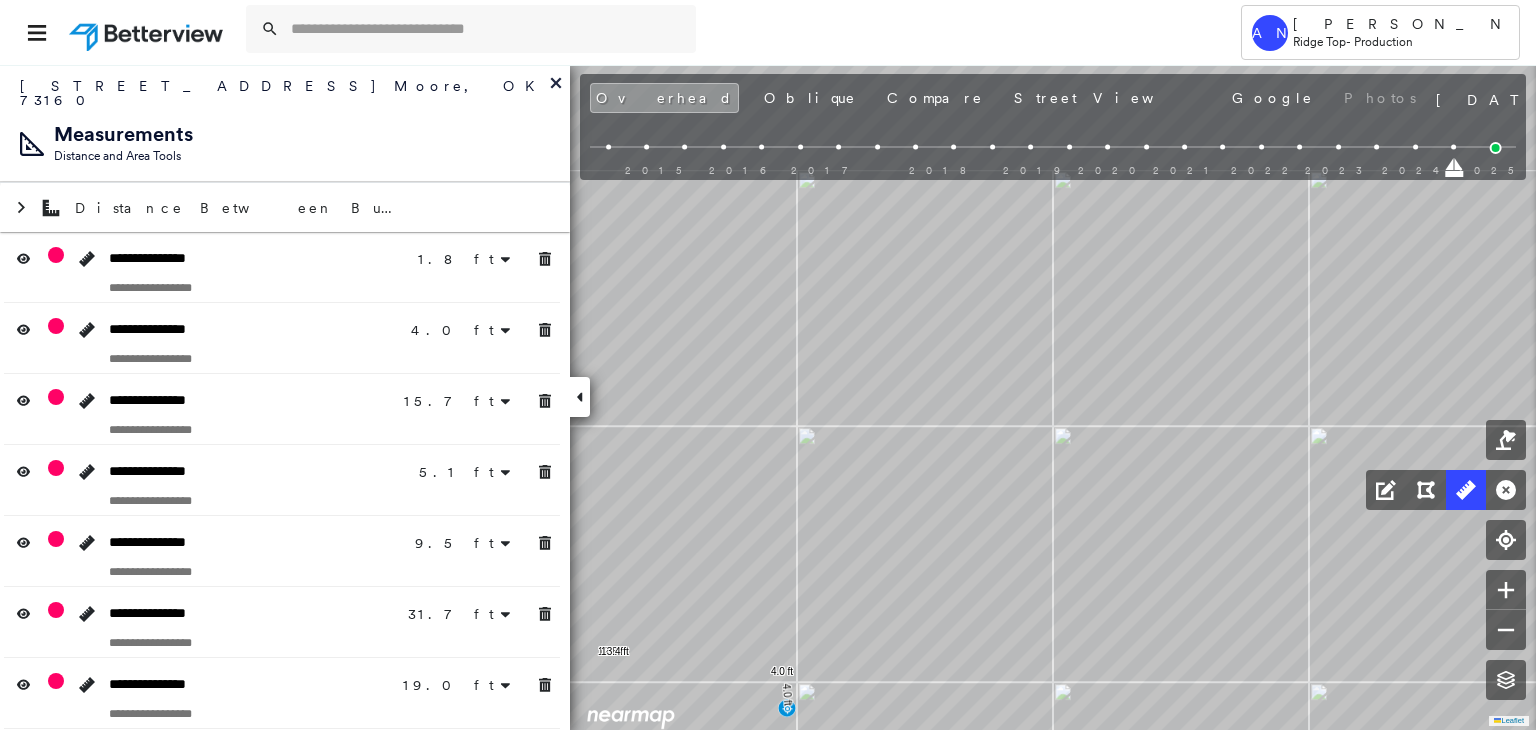 click on "1.8 ft 4.0 ft 4.0 ft 15.7 ft 15.7 ft 5.1 ft 5.1 ft 9.5 ft 9.5 ft 31.7 ft 31.7 ft 19.0 ft 19.0 ft 11.0 ft 11.0 ft 61.3 ft 61.3 ft 6.9 ft 6.9 ft 21.9 ft 21.9 ft 2.7 ft 15.3 ft 15.3 ft 10.1 ft 10.1 ft 37.2 ft 37.2 ft 8.8 ft 8.8 ft 2.4 ft 5.4 ft 5.4 ft 12.8 ft 12.8 ft 9.1 ft 9.1 ft 6.5 ft 6.5 ft 13.4 ft 13.4 ft 13.4 ft 13.4 ft Click to start drawing line." at bounding box center [-519, 858] 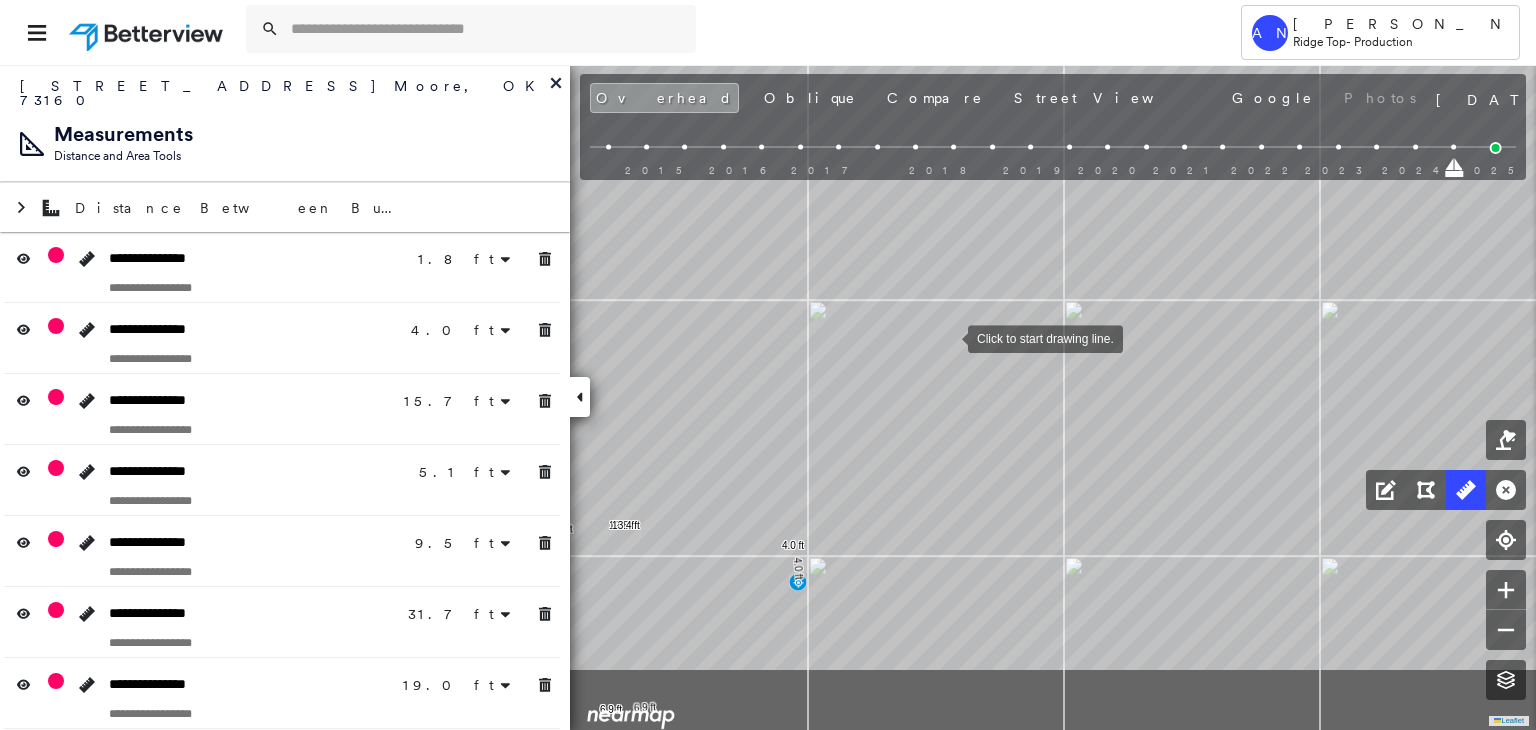 drag, startPoint x: 936, startPoint y: 463, endPoint x: 947, endPoint y: 338, distance: 125.48307 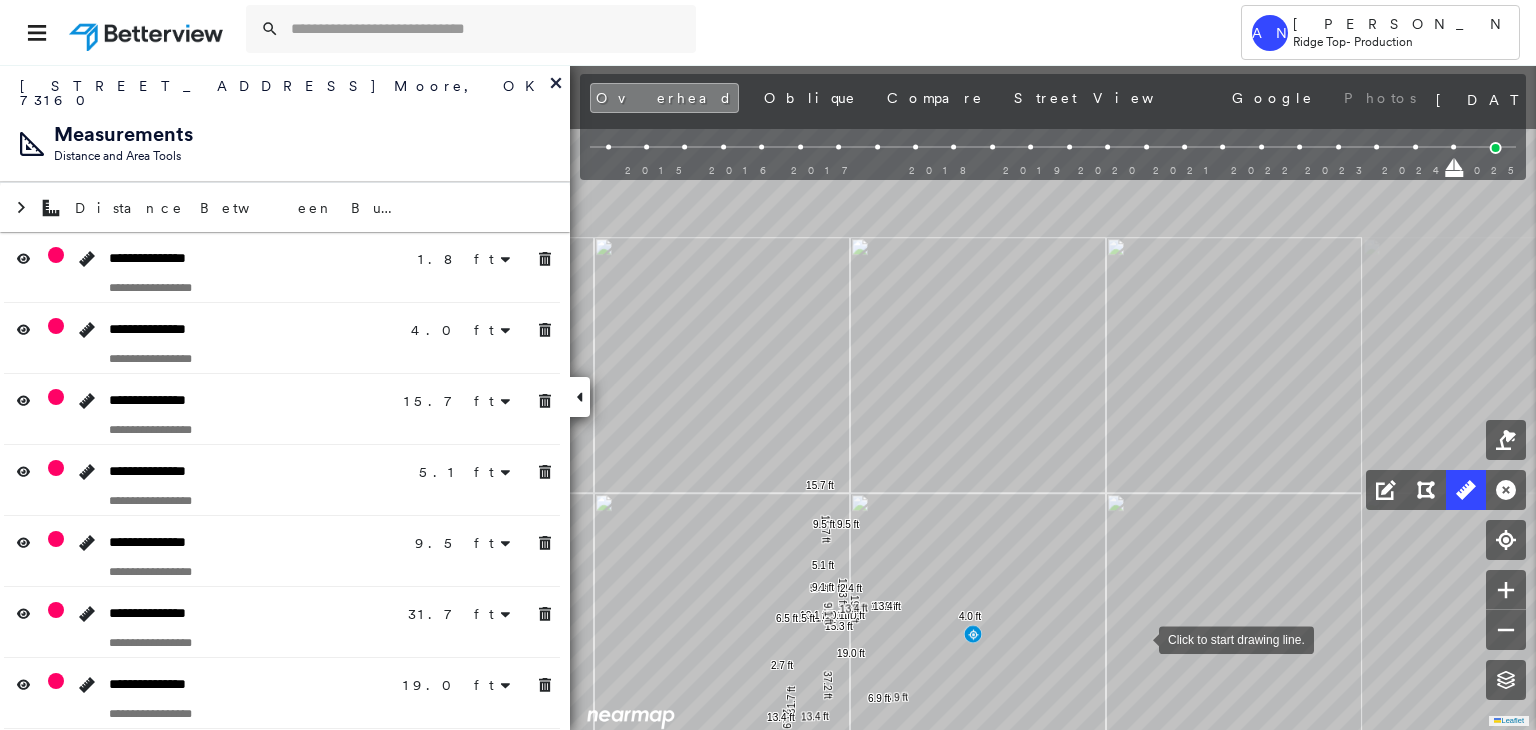 click on "1.8 ft 4.0 ft 15.7 ft 15.7 ft 5.1 ft 9.5 ft 9.5 ft 31.7 ft 31.7 ft 19.0 ft 19.0 ft 11.0 ft 11.0 ft 61.3 ft 61.3 ft 6.9 ft 6.9 ft 21.9 ft 21.9 ft 2.7 ft 15.3 ft 15.3 ft 10.1 ft 10.1 ft 37.2 ft 37.2 ft 8.8 ft 8.8 ft 2.4 ft 5.4 ft 12.8 ft 12.8 ft 9.1 ft 9.1 ft 6.5 ft 6.5 ft 13.4 ft 13.4 ft 13.4 ft 13.4 ft Click to start drawing line." at bounding box center [-460, 864] 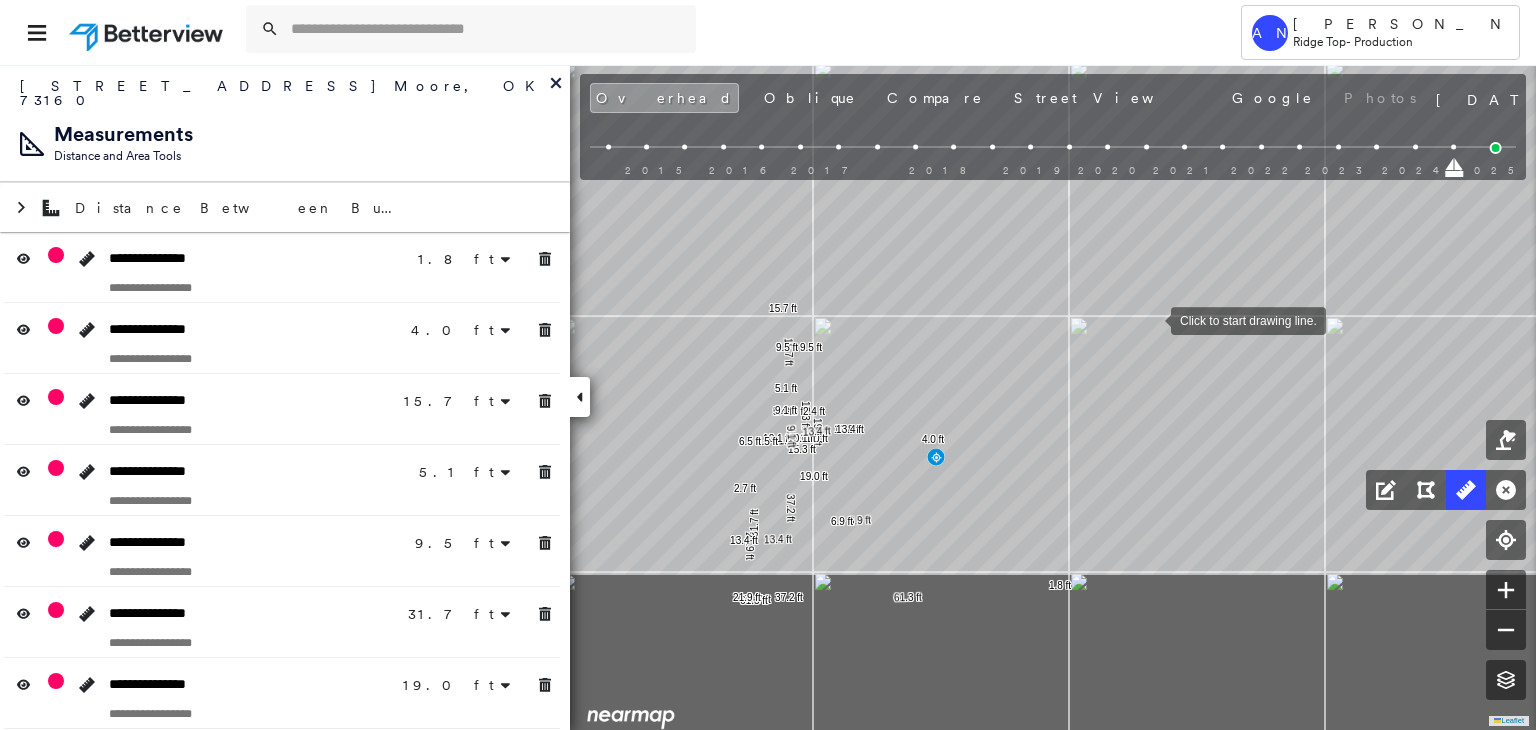 drag, startPoint x: 1191, startPoint y: 543, endPoint x: 1151, endPoint y: 320, distance: 226.55904 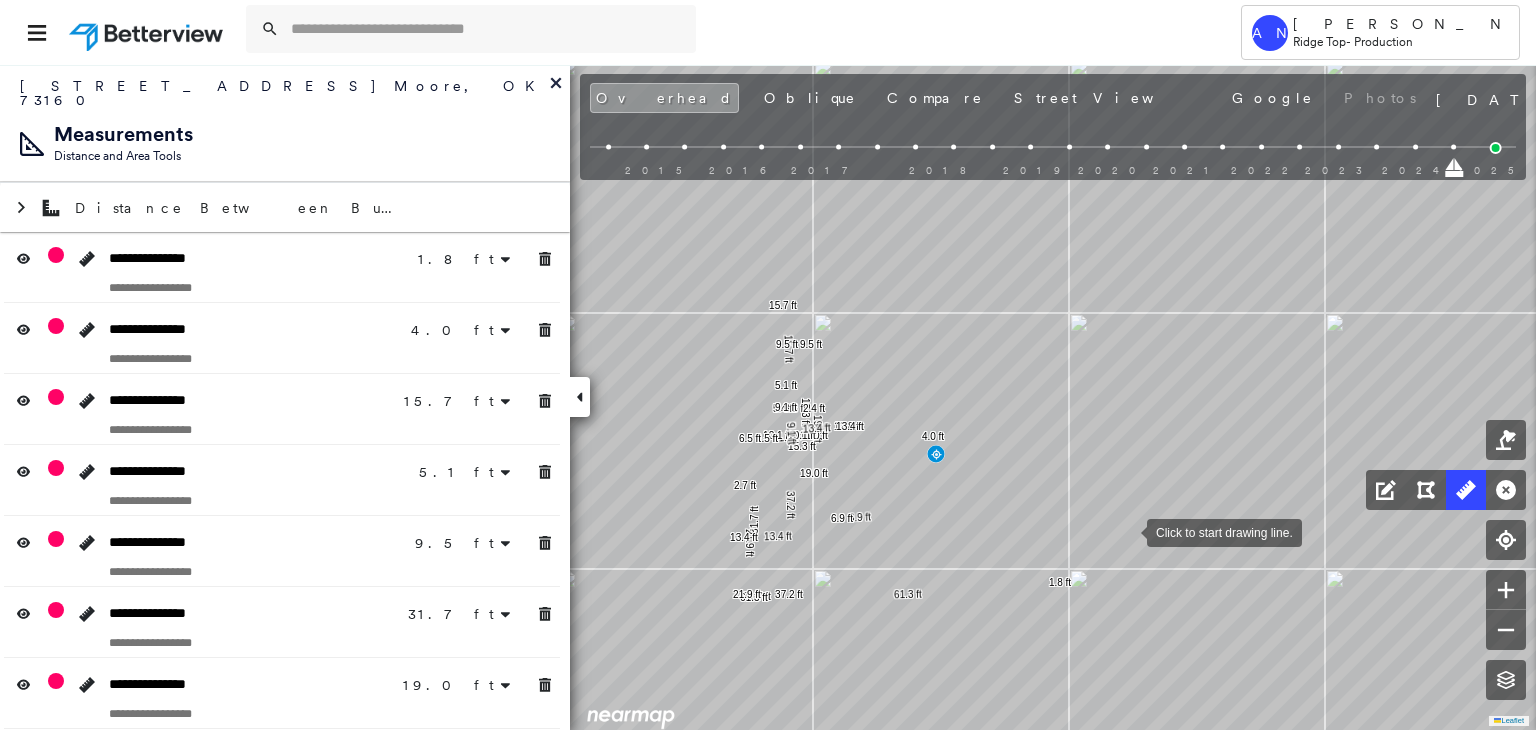 click at bounding box center [1127, 531] 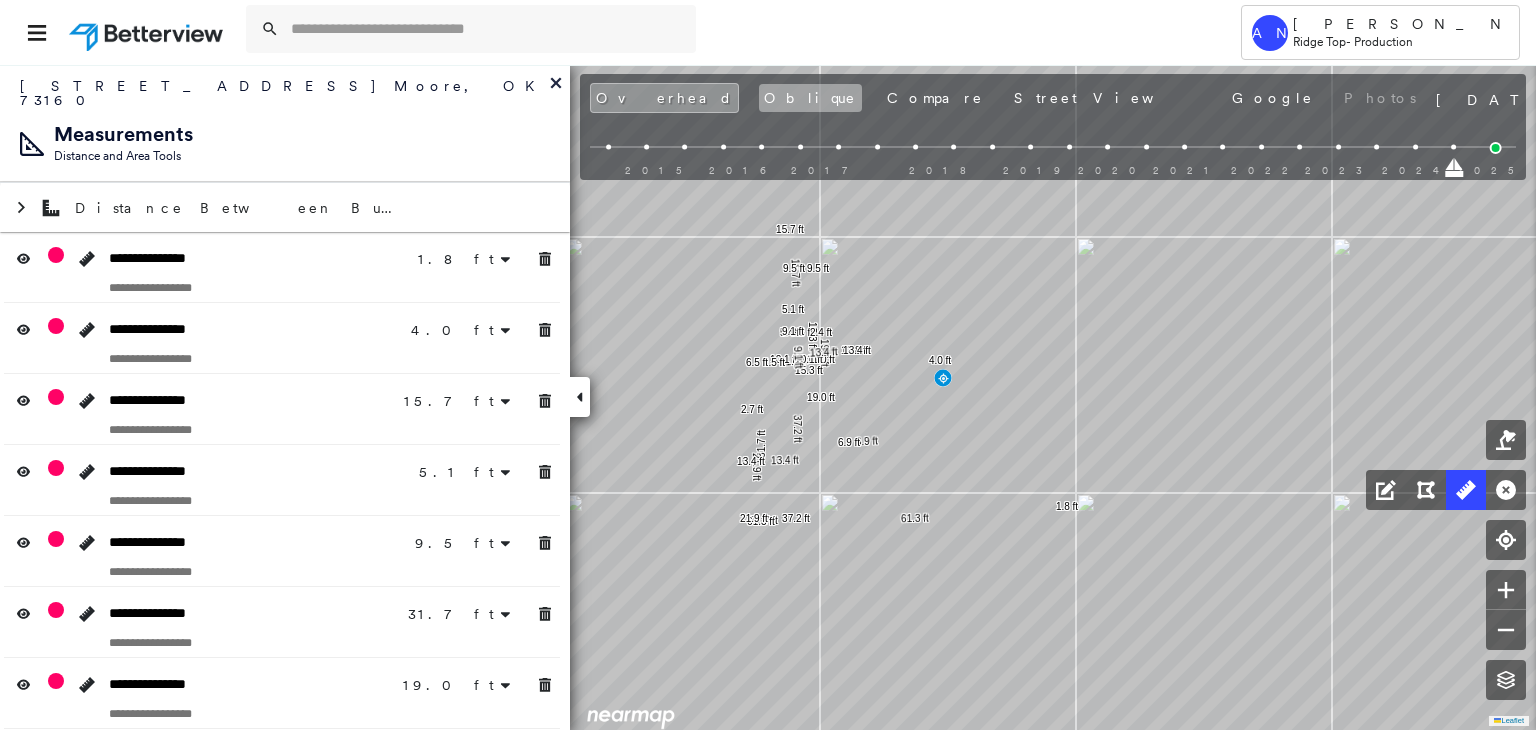 click on "Oblique" at bounding box center [810, 98] 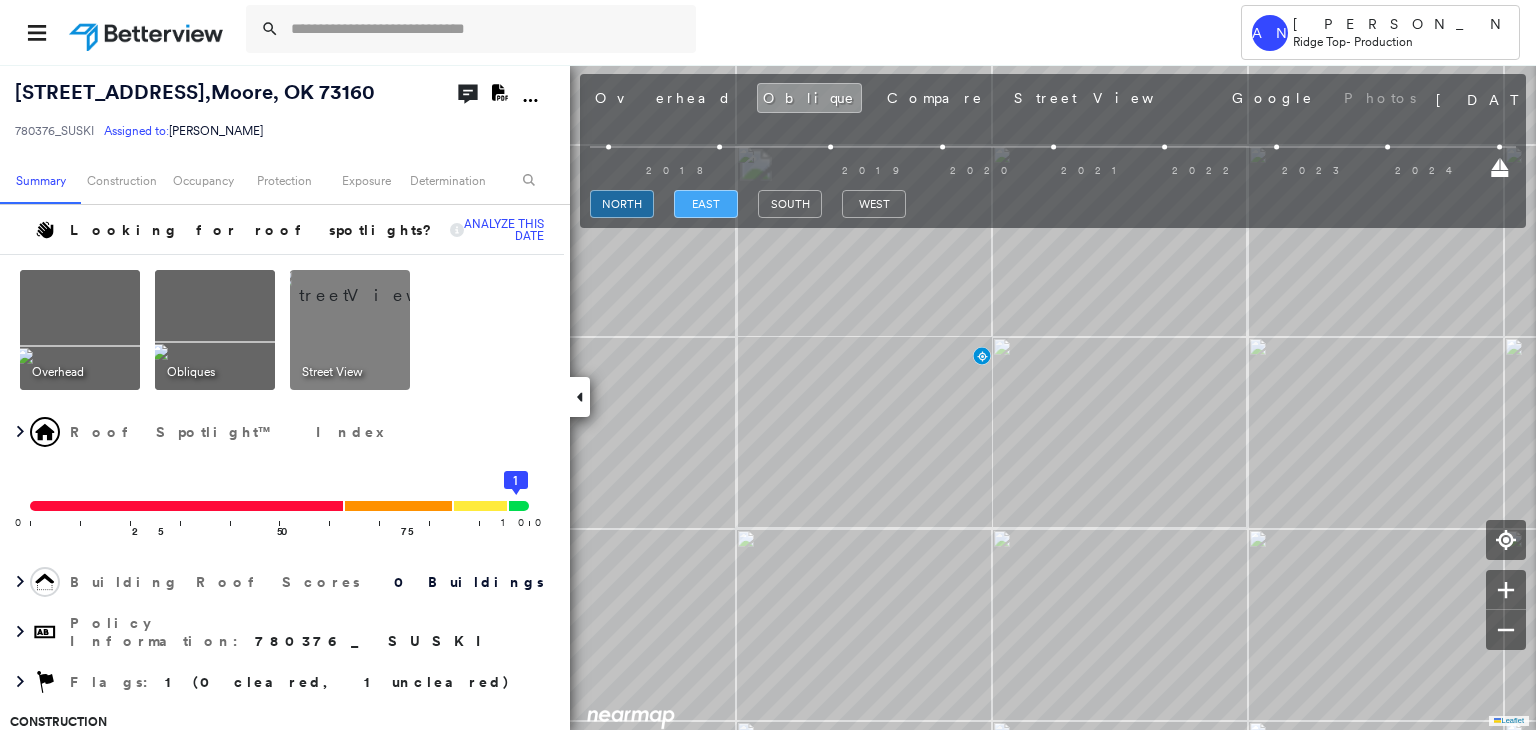 click on "east" at bounding box center (706, 204) 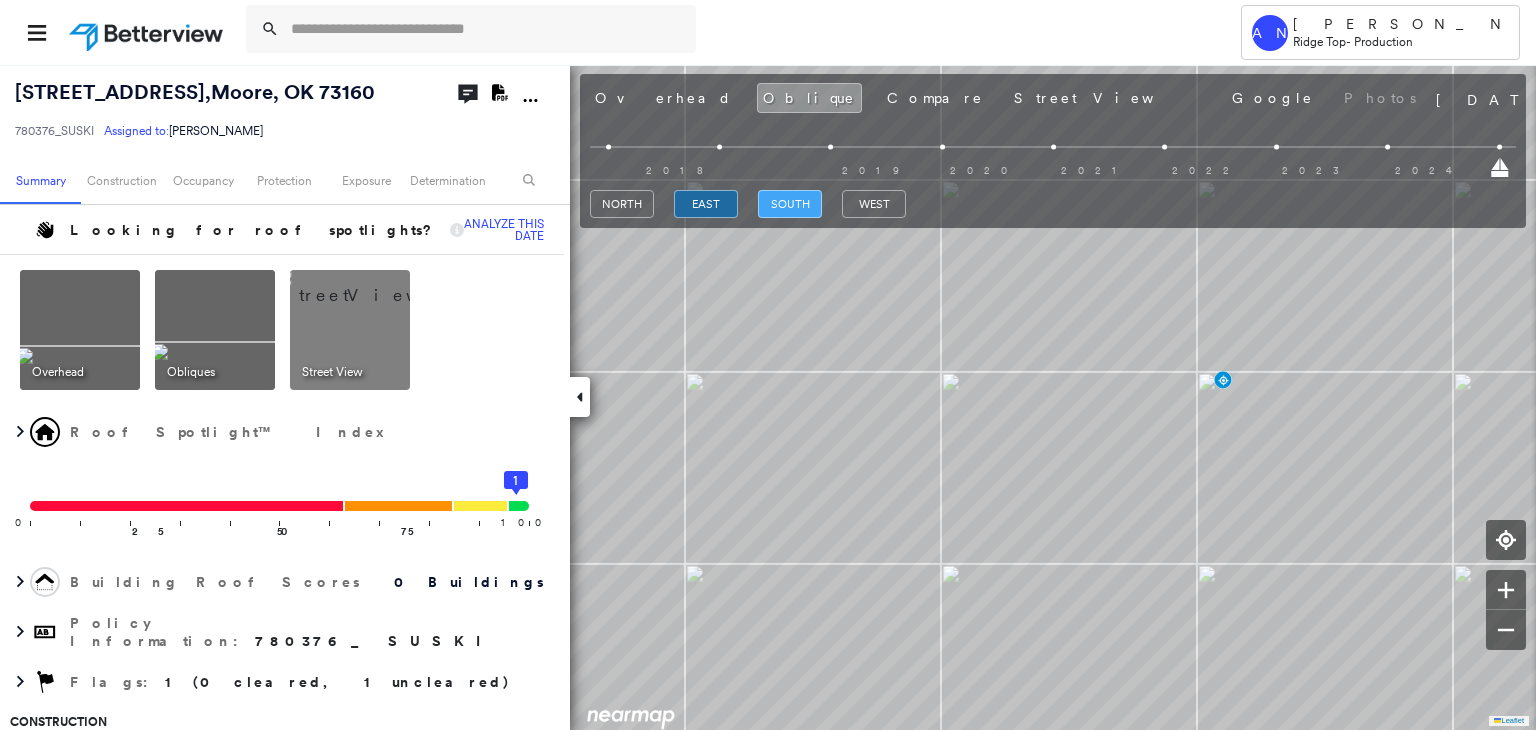 click on "south" at bounding box center (790, 204) 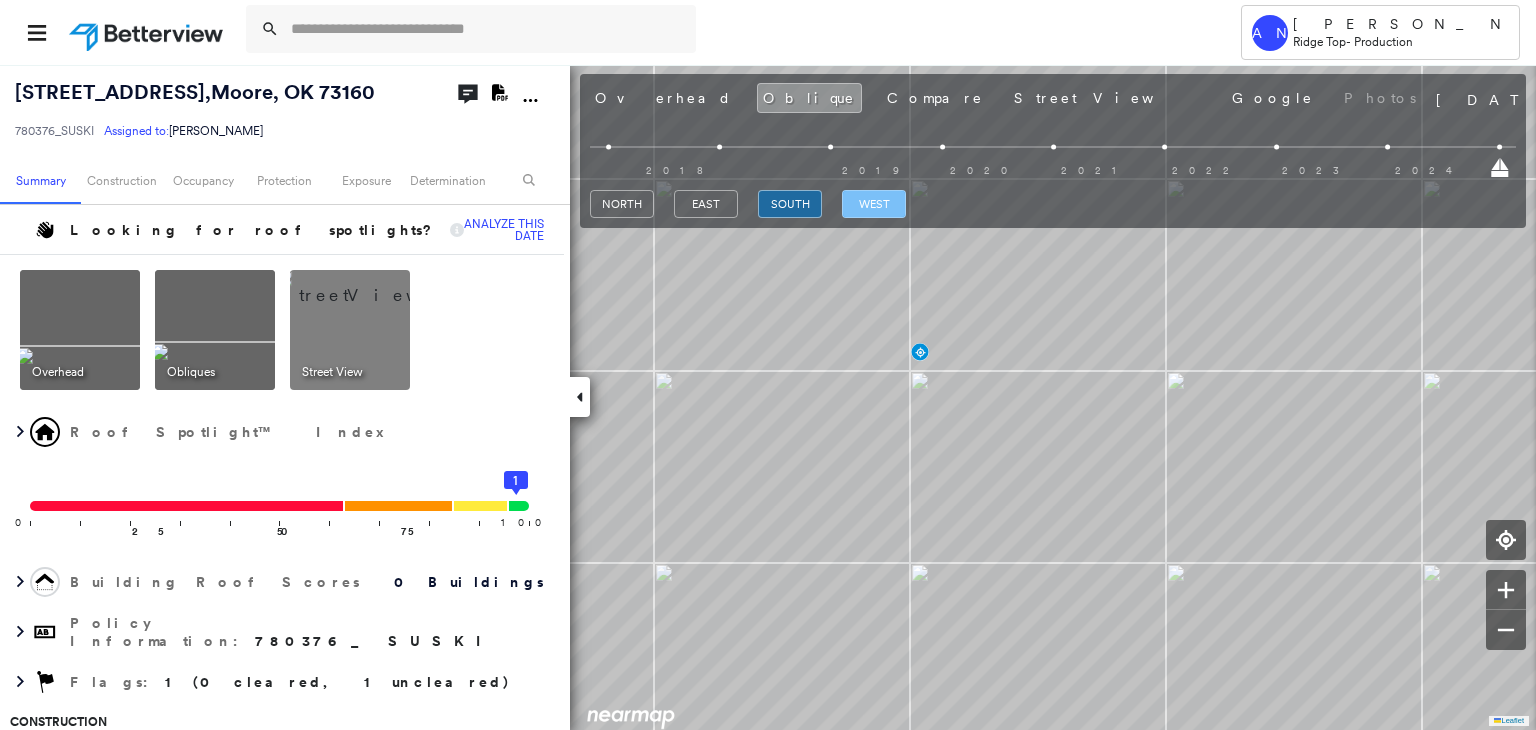 click on "west" at bounding box center (874, 204) 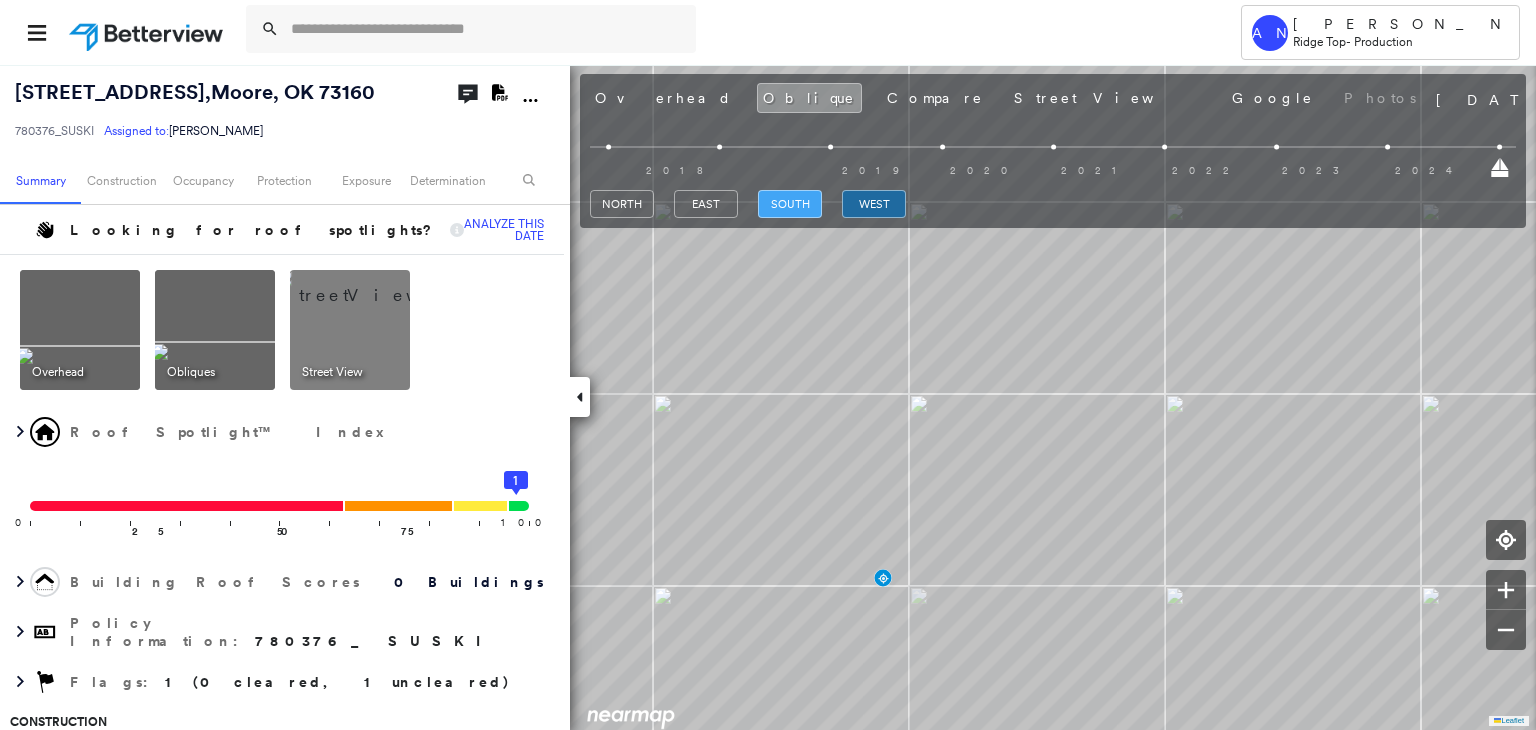 click on "south" at bounding box center [790, 204] 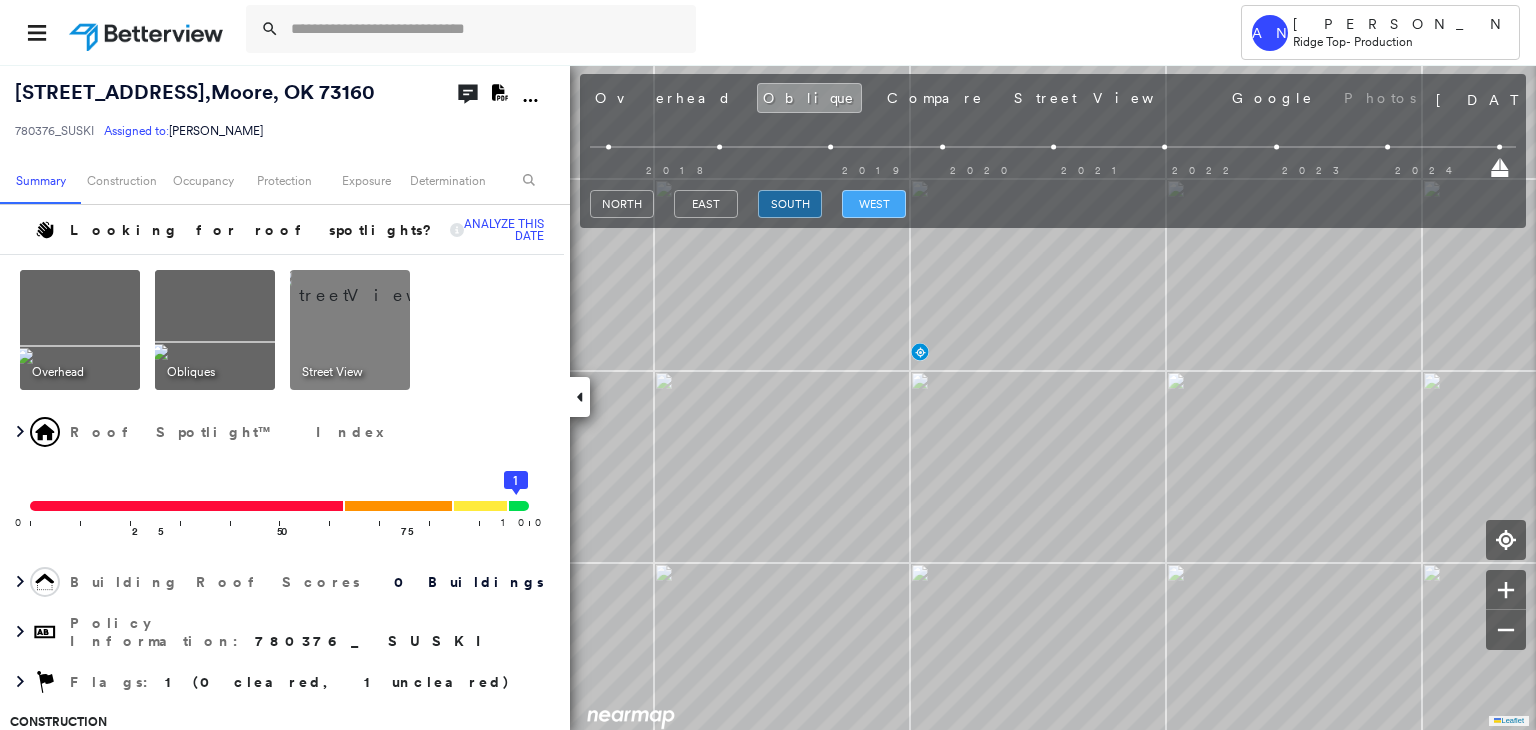 click on "west" at bounding box center [874, 204] 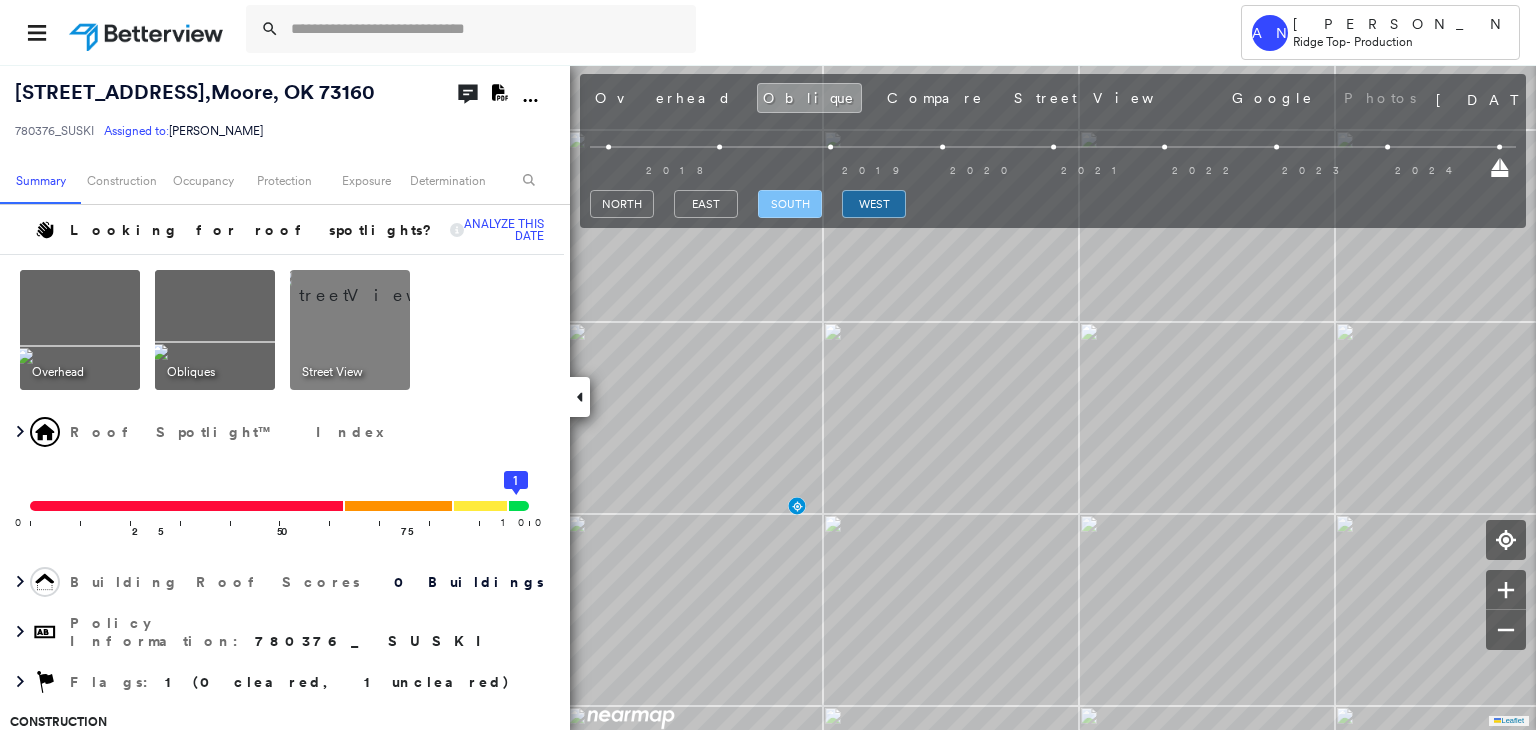 click on "south" at bounding box center (790, 204) 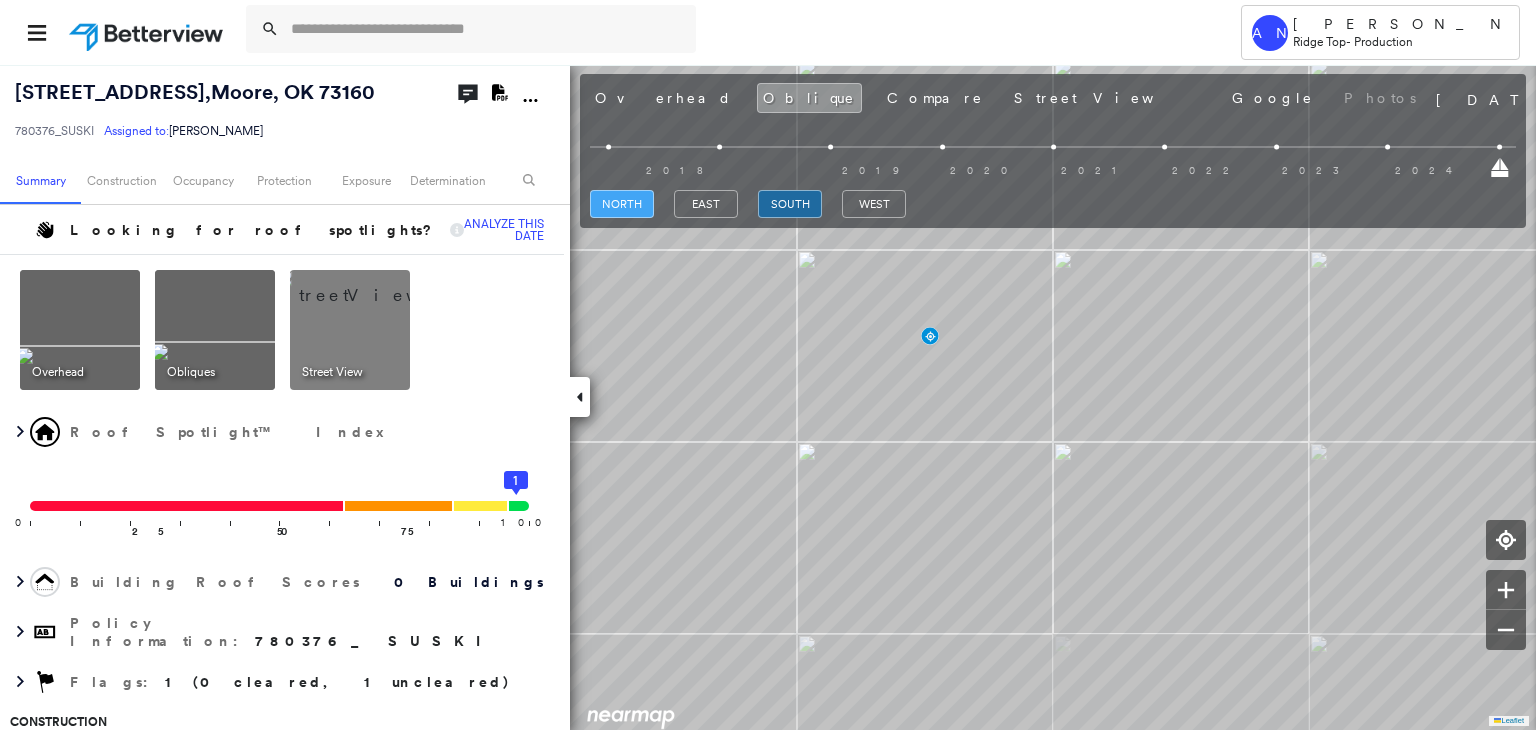 click on "north" at bounding box center (622, 204) 